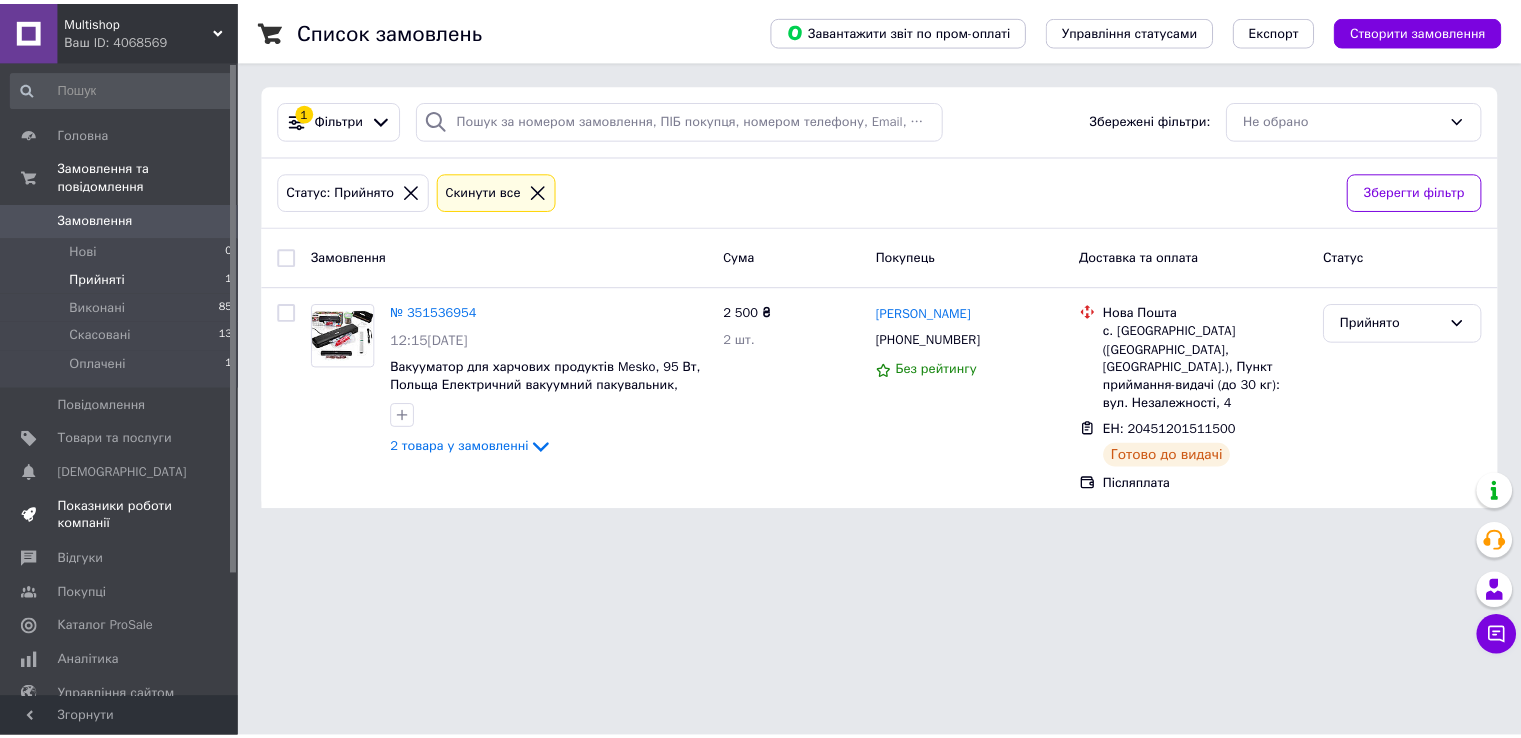 scroll, scrollTop: 0, scrollLeft: 0, axis: both 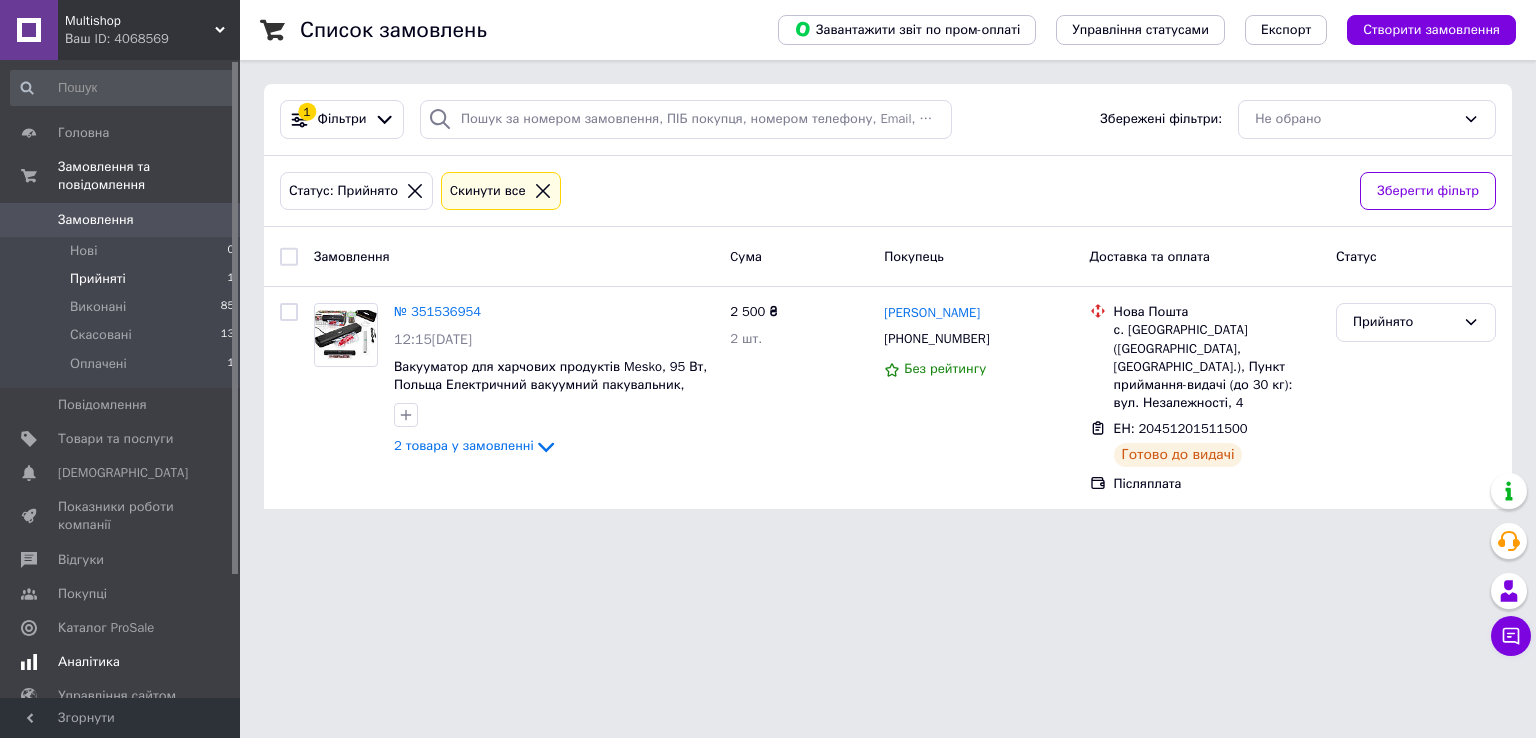 click on "Аналітика" at bounding box center (89, 662) 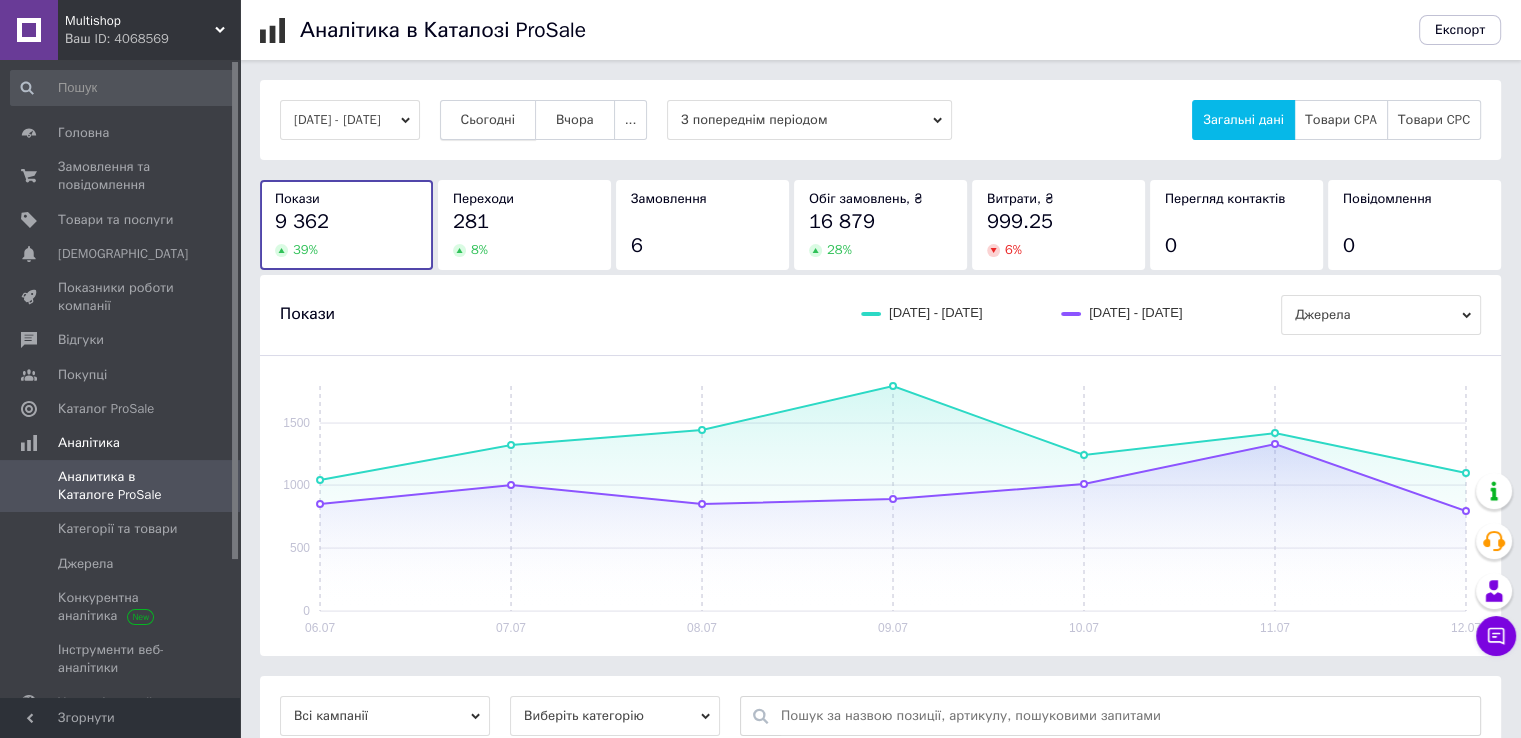 click on "Сьогодні" at bounding box center [488, 120] 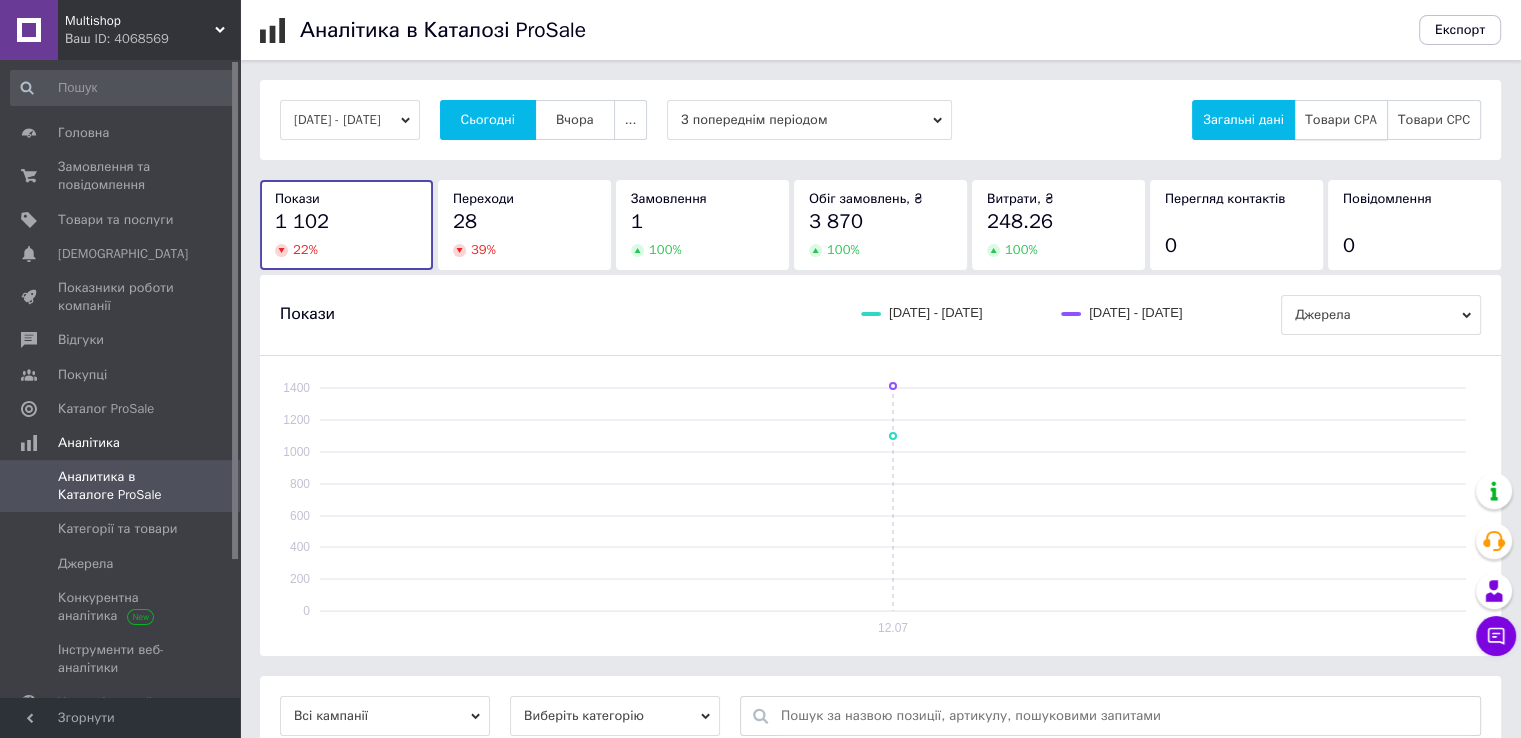 click on "Товари CPA" at bounding box center [1341, 120] 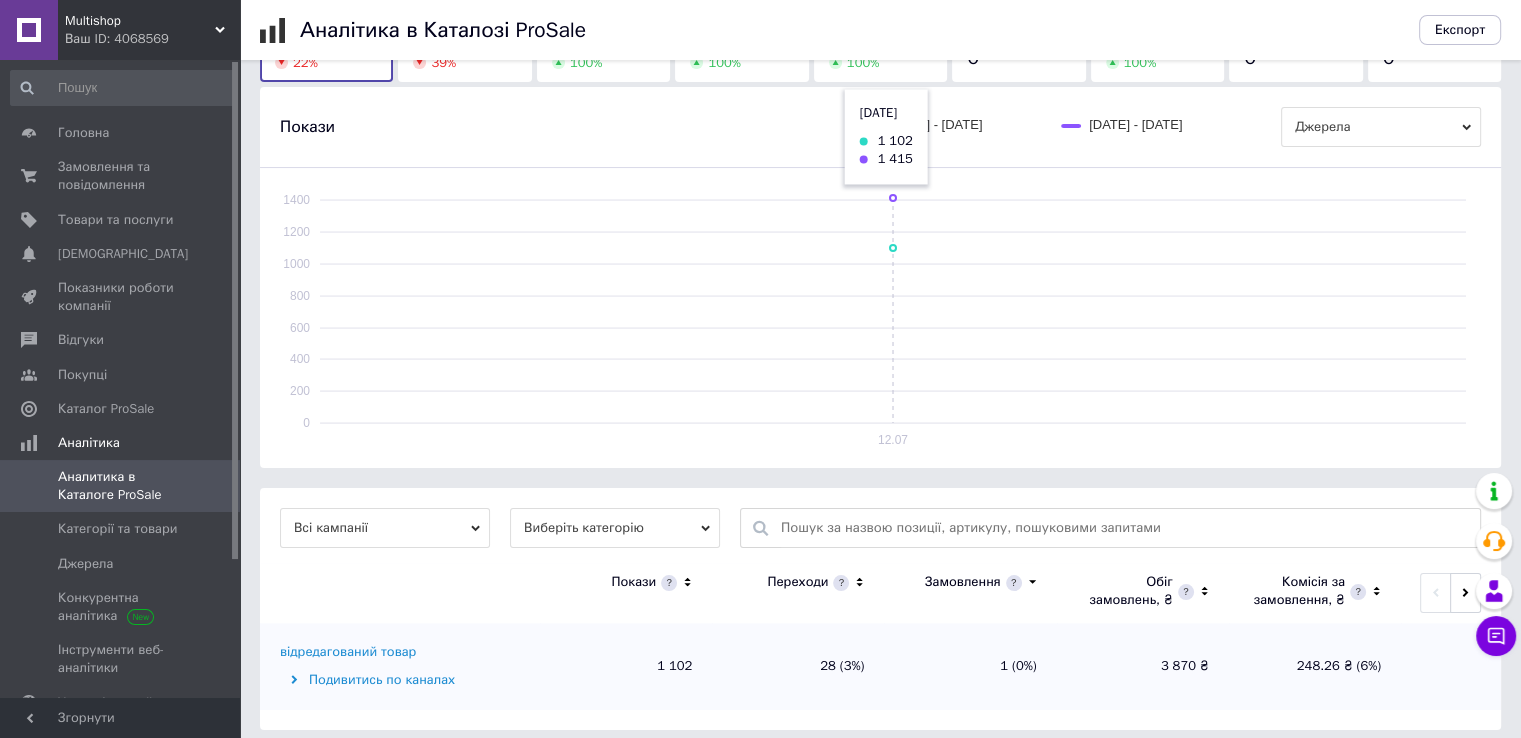 scroll, scrollTop: 216, scrollLeft: 0, axis: vertical 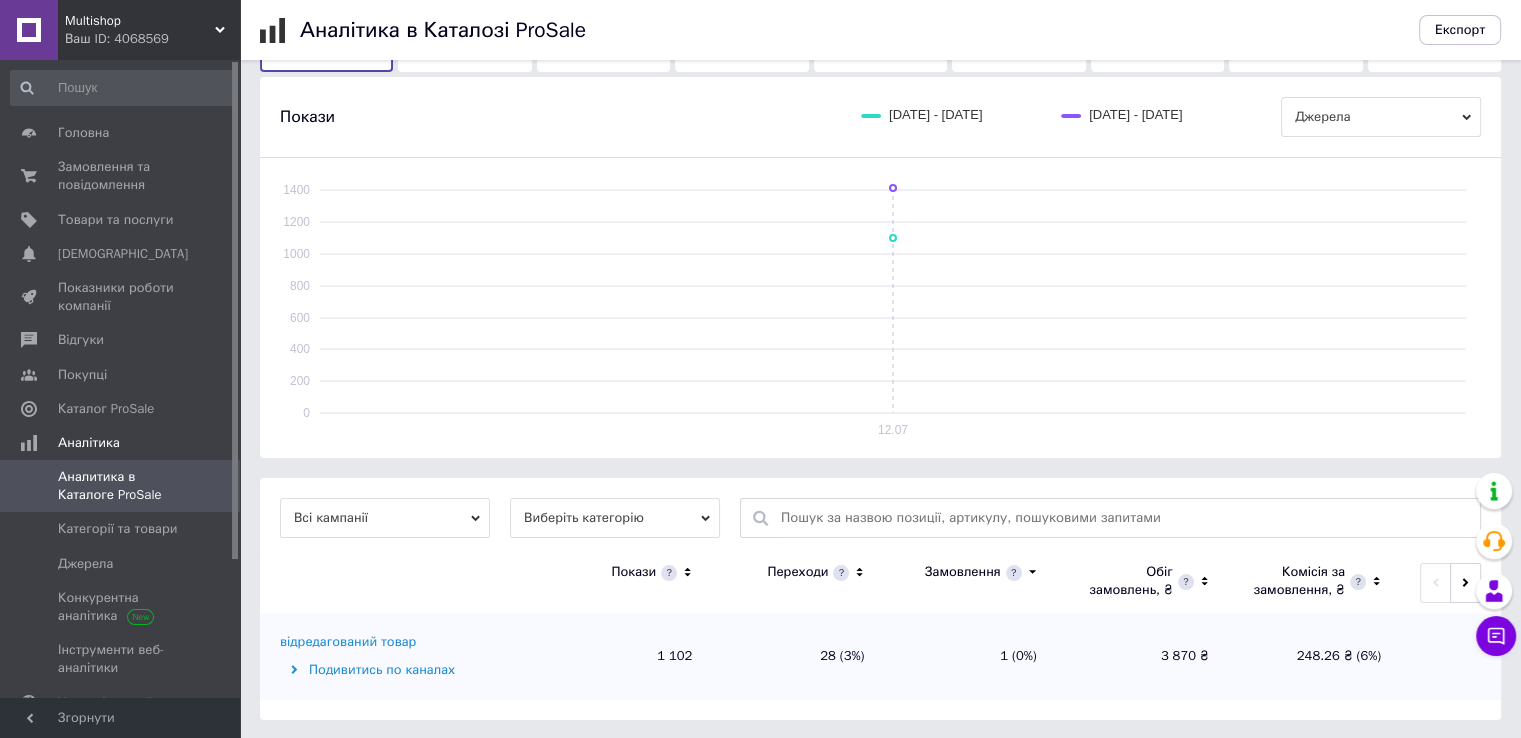 click on "Виберіть категорію" at bounding box center (615, 518) 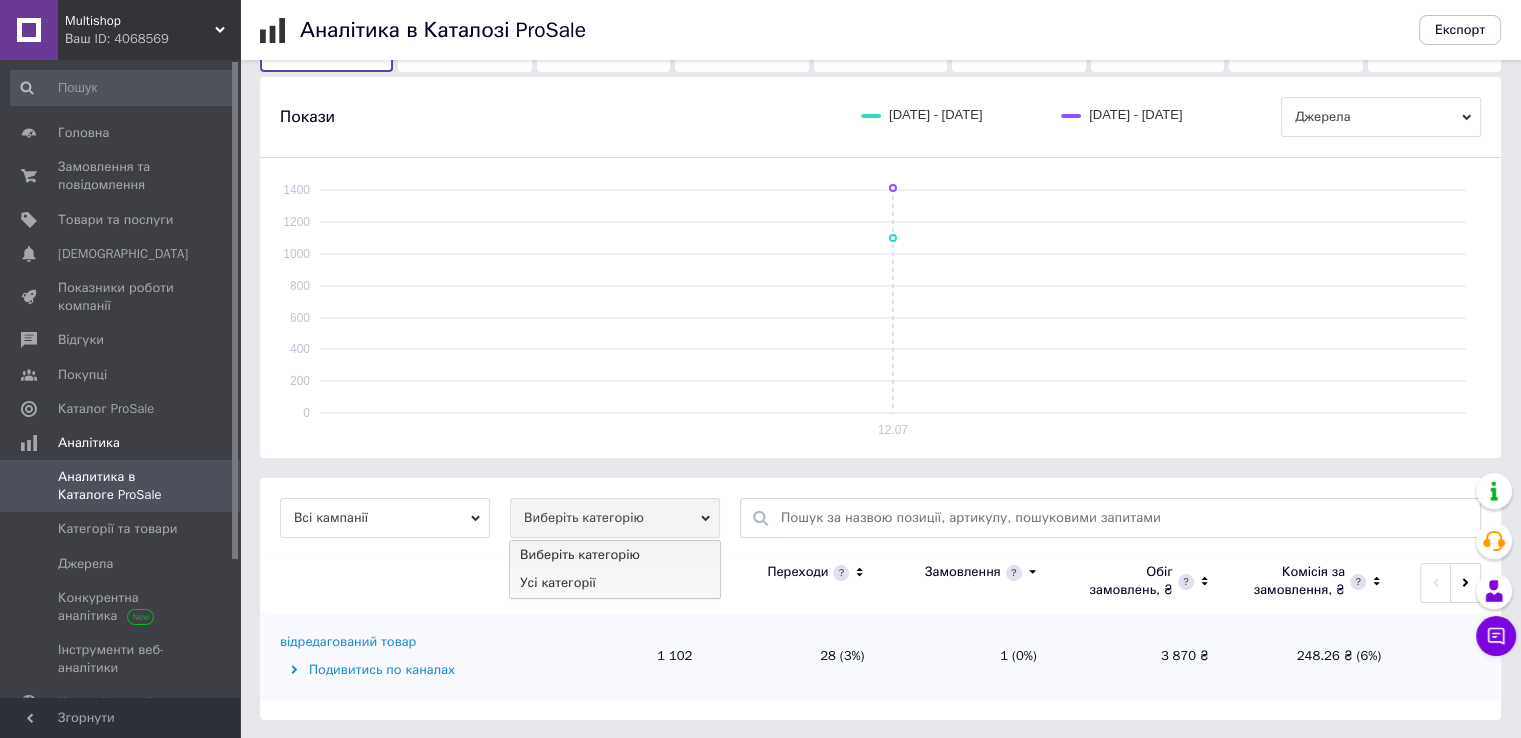 click on "Усі категорії" at bounding box center [615, 583] 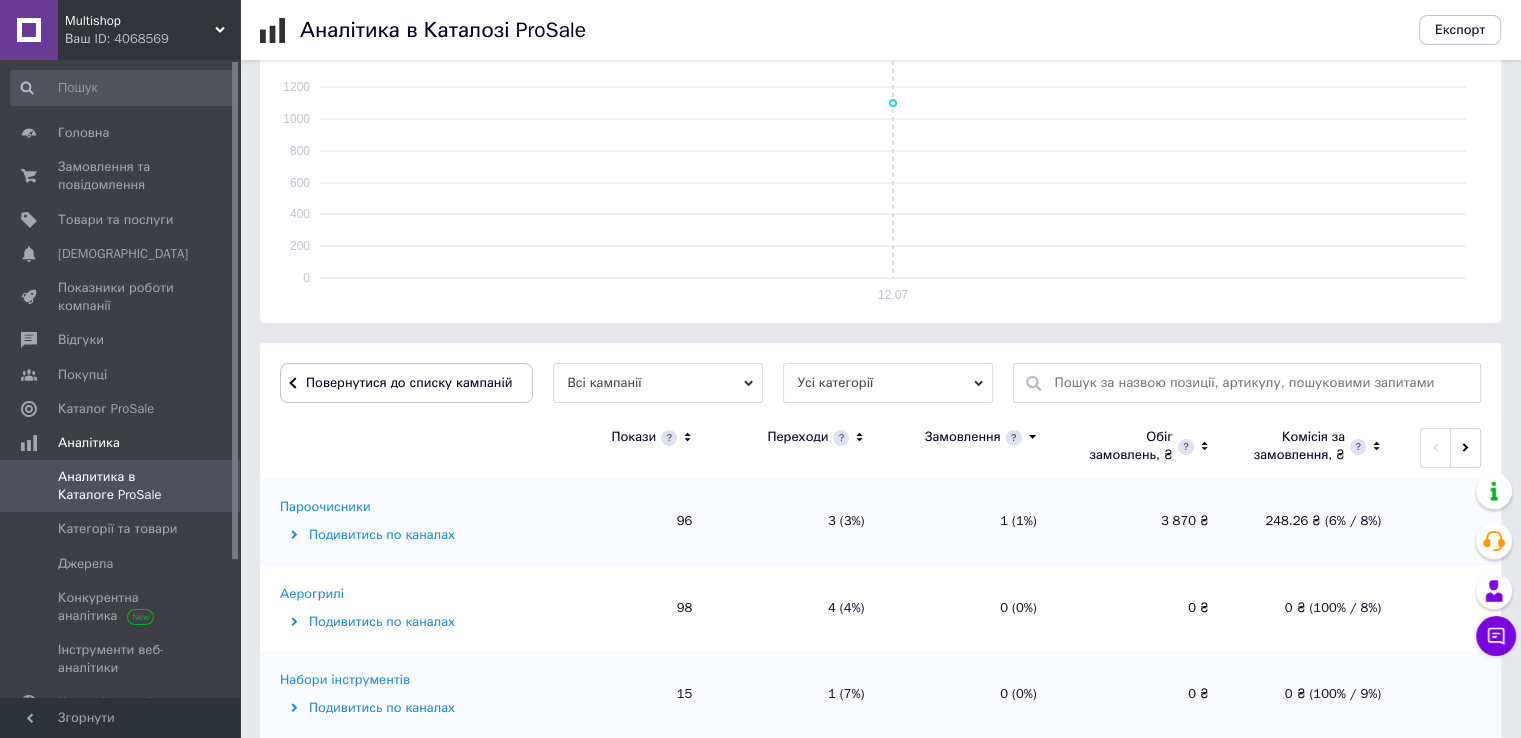 scroll, scrollTop: 616, scrollLeft: 0, axis: vertical 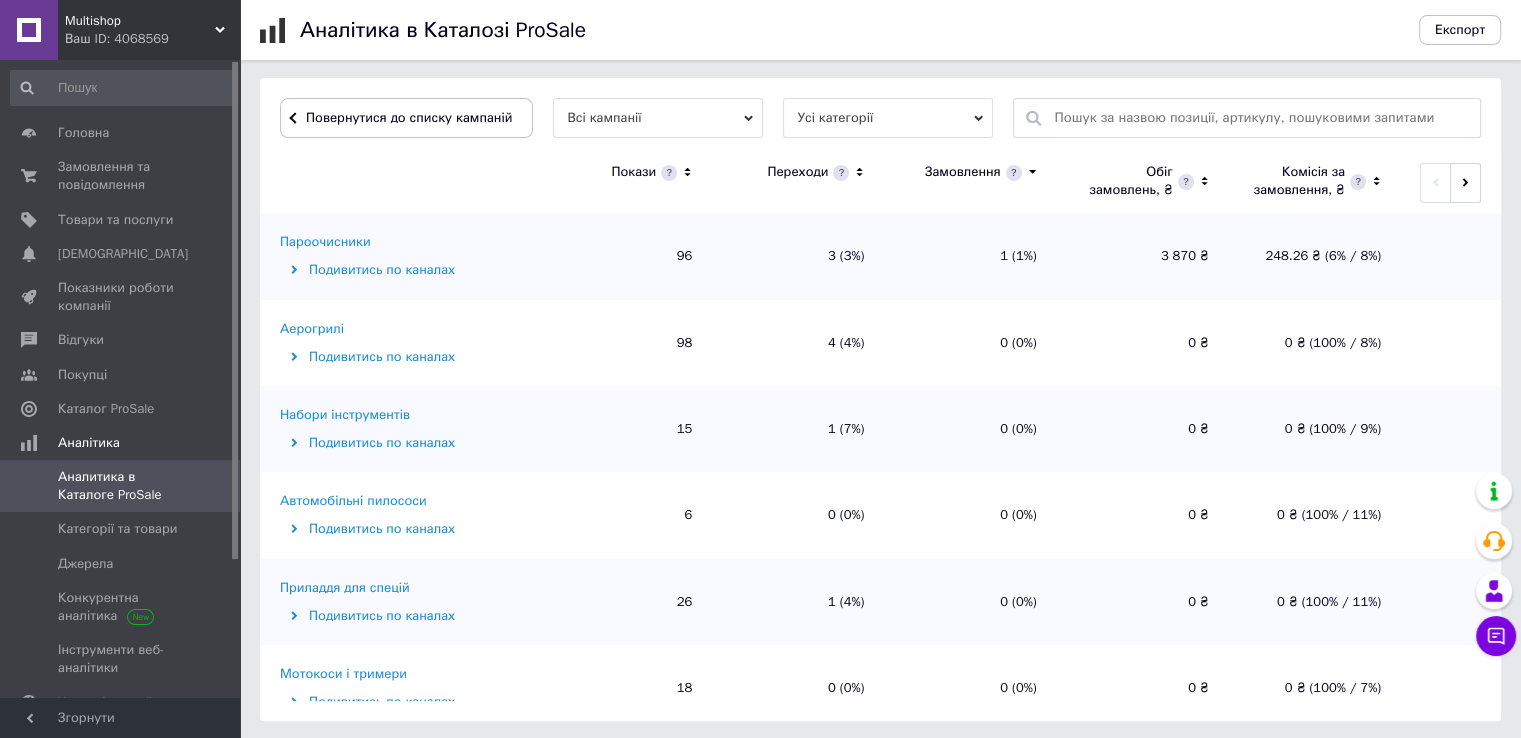 click on "Усі категорії" at bounding box center [888, 118] 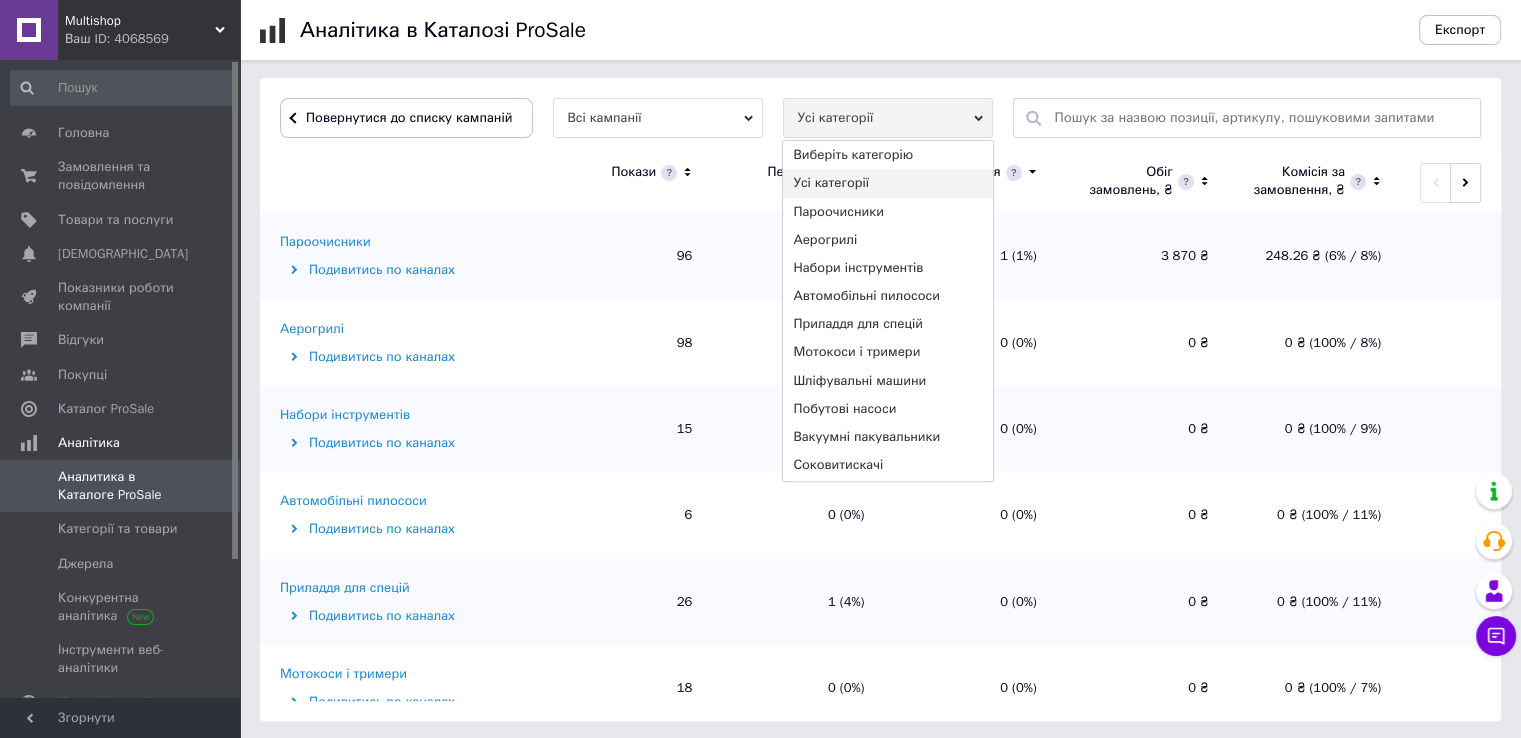 click on "Усі категорії" at bounding box center (888, 118) 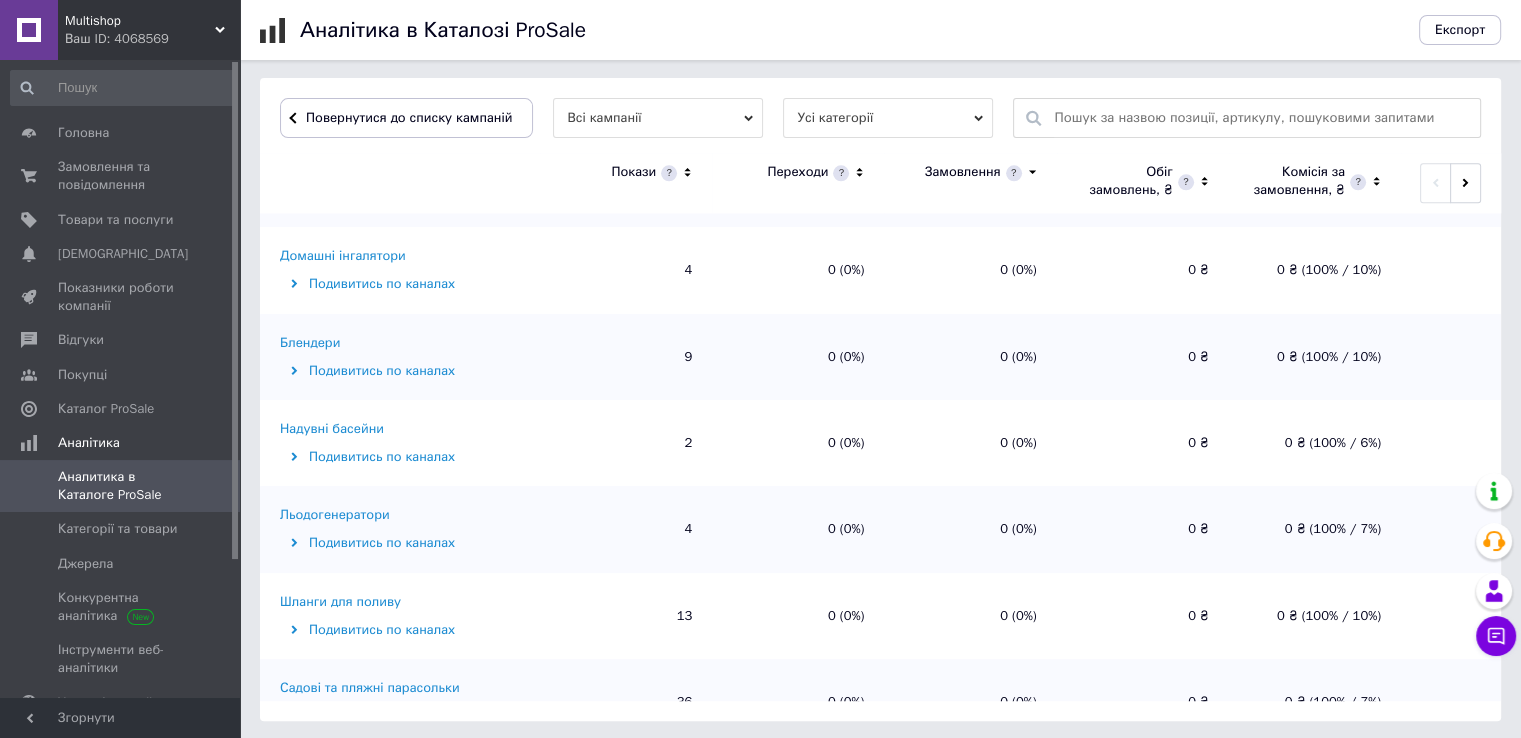 scroll, scrollTop: 2745, scrollLeft: 0, axis: vertical 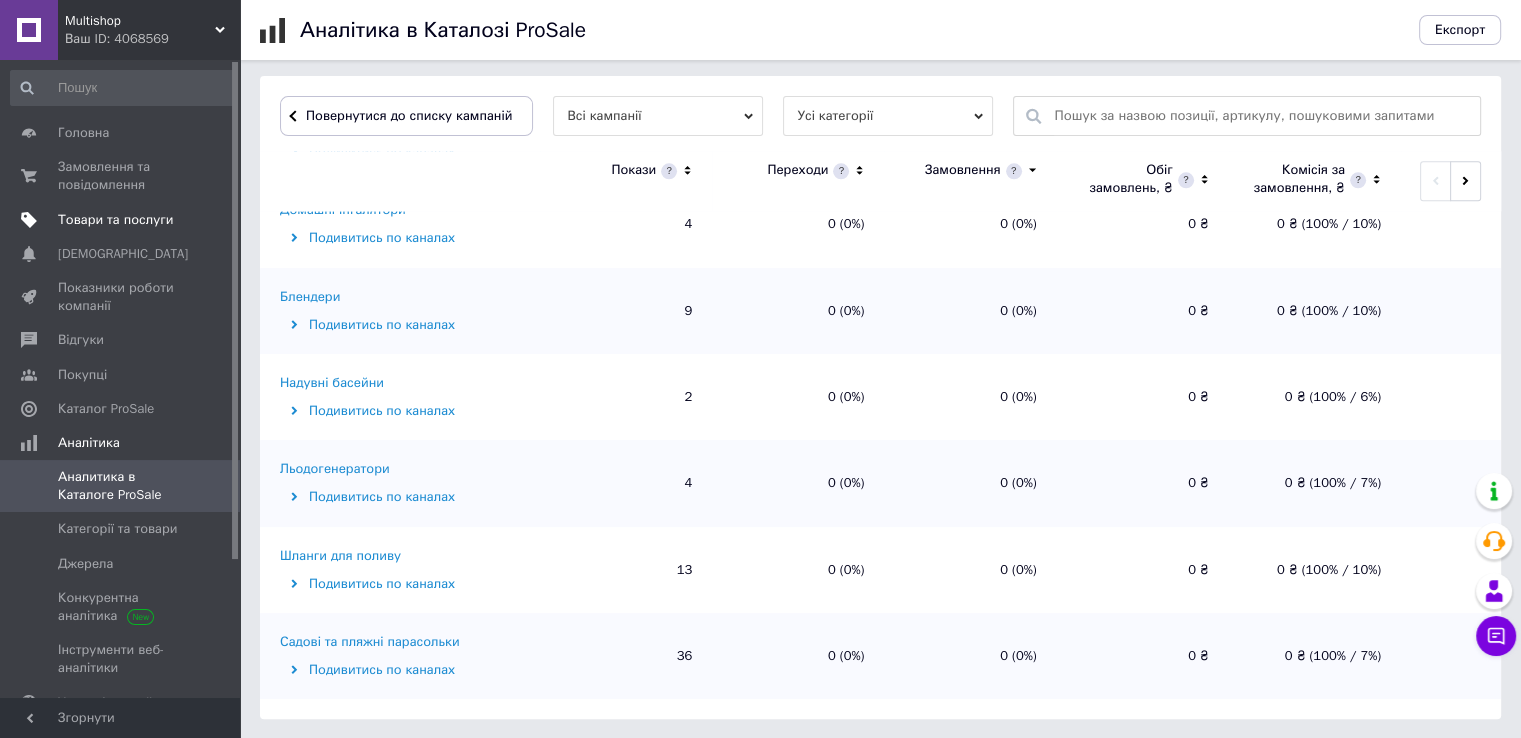 click on "Товари та послуги" at bounding box center (115, 220) 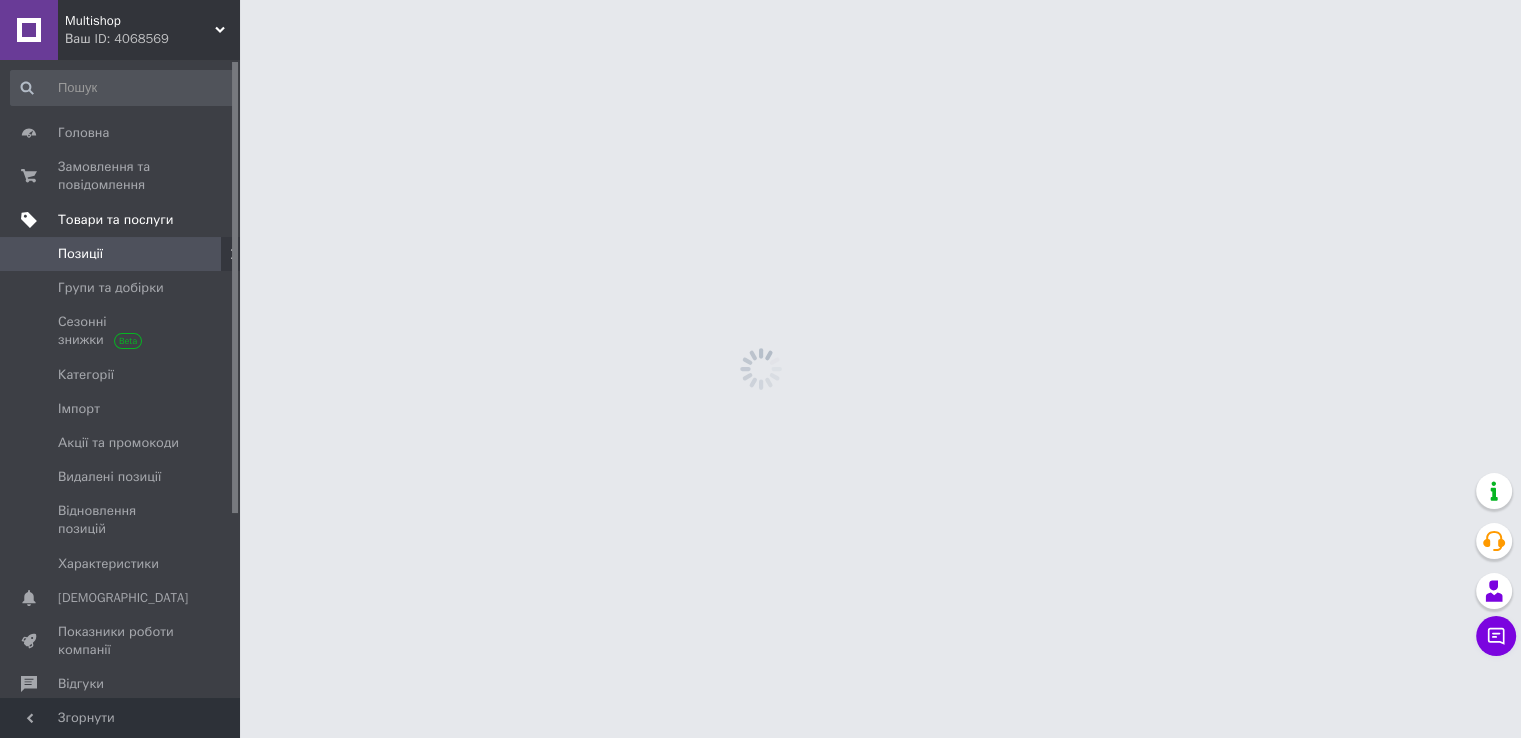 scroll, scrollTop: 0, scrollLeft: 0, axis: both 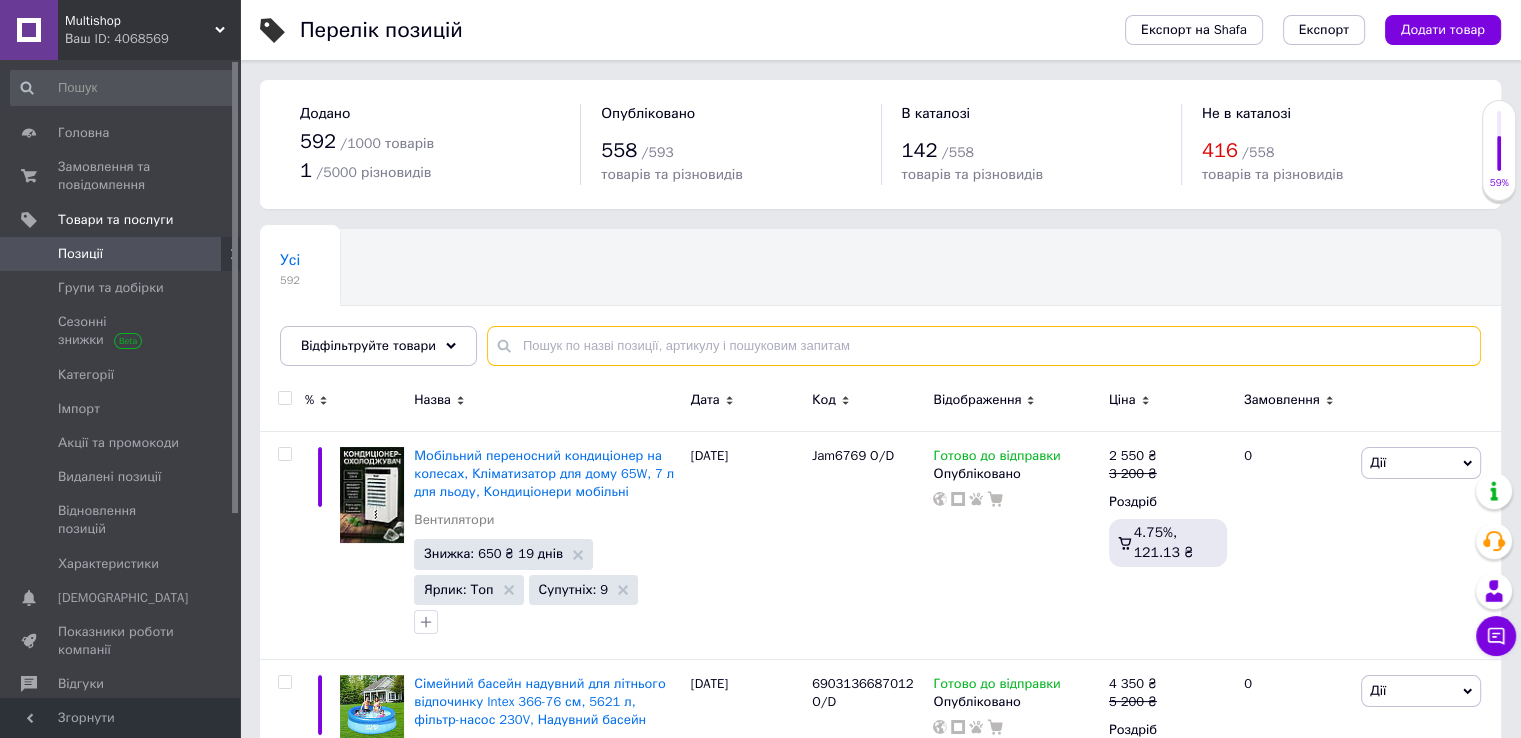 click at bounding box center (984, 346) 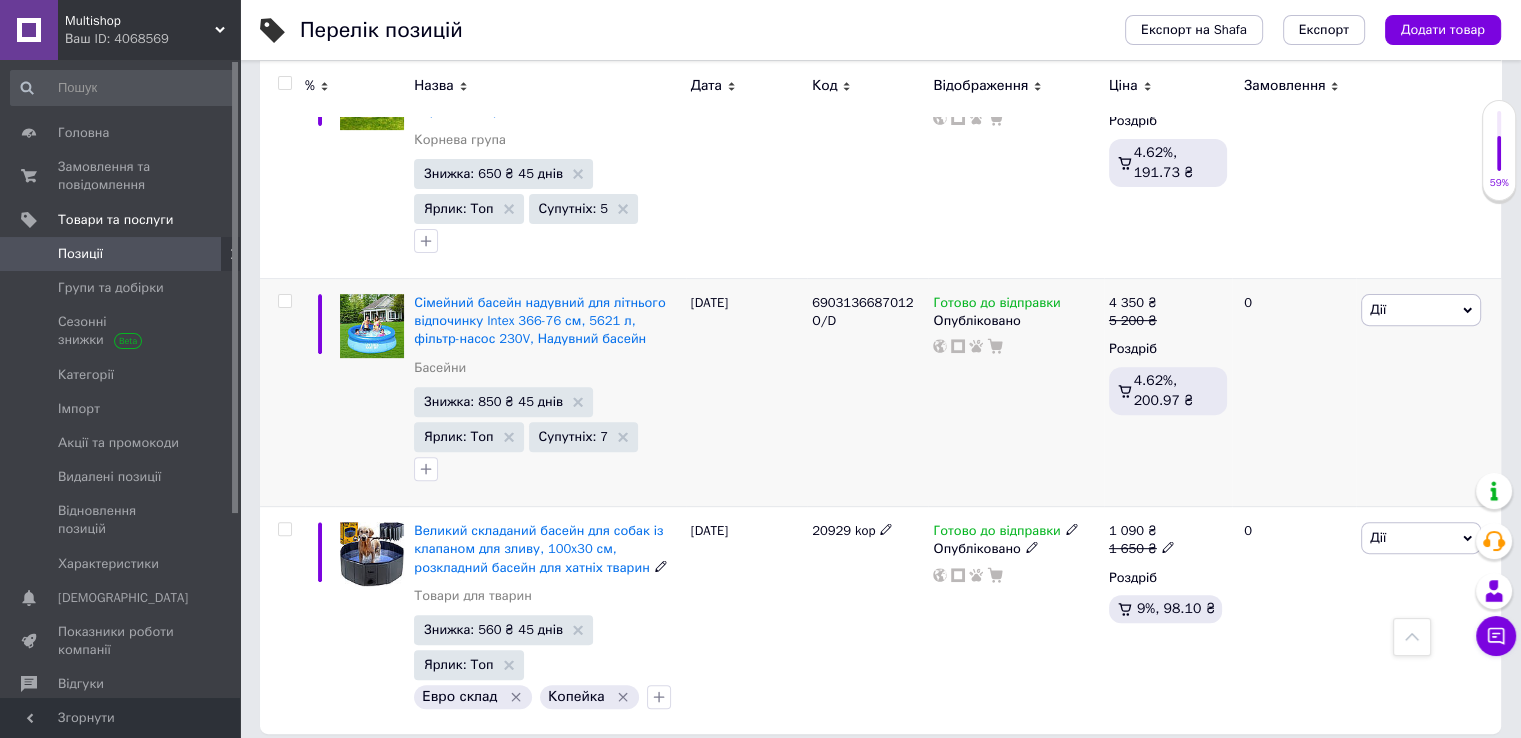 scroll, scrollTop: 642, scrollLeft: 0, axis: vertical 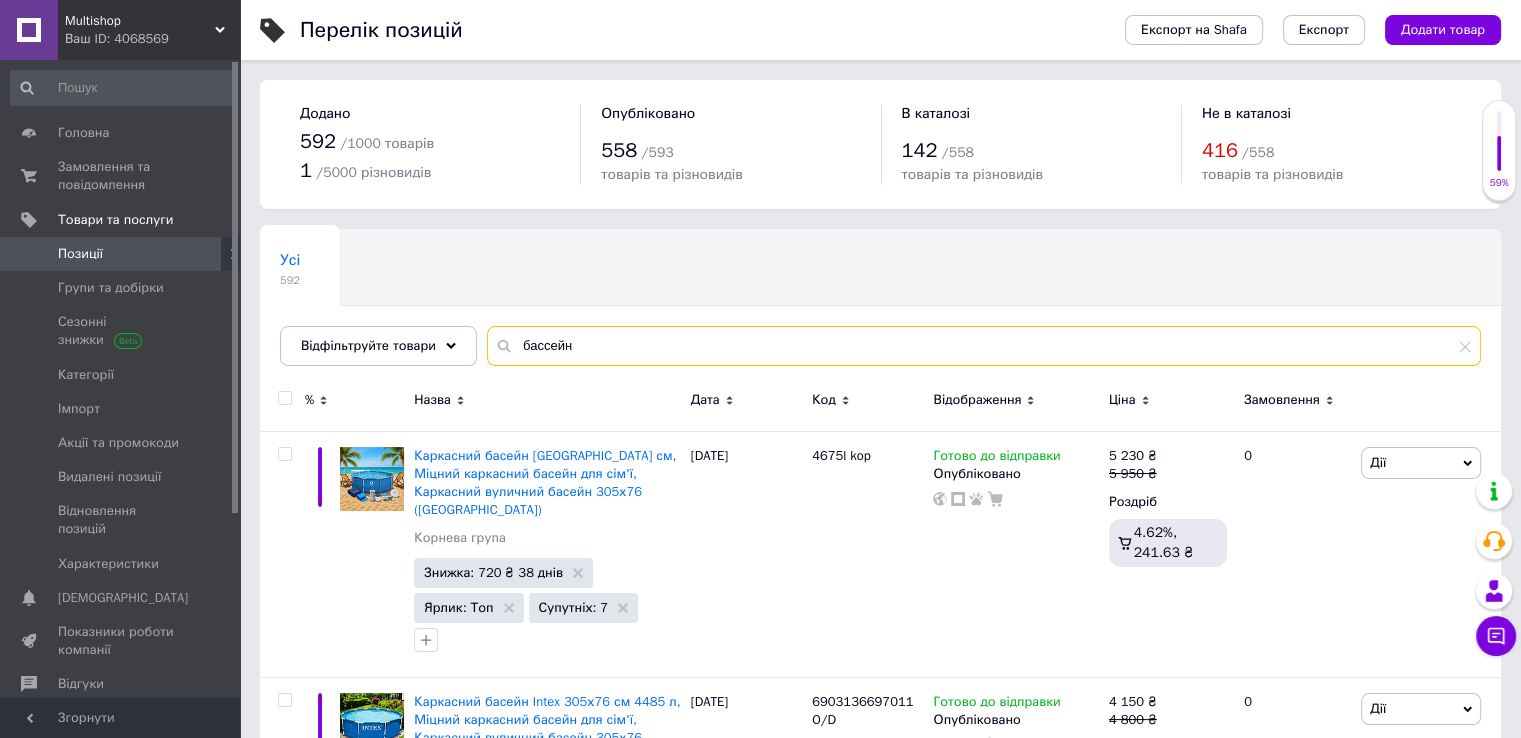 click on "бассейн" at bounding box center [984, 346] 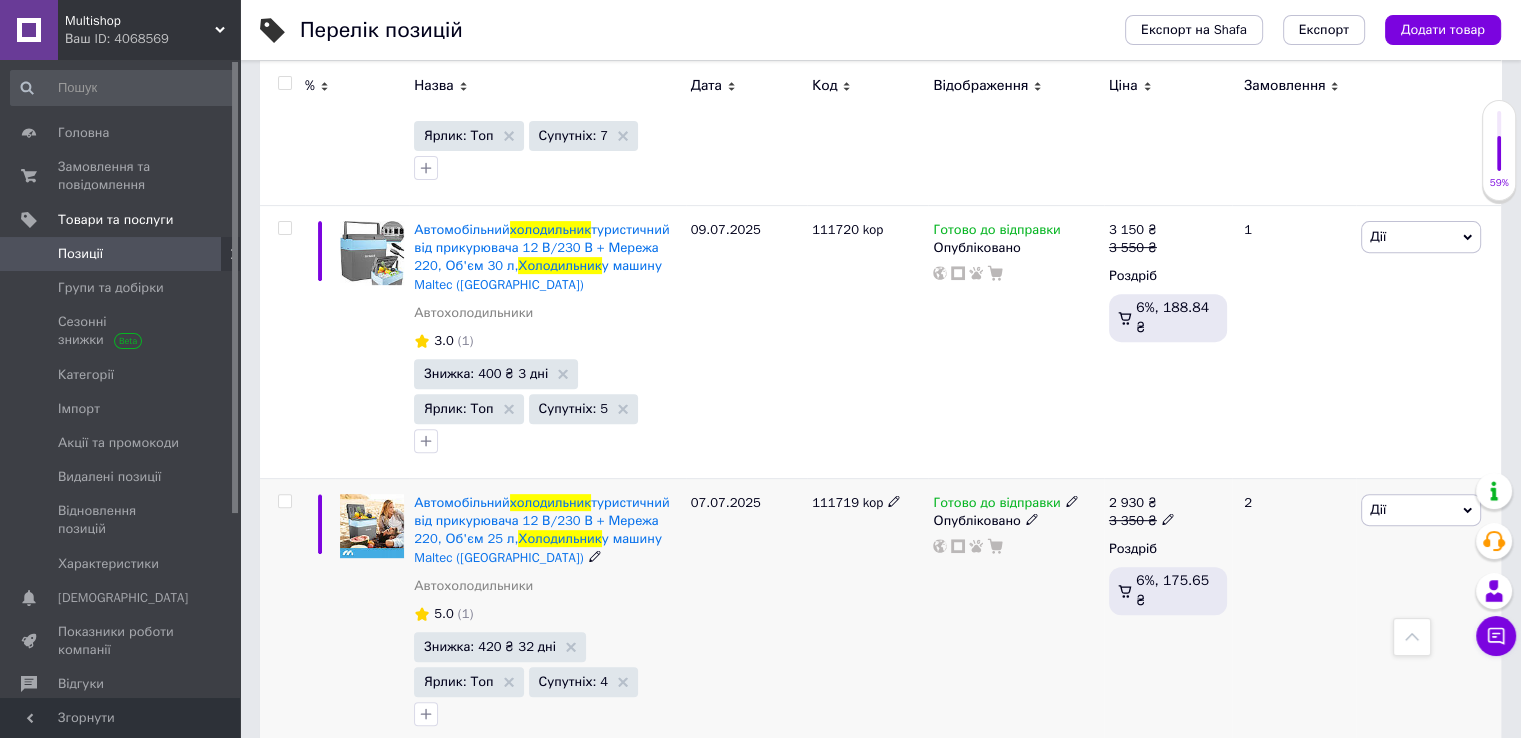 scroll, scrollTop: 600, scrollLeft: 0, axis: vertical 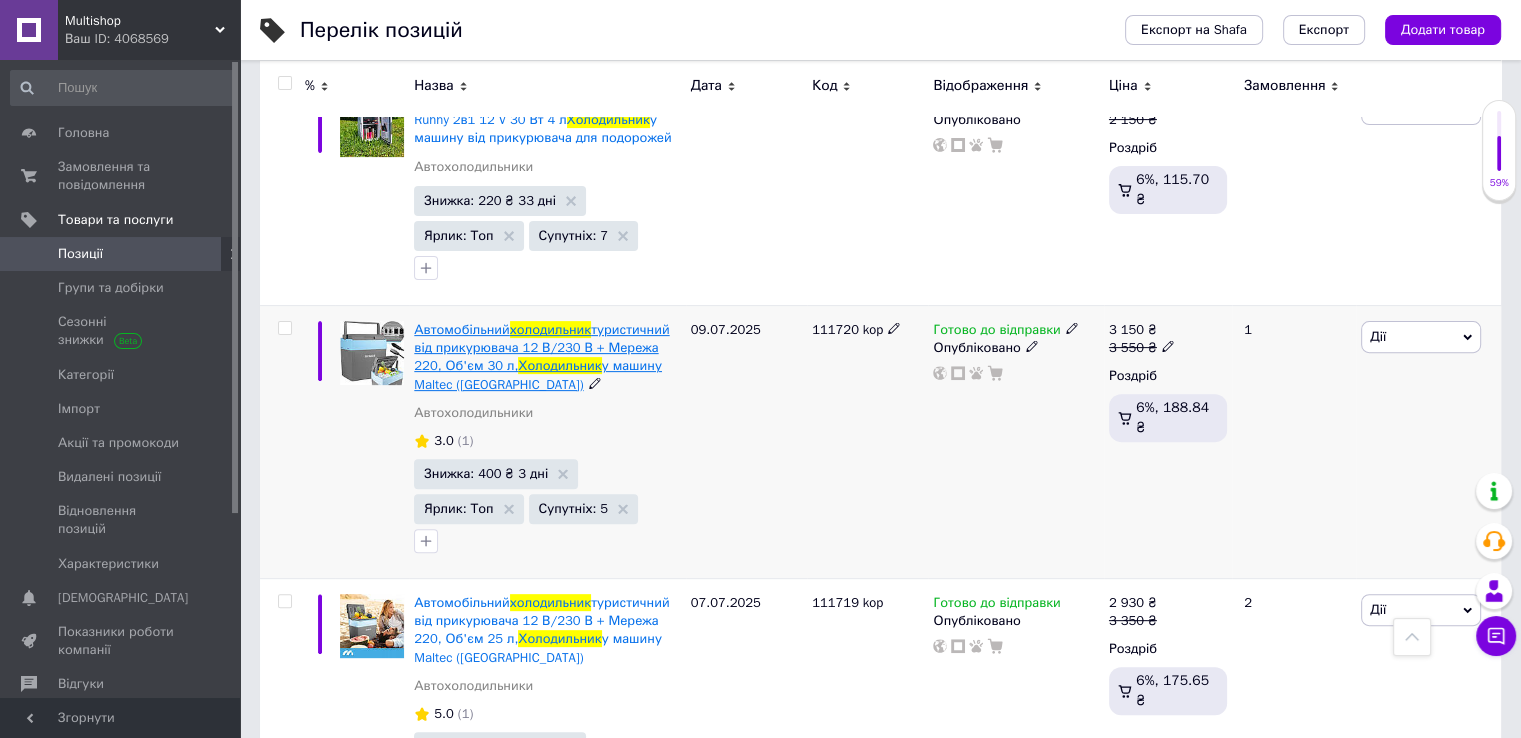 type on "холодильник" 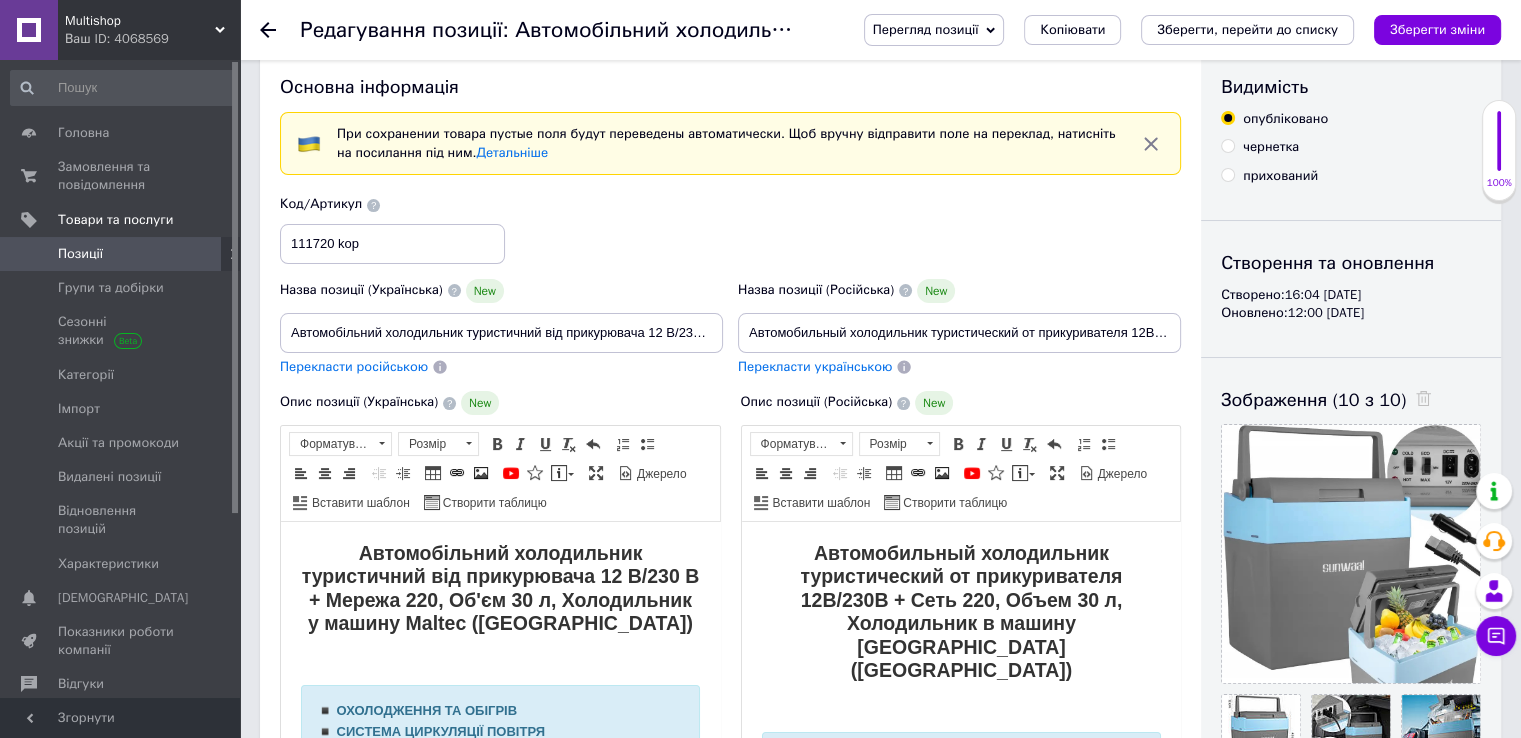 scroll, scrollTop: 0, scrollLeft: 0, axis: both 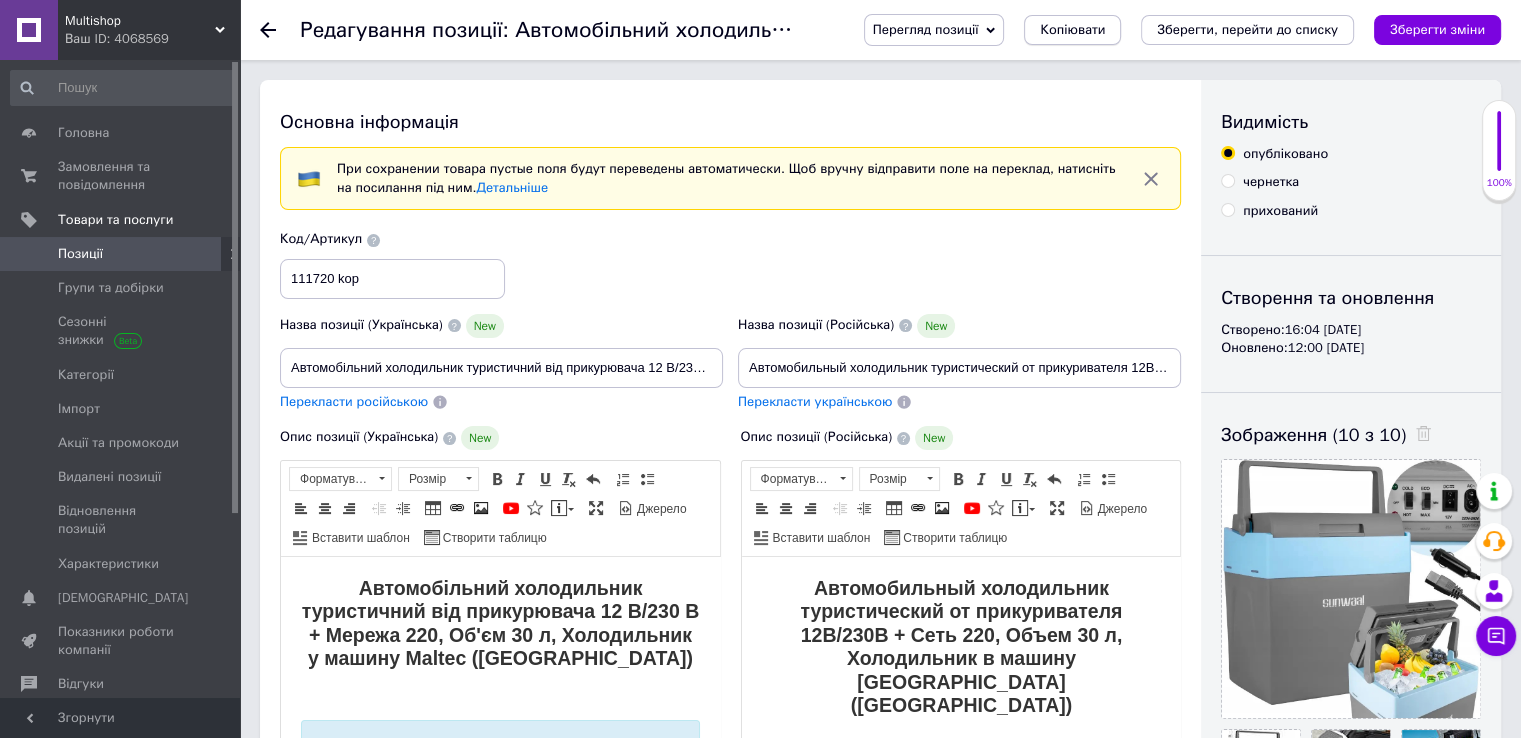 click on "Копіювати" at bounding box center (1072, 30) 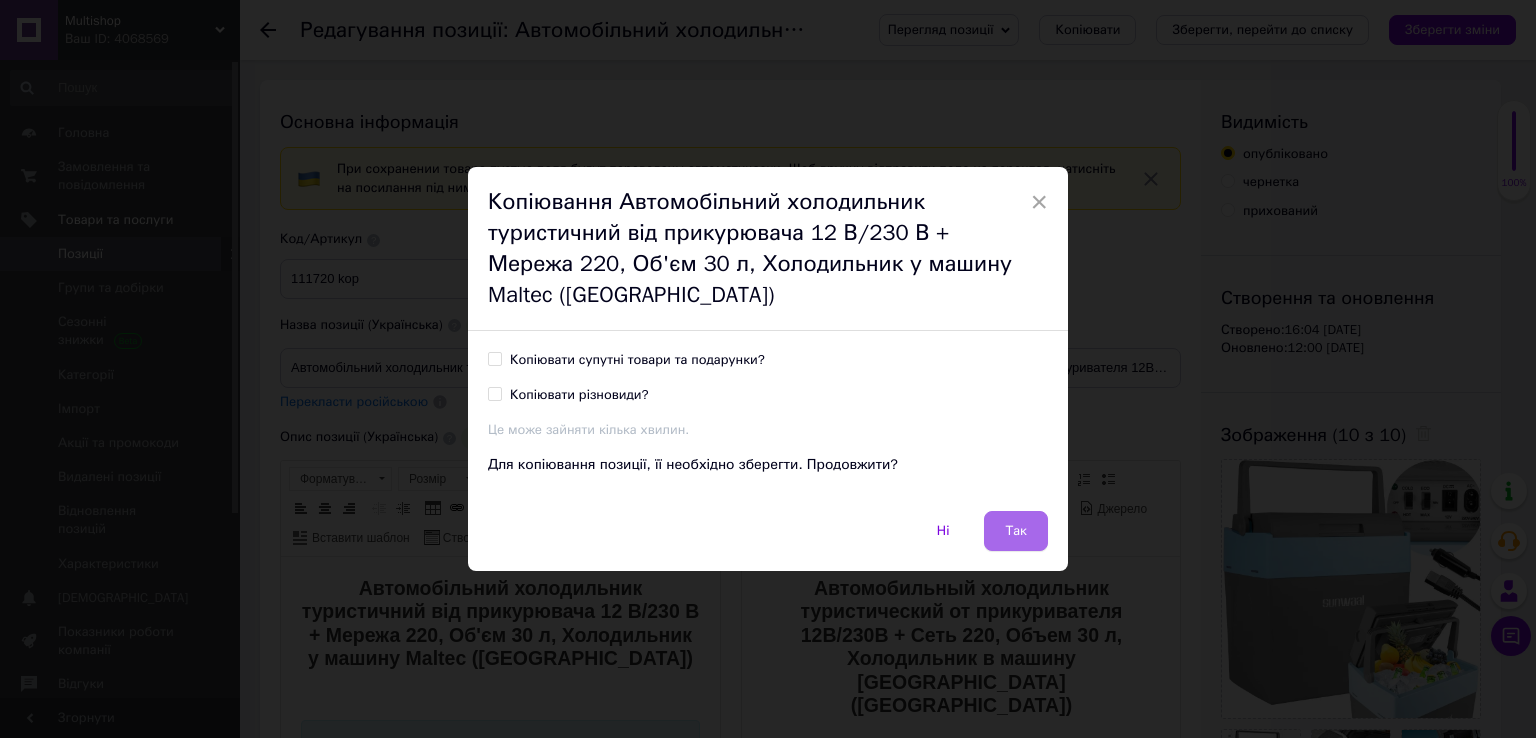 click on "Так" at bounding box center [1016, 531] 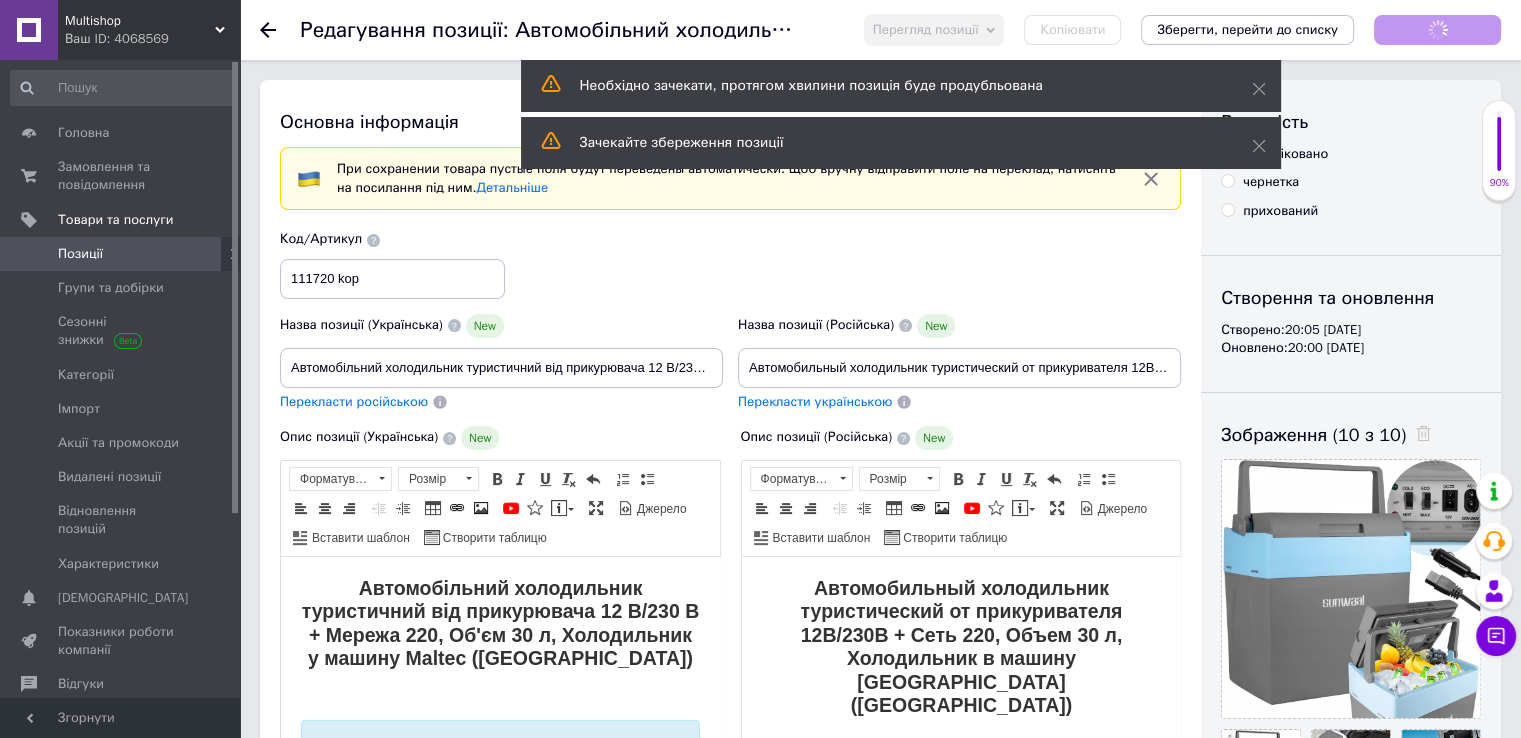 scroll, scrollTop: 0, scrollLeft: 0, axis: both 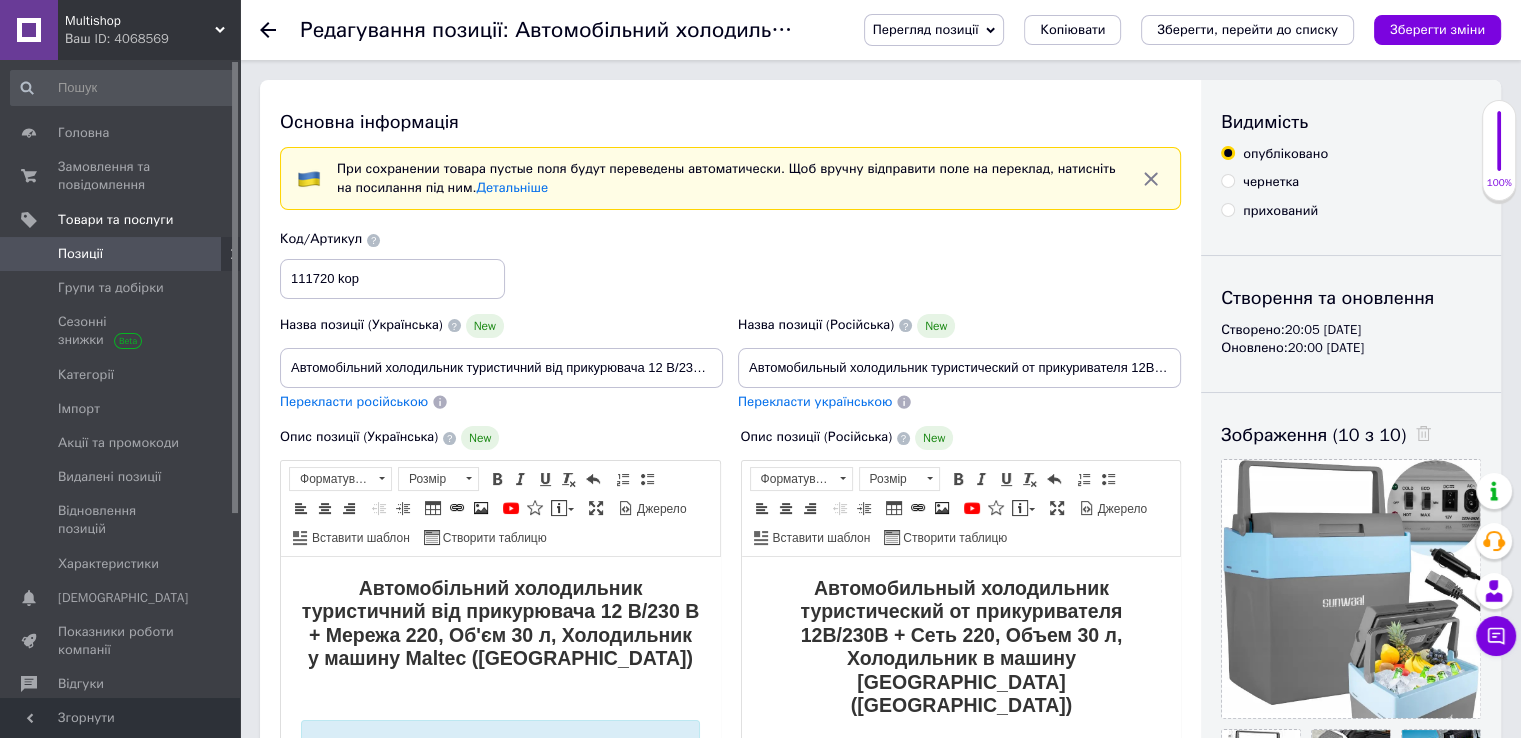 click on "Позиції" at bounding box center (121, 254) 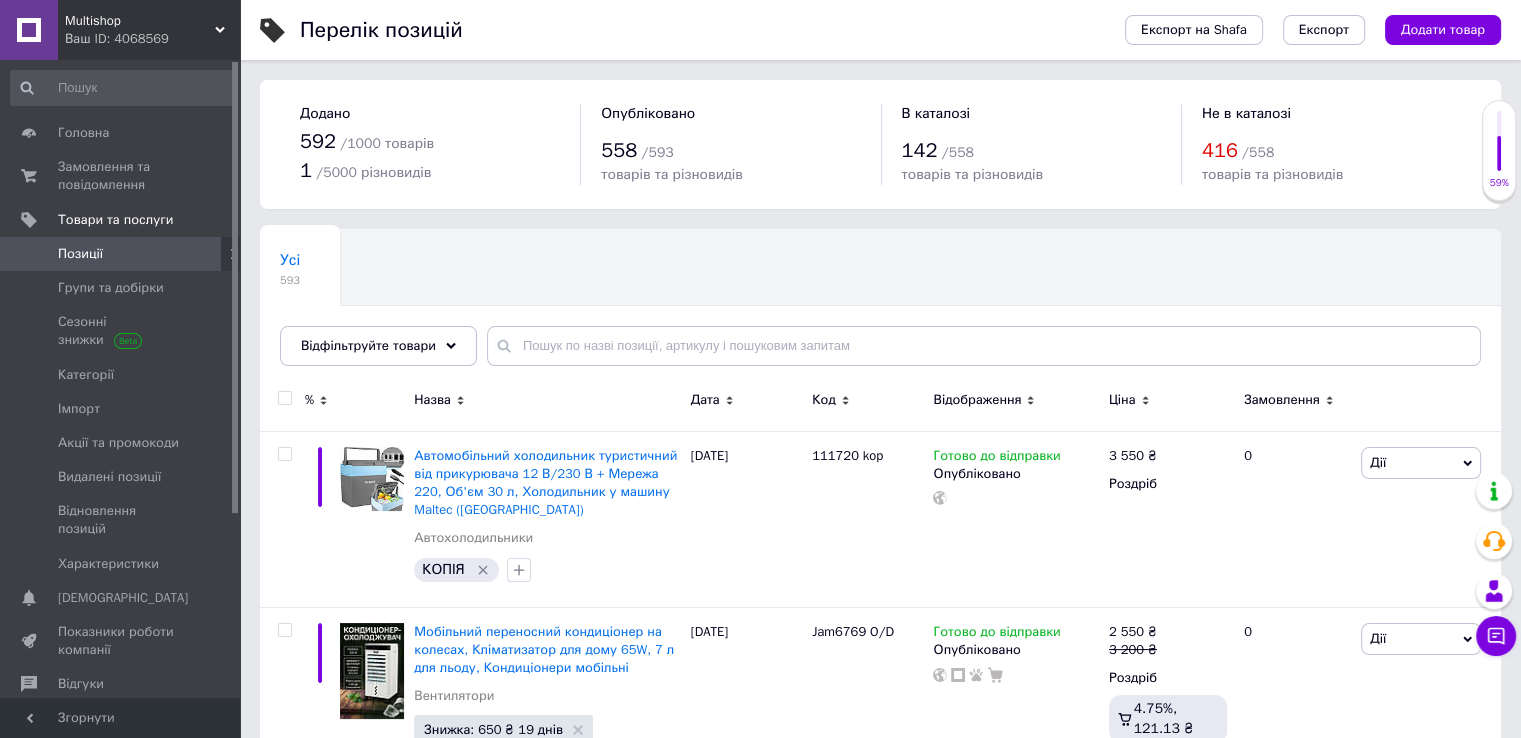 click on "Позиції" at bounding box center (80, 254) 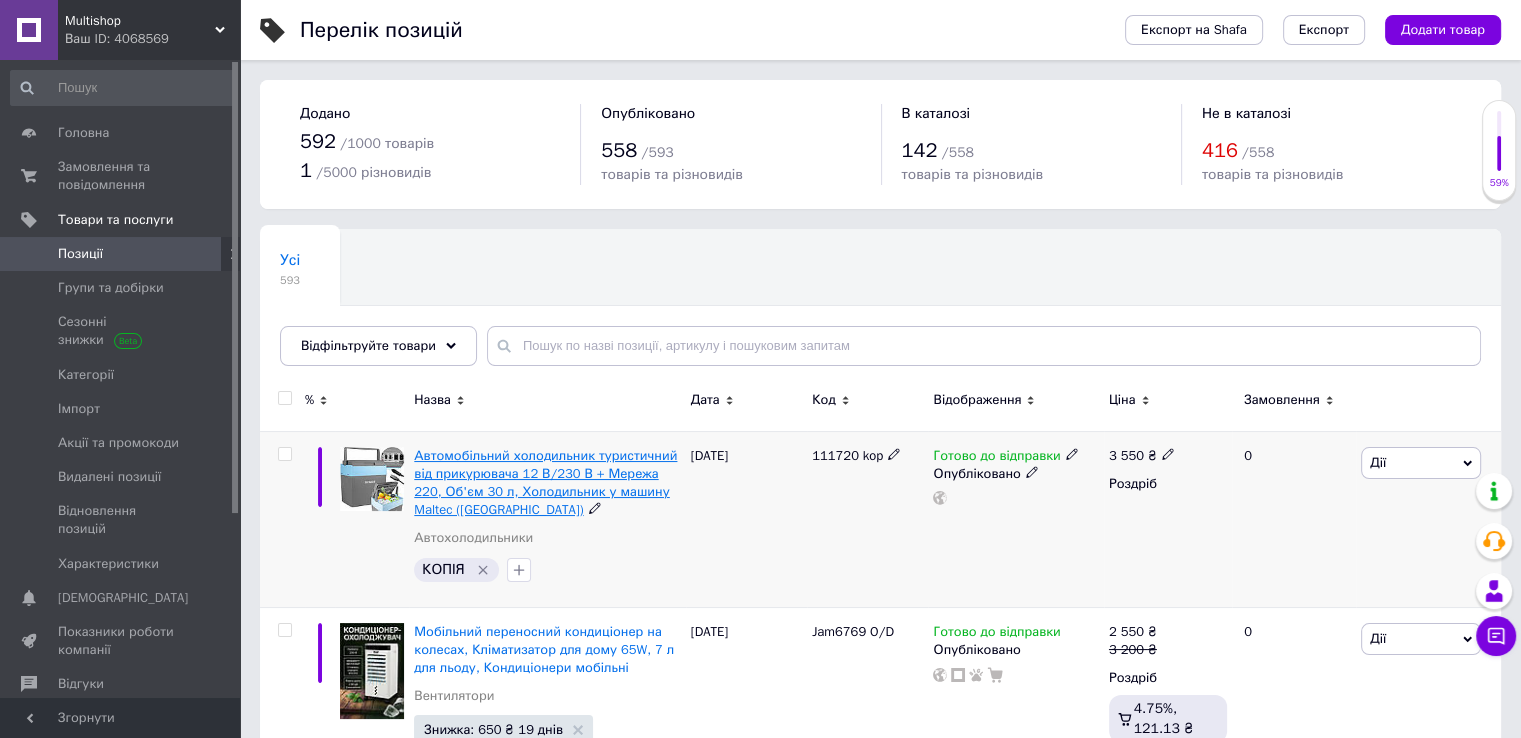 click on "Автомобільний холодильник туристичний від прикурювача 12 В/230 В + Мережа 220, Об'єм 30 л, Холодильник у машину Maltec ([GEOGRAPHIC_DATA])" at bounding box center (545, 483) 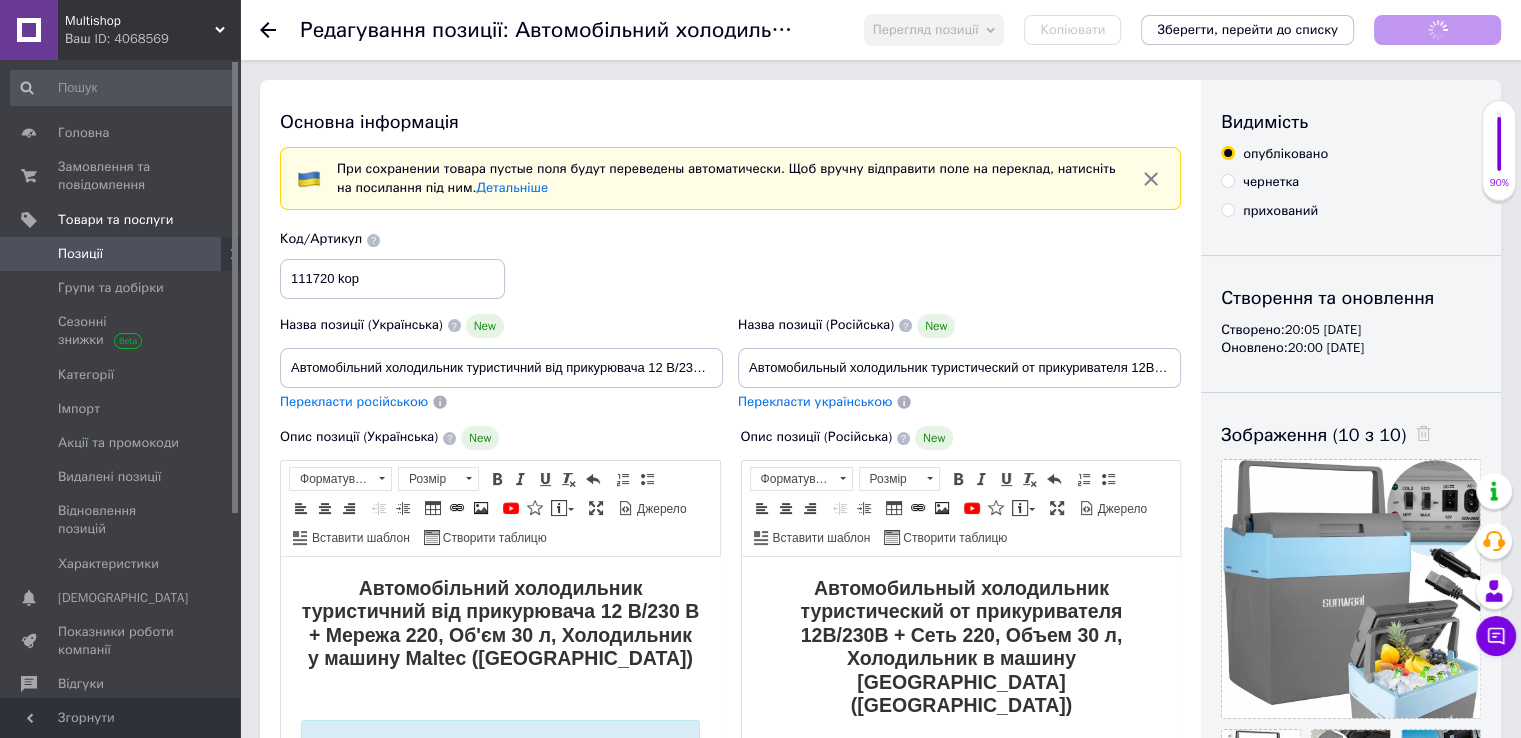 scroll, scrollTop: 0, scrollLeft: 0, axis: both 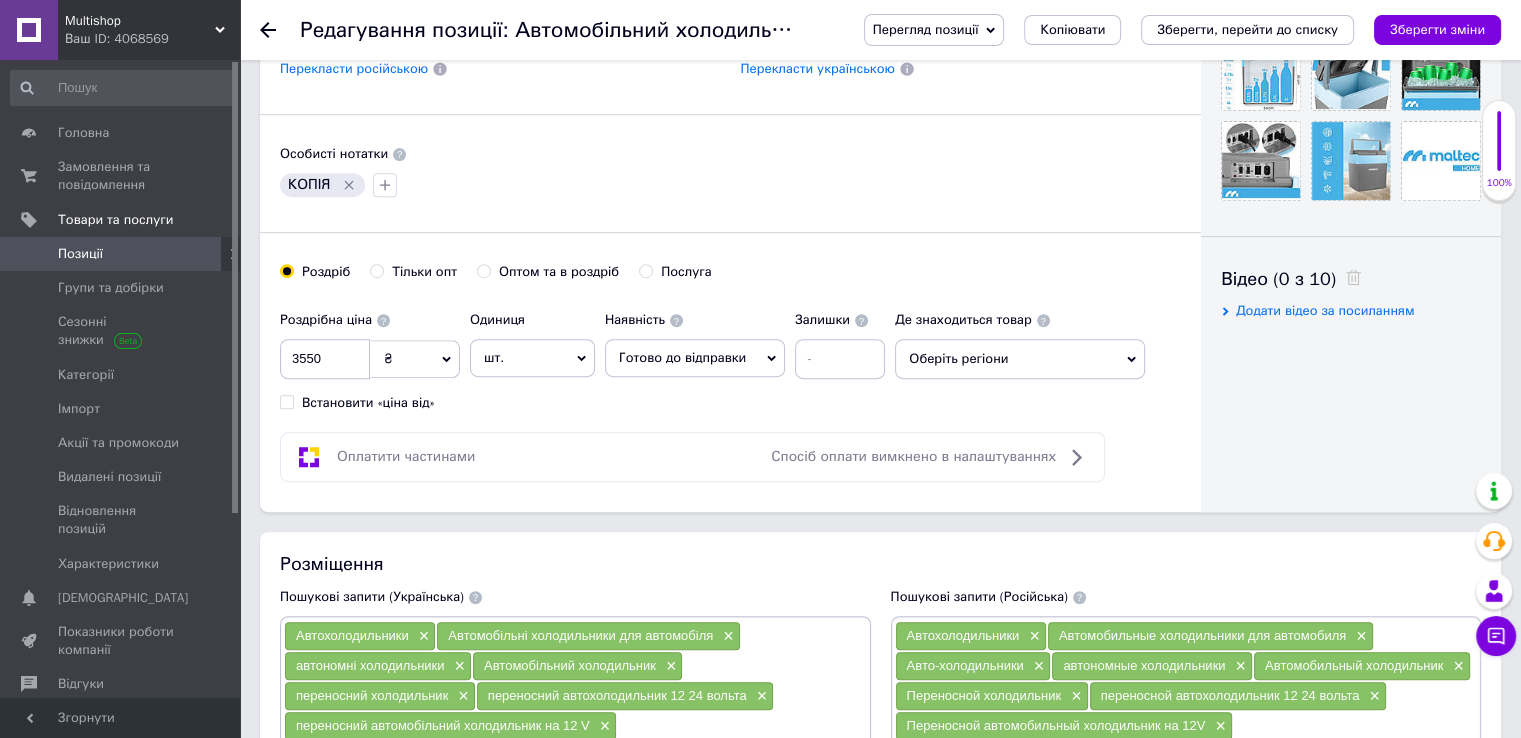 drag, startPoint x: 743, startPoint y: -210, endPoint x: 1178, endPoint y: 647, distance: 961.0796 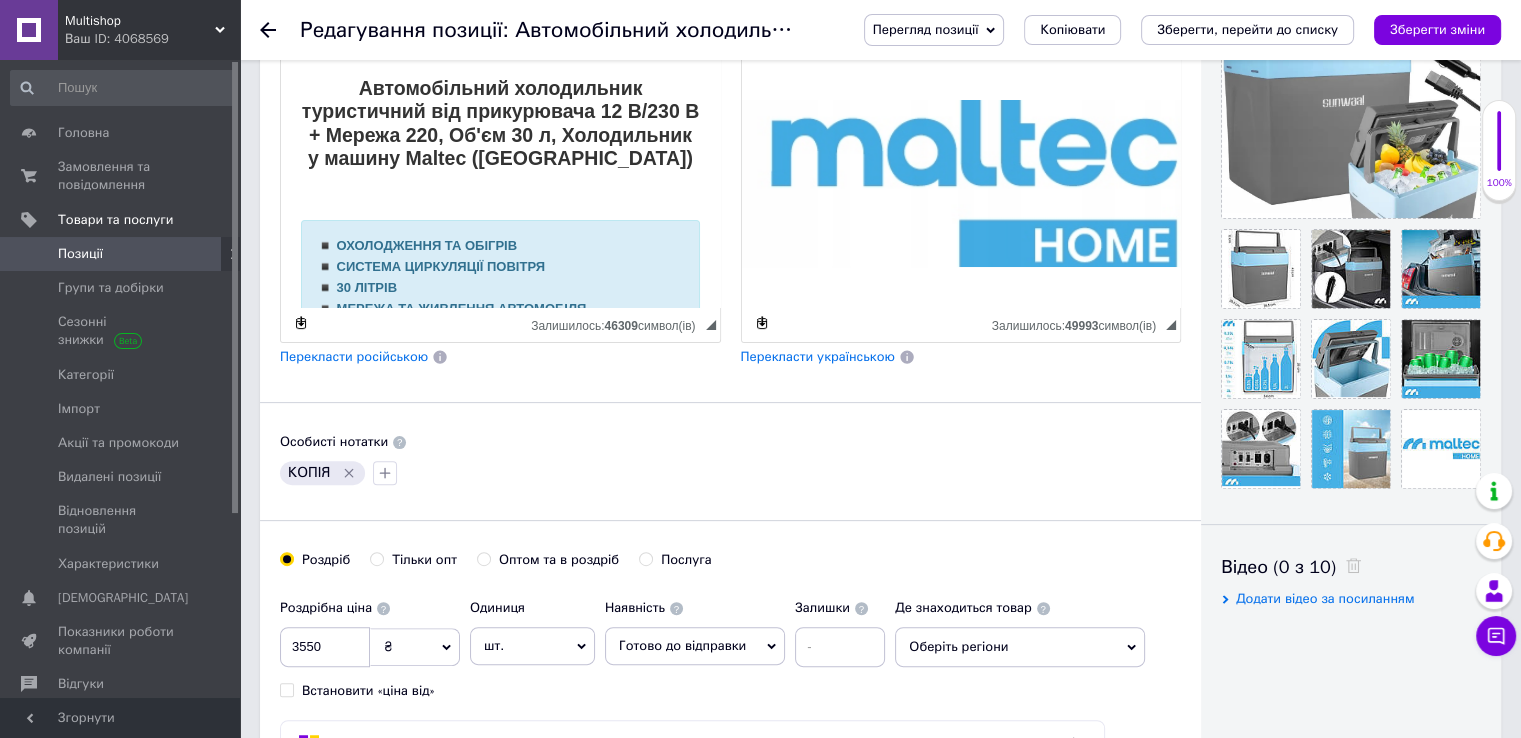 scroll, scrollTop: 0, scrollLeft: 0, axis: both 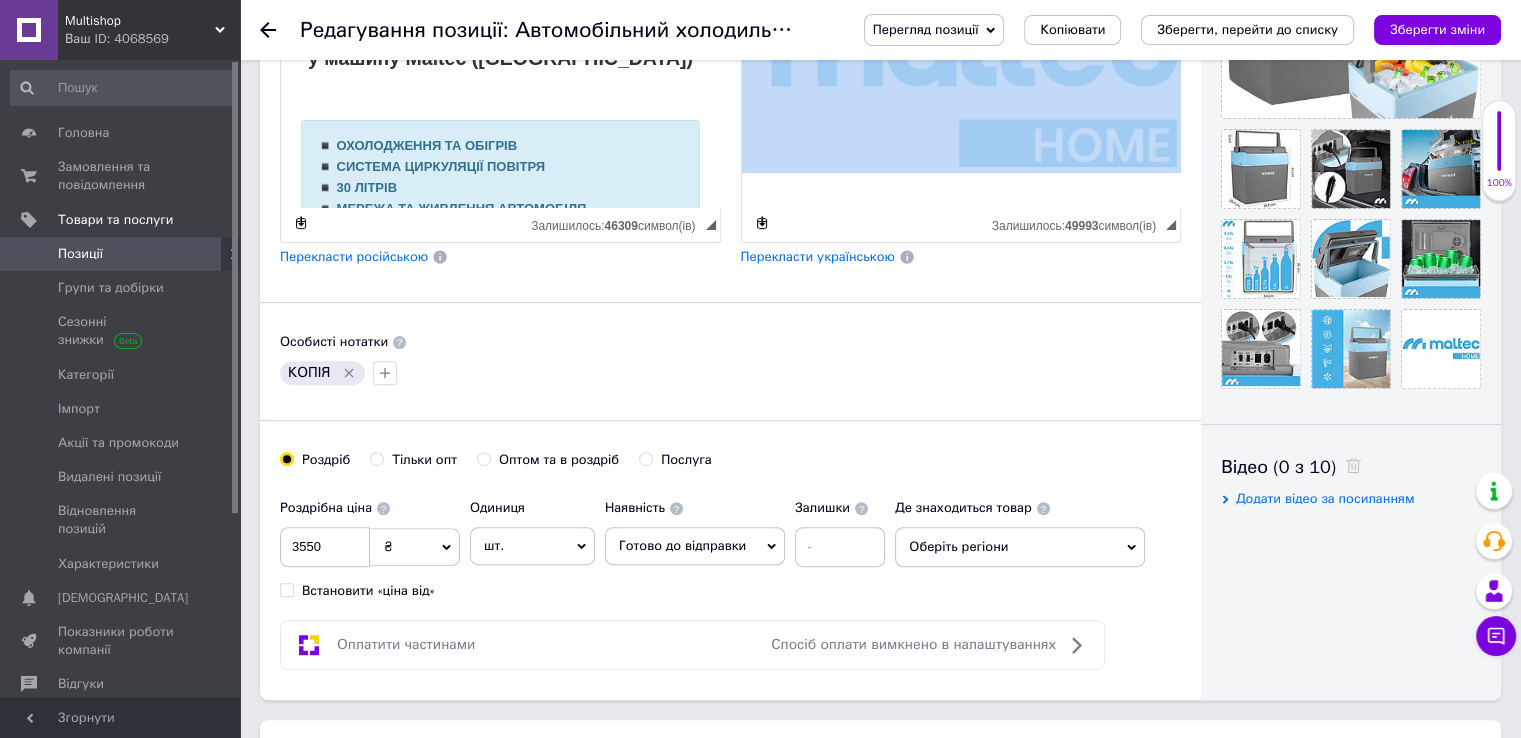 click at bounding box center [863, 84] 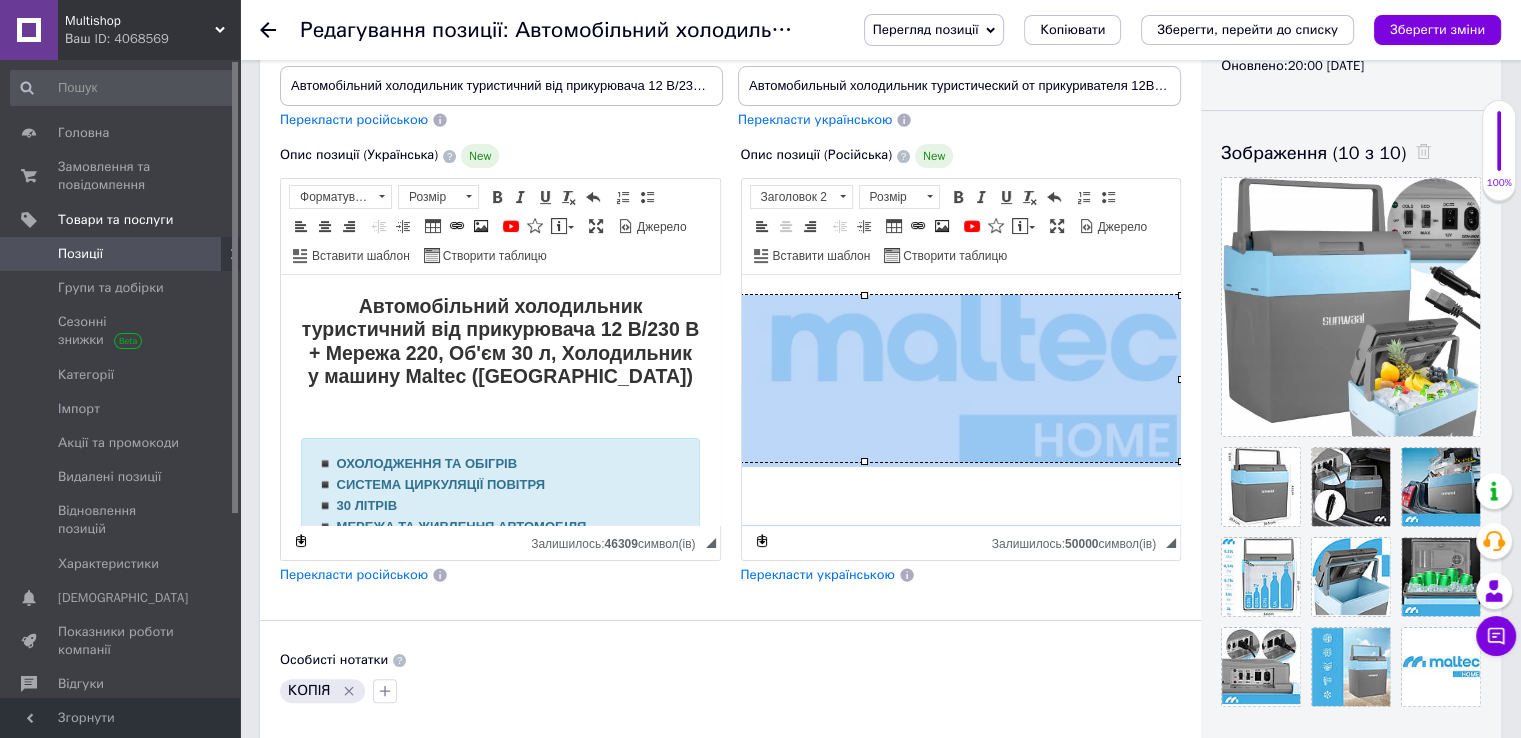 scroll, scrollTop: 100, scrollLeft: 0, axis: vertical 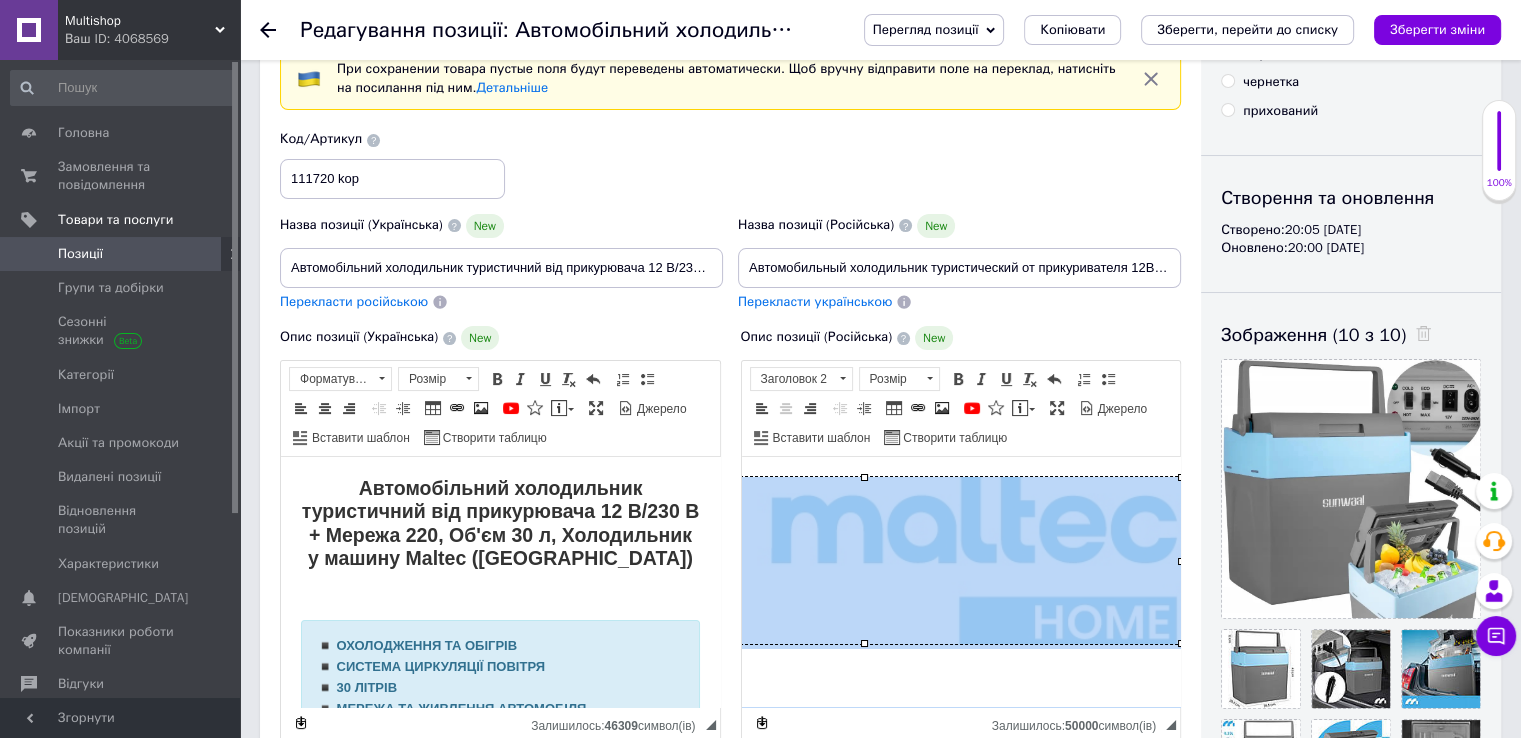 type 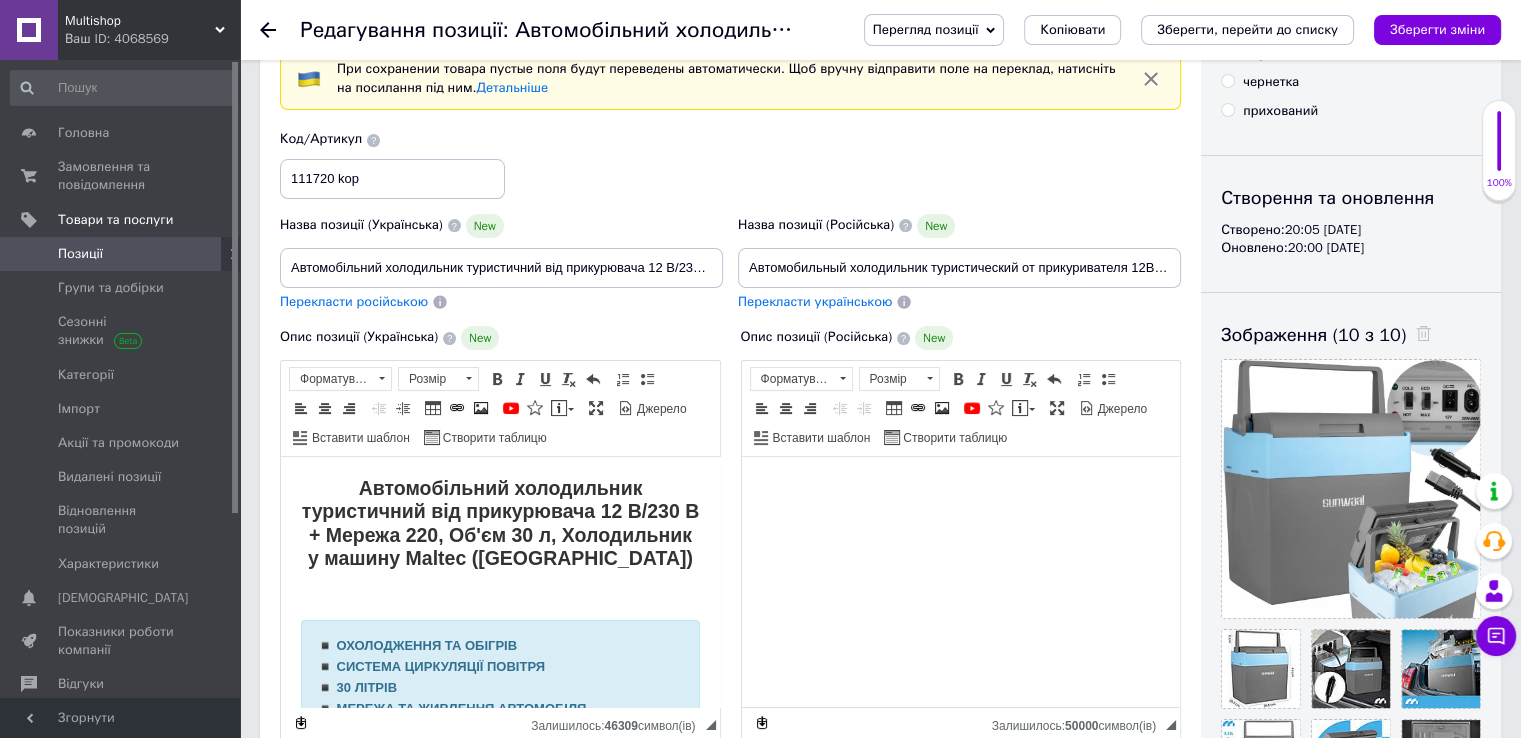 scroll, scrollTop: 0, scrollLeft: 0, axis: both 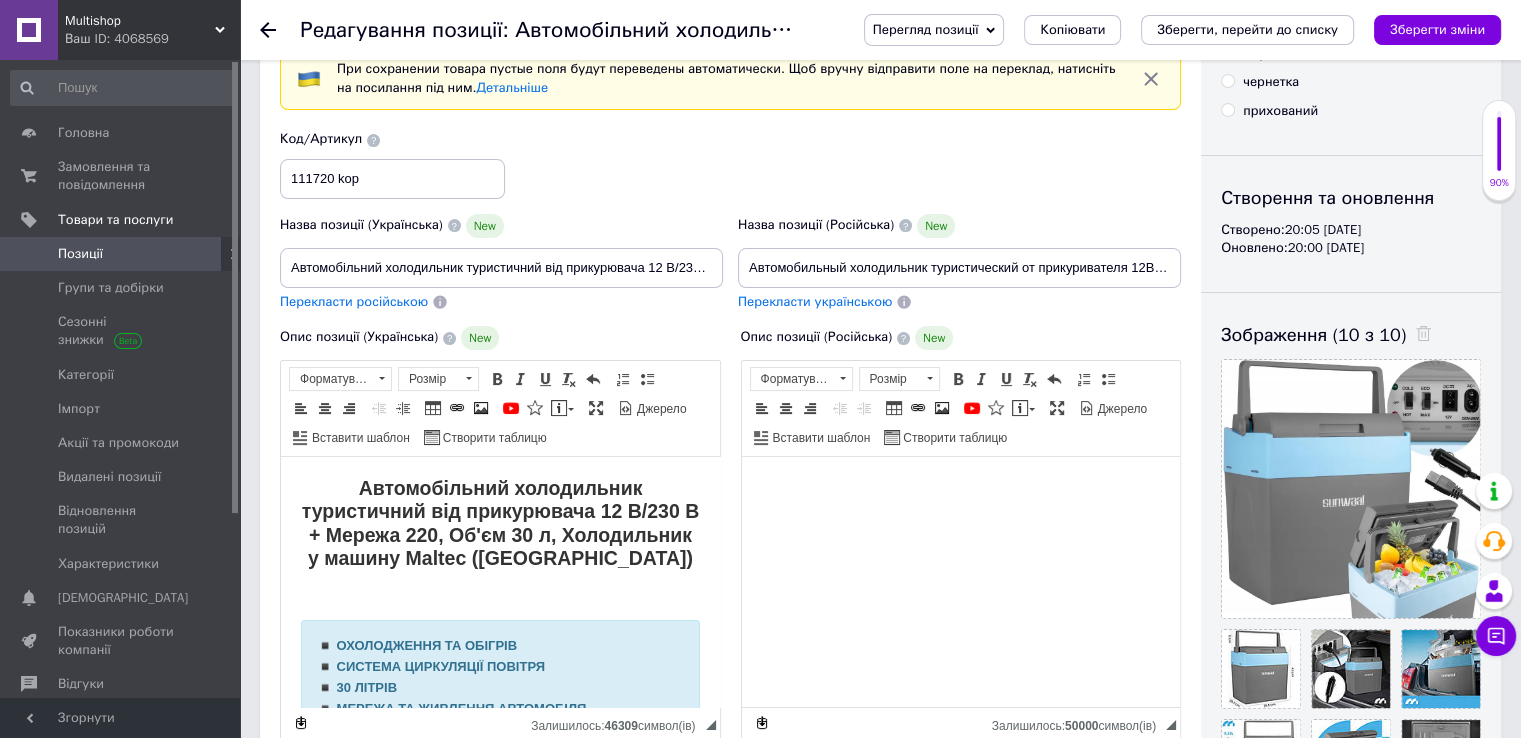 drag, startPoint x: 747, startPoint y: 478, endPoint x: 1015, endPoint y: 585, distance: 288.57062 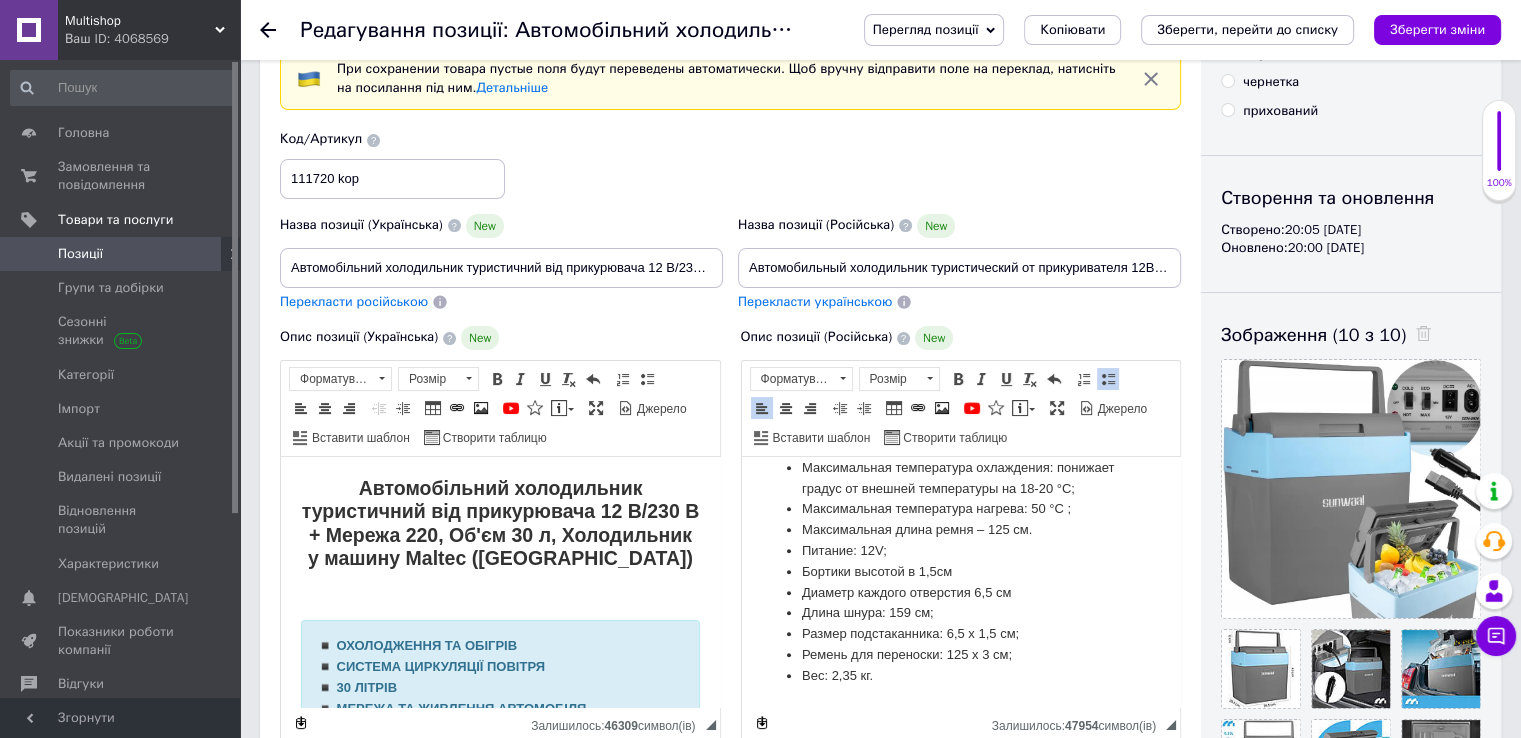 scroll, scrollTop: 300, scrollLeft: 0, axis: vertical 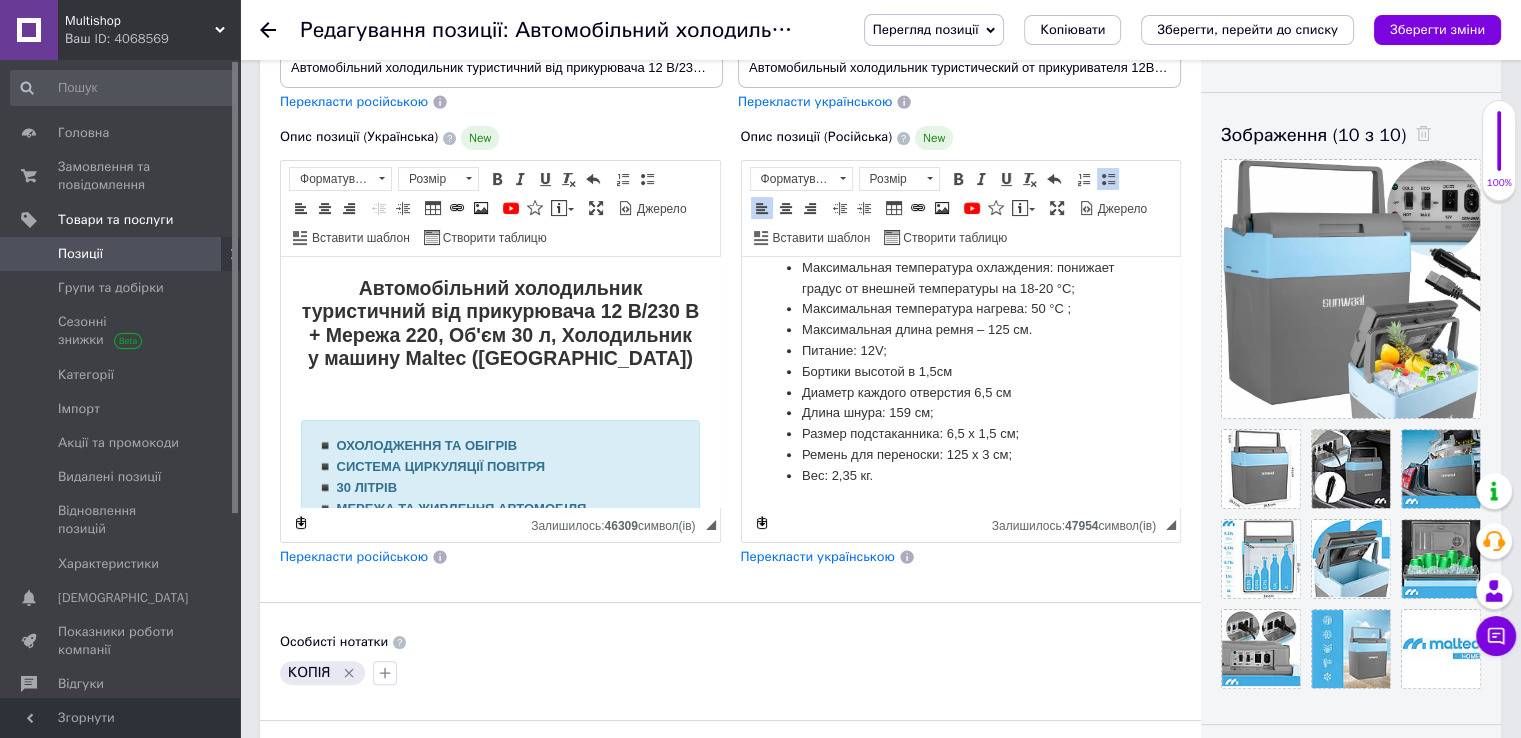 click on "Перекласти українською" at bounding box center (818, 556) 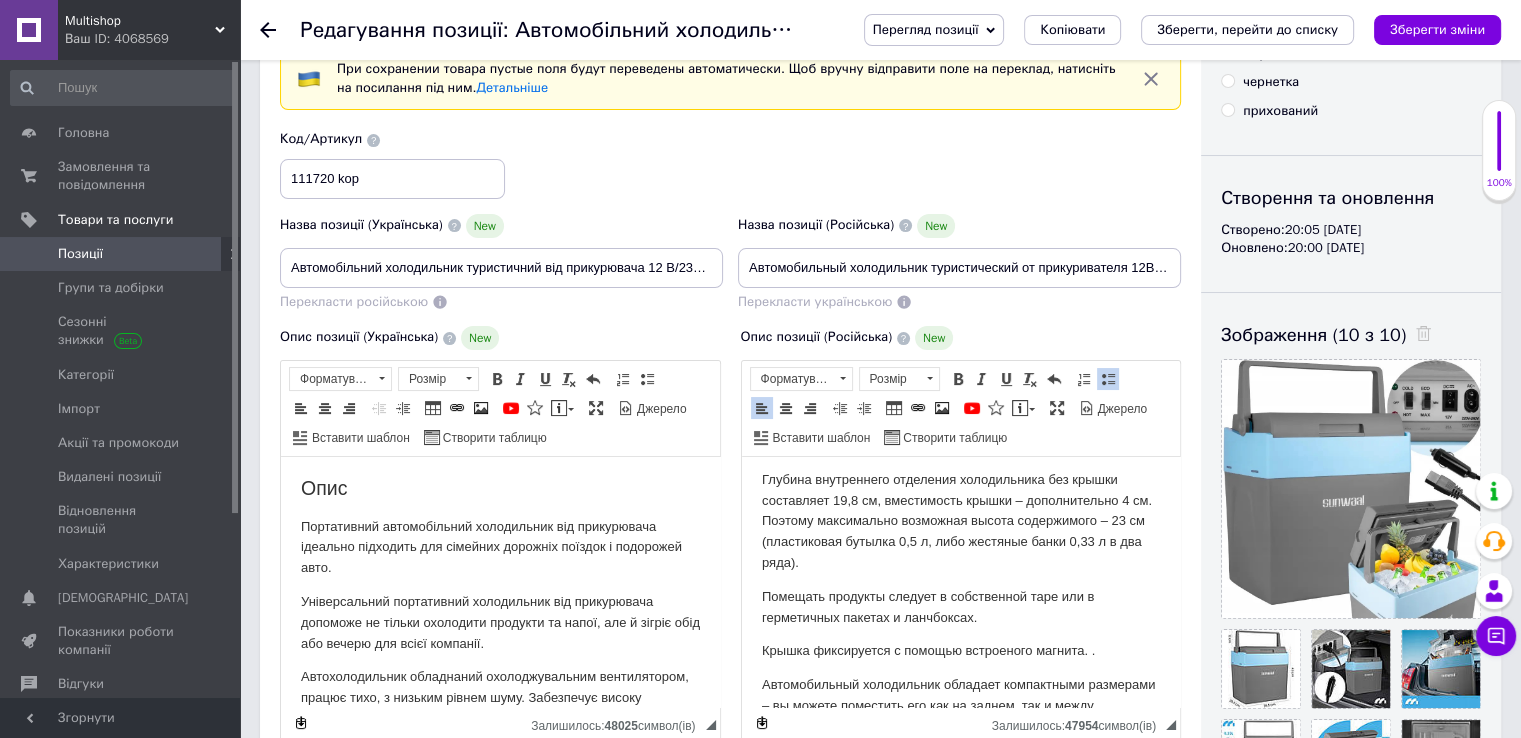 scroll, scrollTop: 456, scrollLeft: 0, axis: vertical 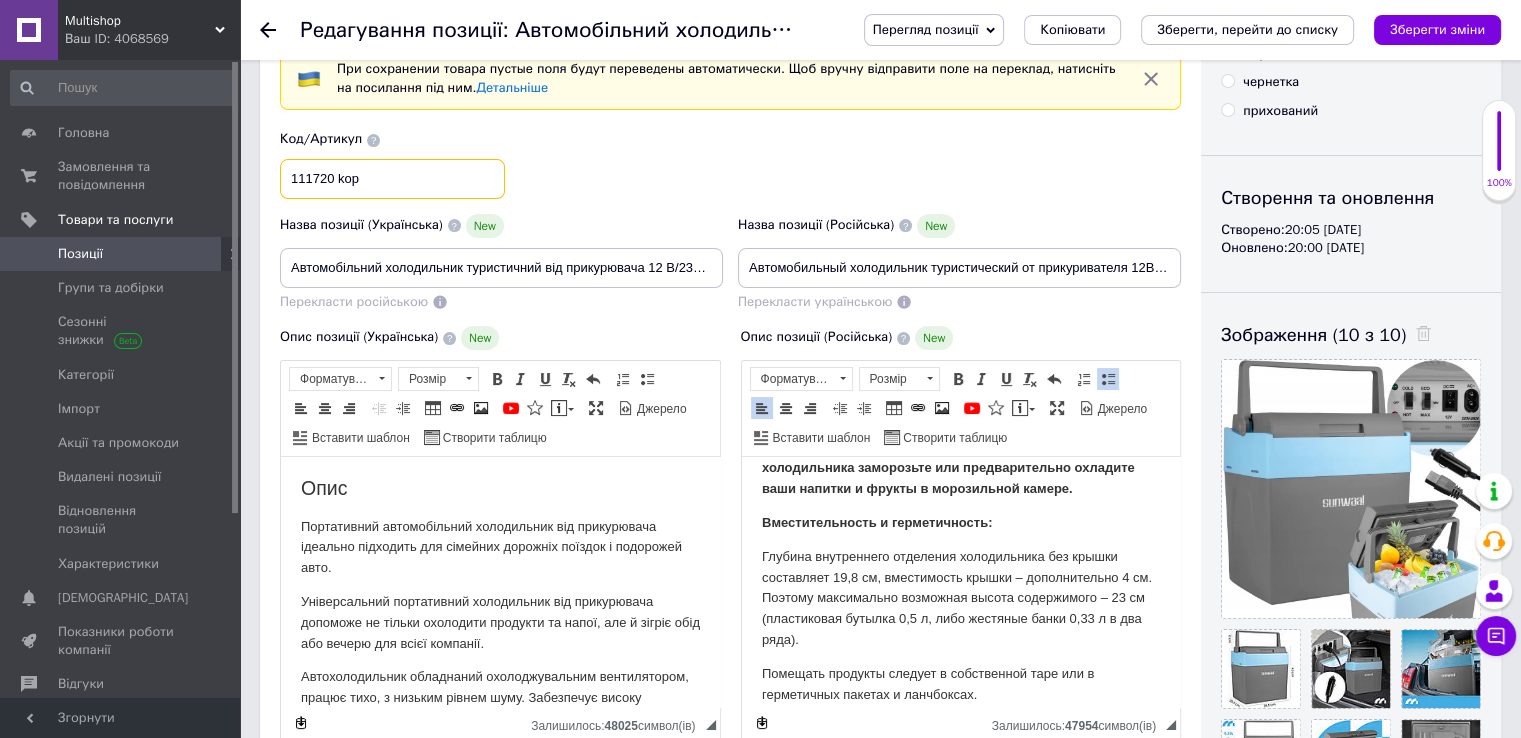 click on "111720 kop" at bounding box center (392, 179) 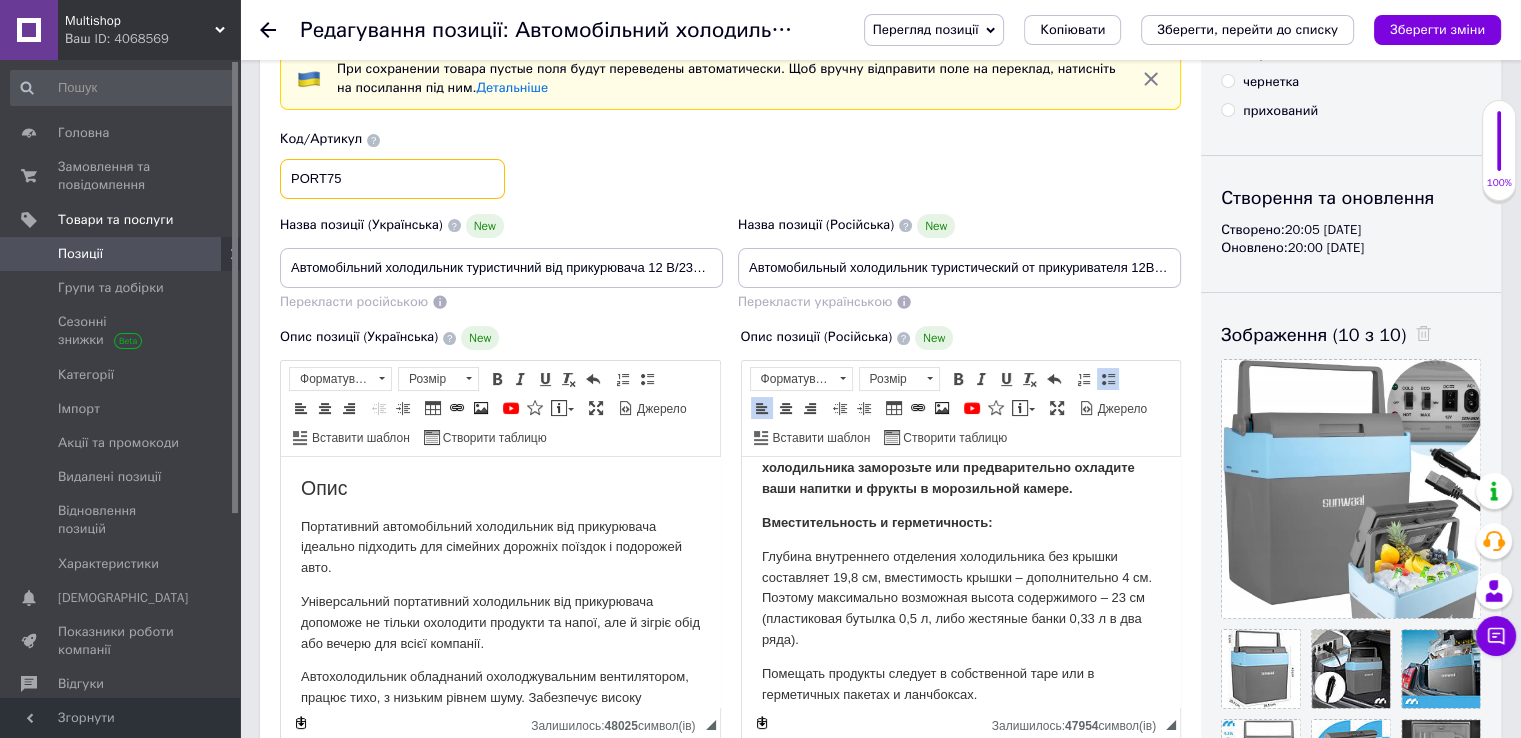 type on "PORT75" 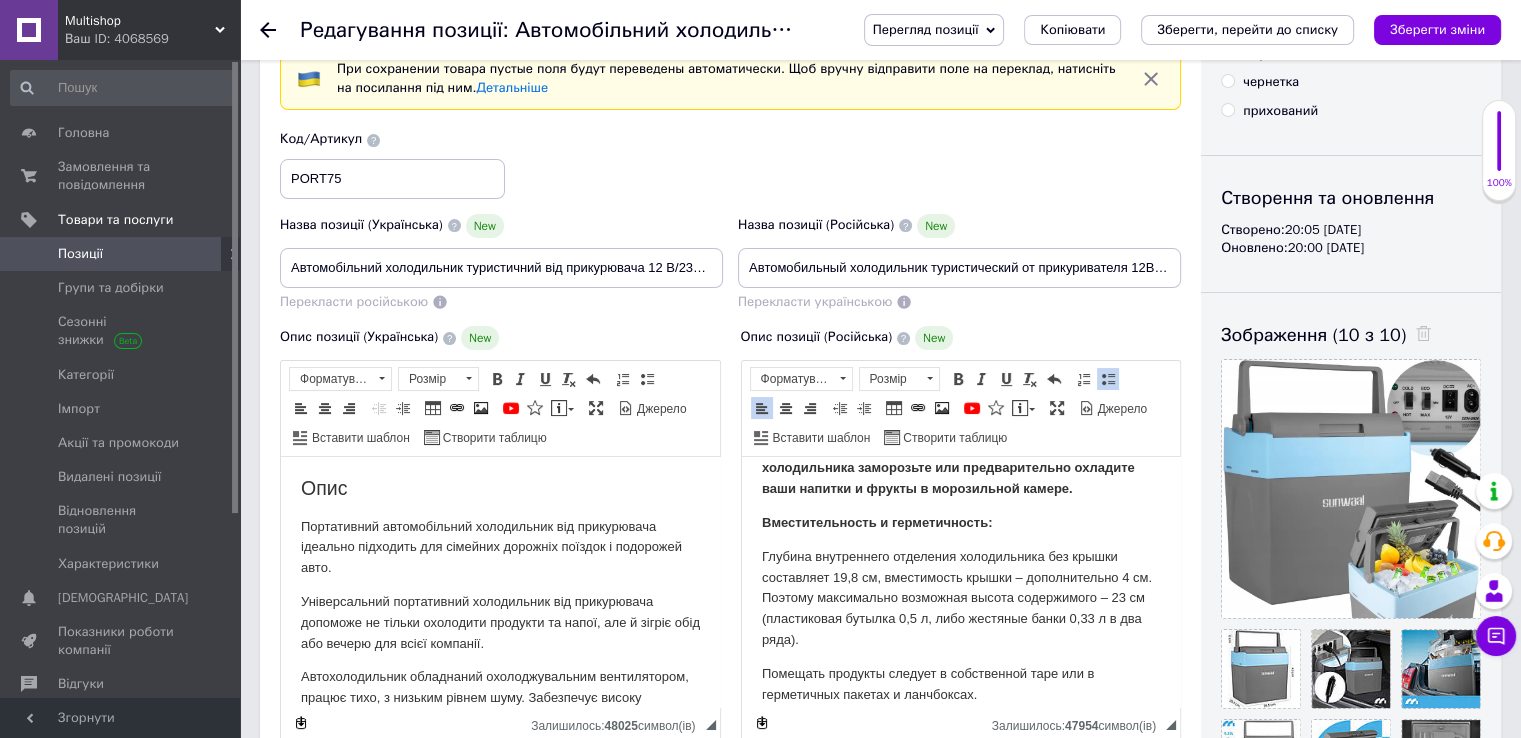 click on "Редагування позиції: Автомобільний холодильник туристичний від прикурювача 12 В/230 В + Мережа 220, Об'єм 30 л, Холодильник у машину Maltec ([GEOGRAPHIC_DATA]) Перегляд позиції Зберегти та переглянути на сайті Зберегти та переглянути на маркетплейсі Копіювати Зберегти, перейти до списку Зберегти зміни" at bounding box center [880, 30] 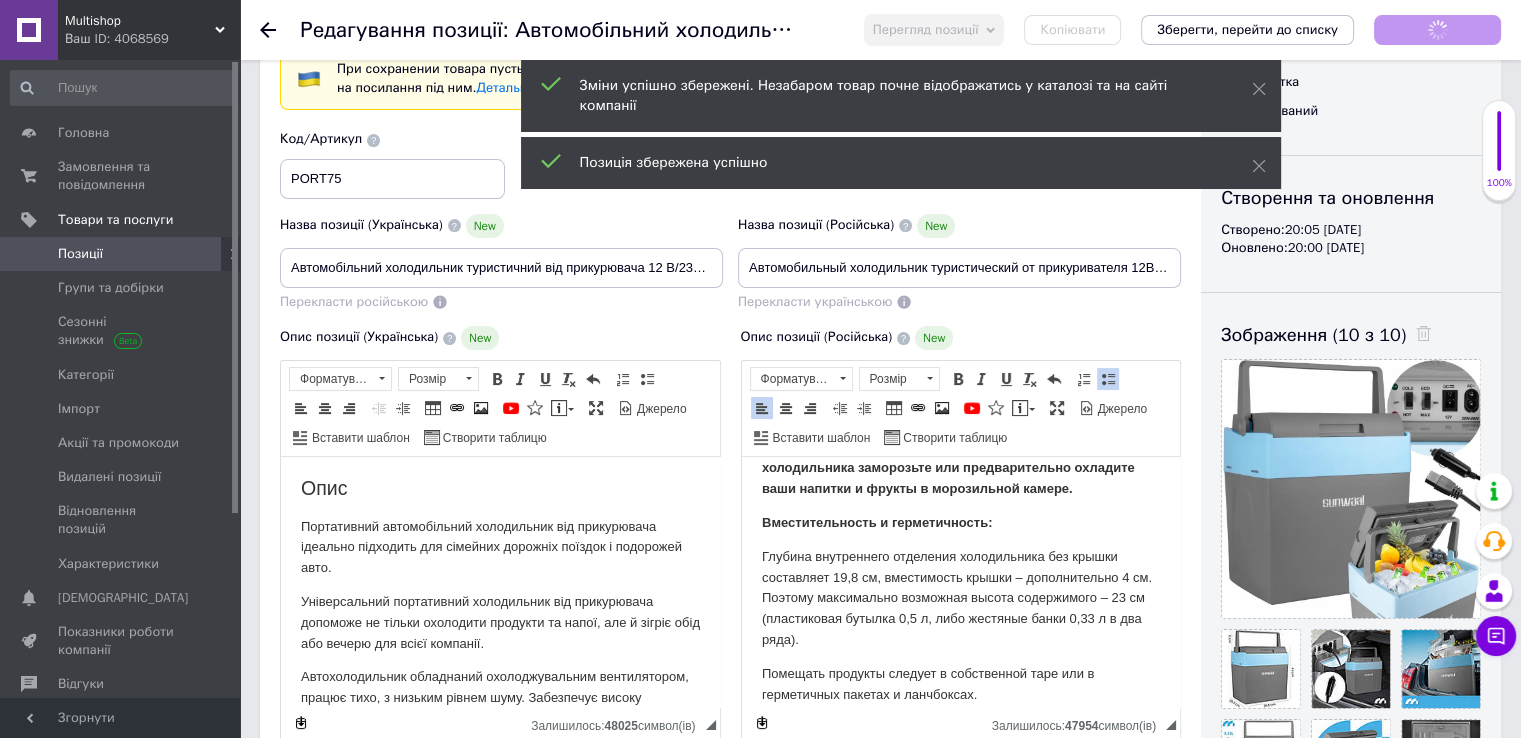scroll, scrollTop: 456, scrollLeft: 0, axis: vertical 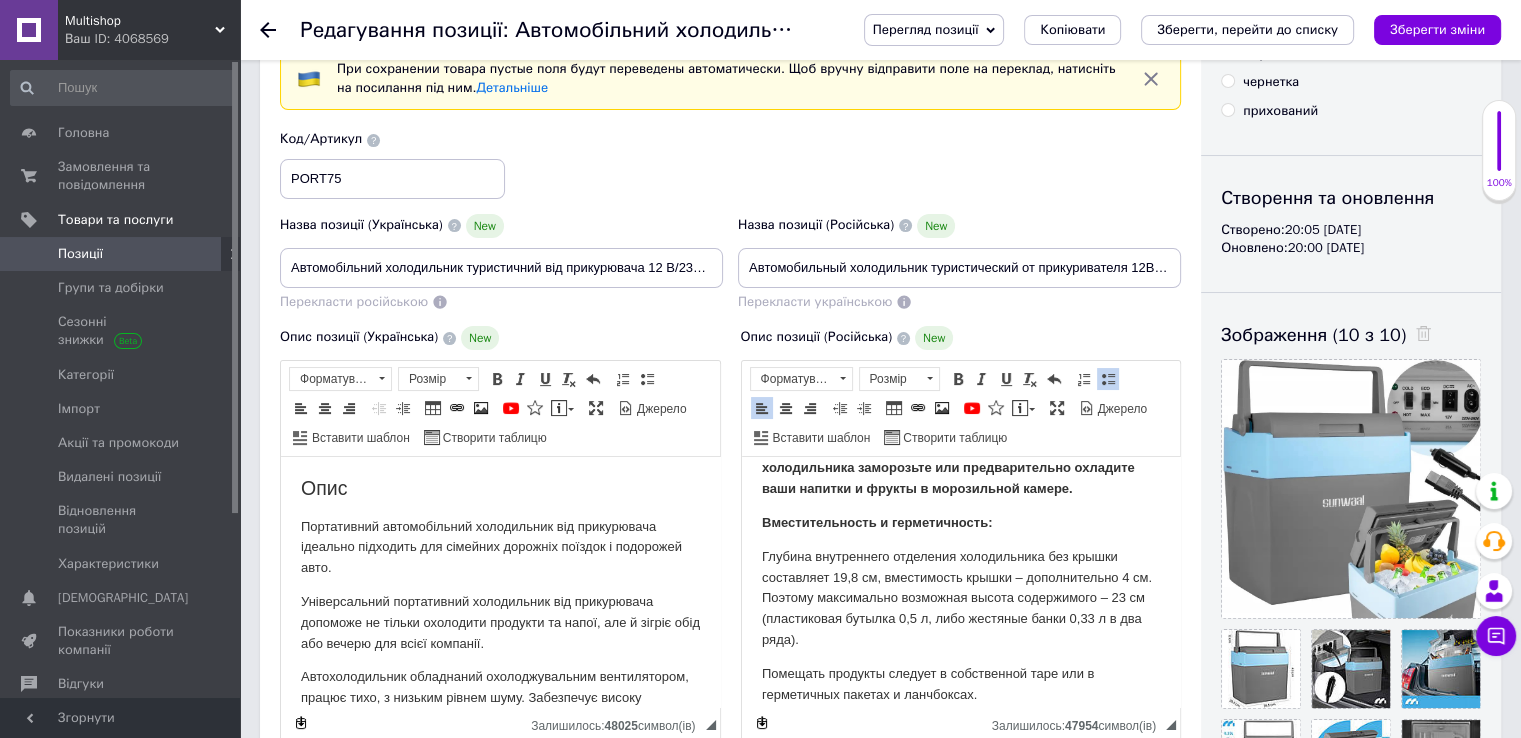 click on "Позиції" at bounding box center (80, 254) 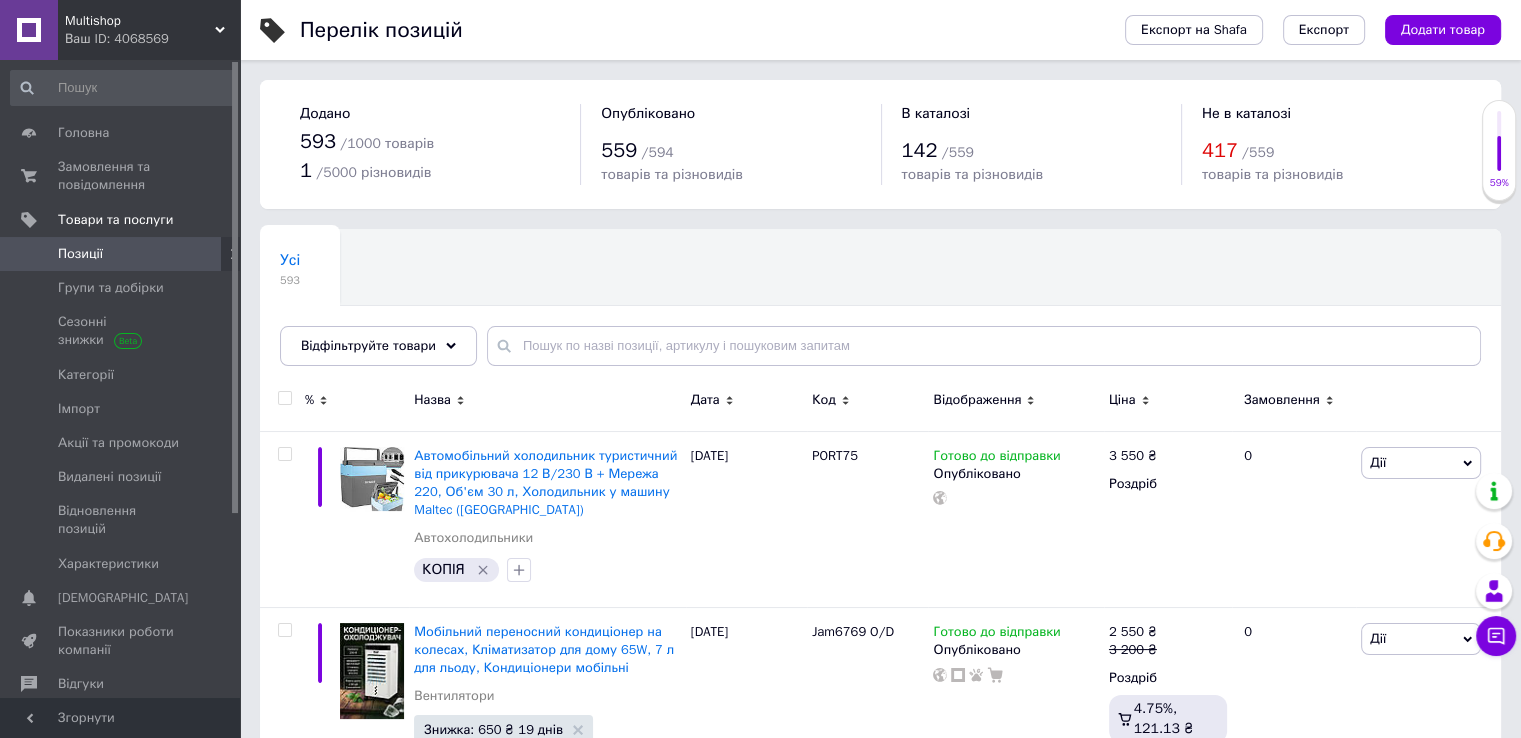 scroll, scrollTop: 200, scrollLeft: 0, axis: vertical 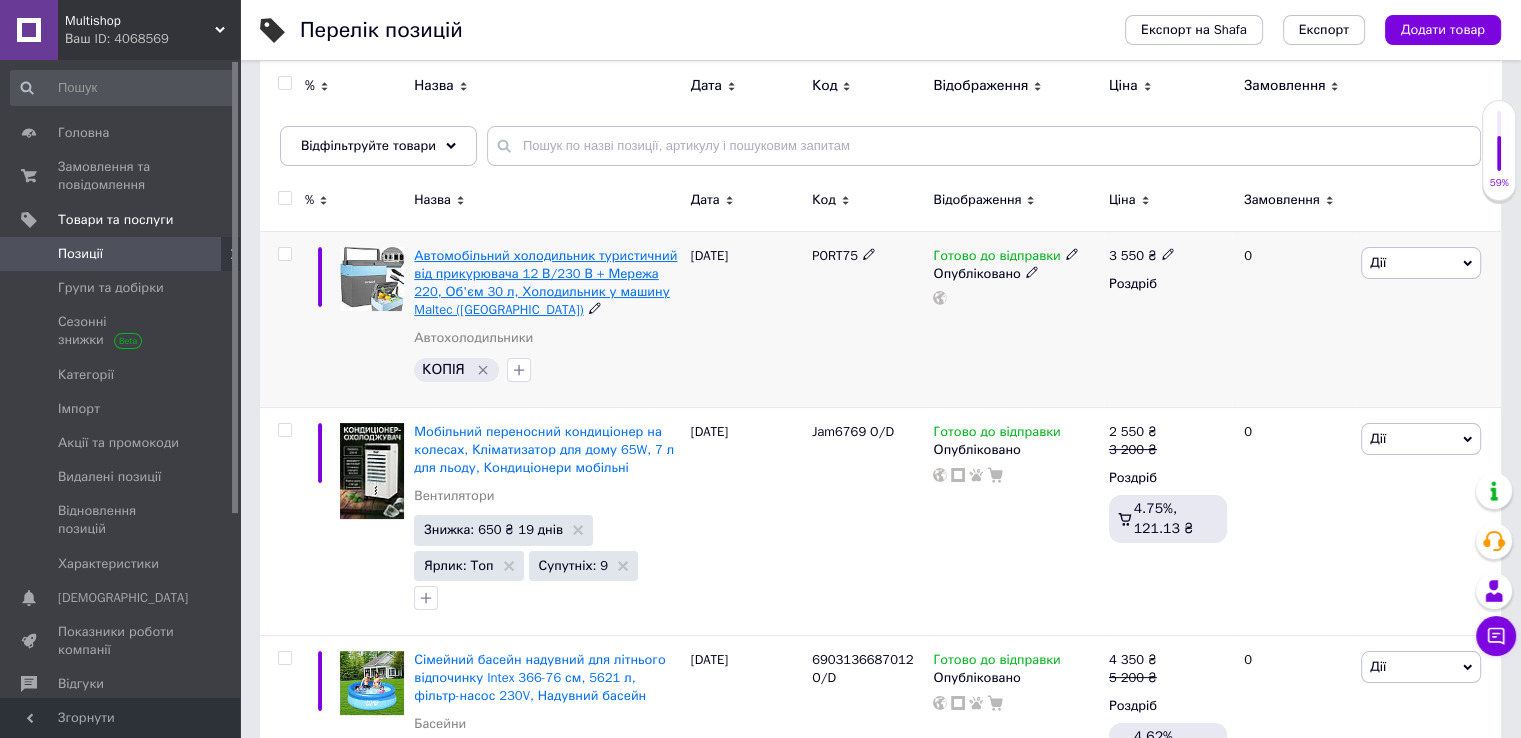 click on "Автомобільний холодильник туристичний від прикурювача 12 В/230 В + Мережа 220, Об'єм 30 л, Холодильник у машину Maltec ([GEOGRAPHIC_DATA])" at bounding box center (545, 283) 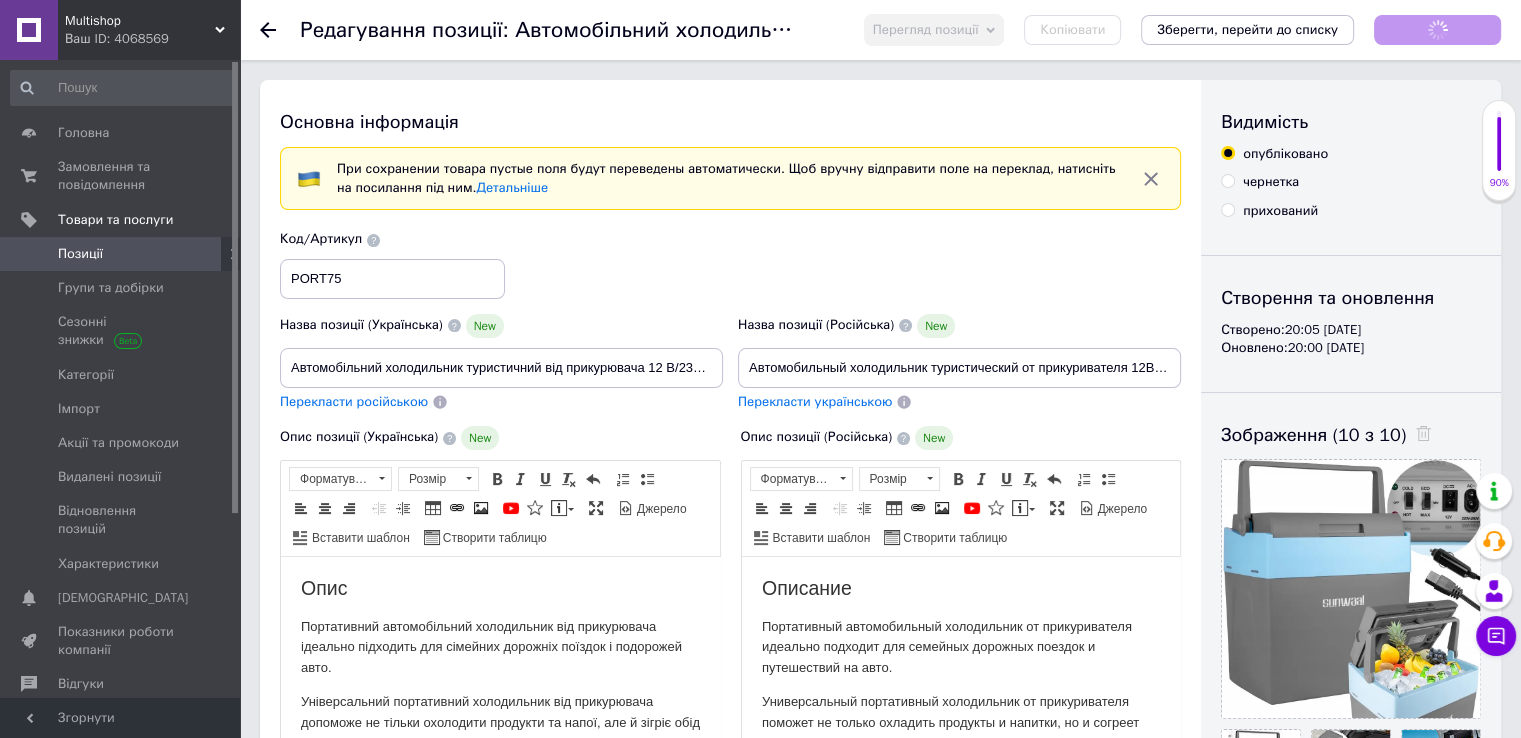 scroll, scrollTop: 0, scrollLeft: 0, axis: both 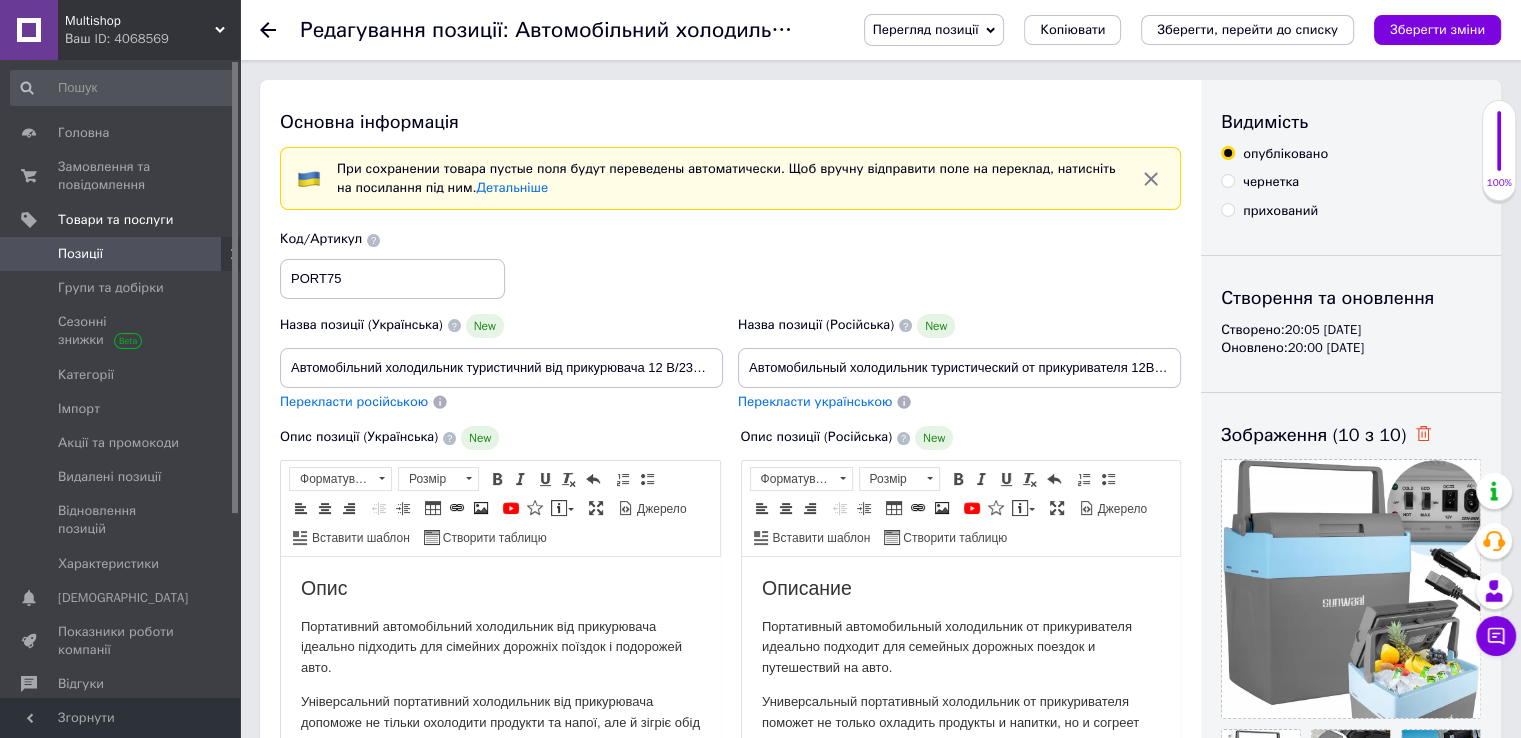 click 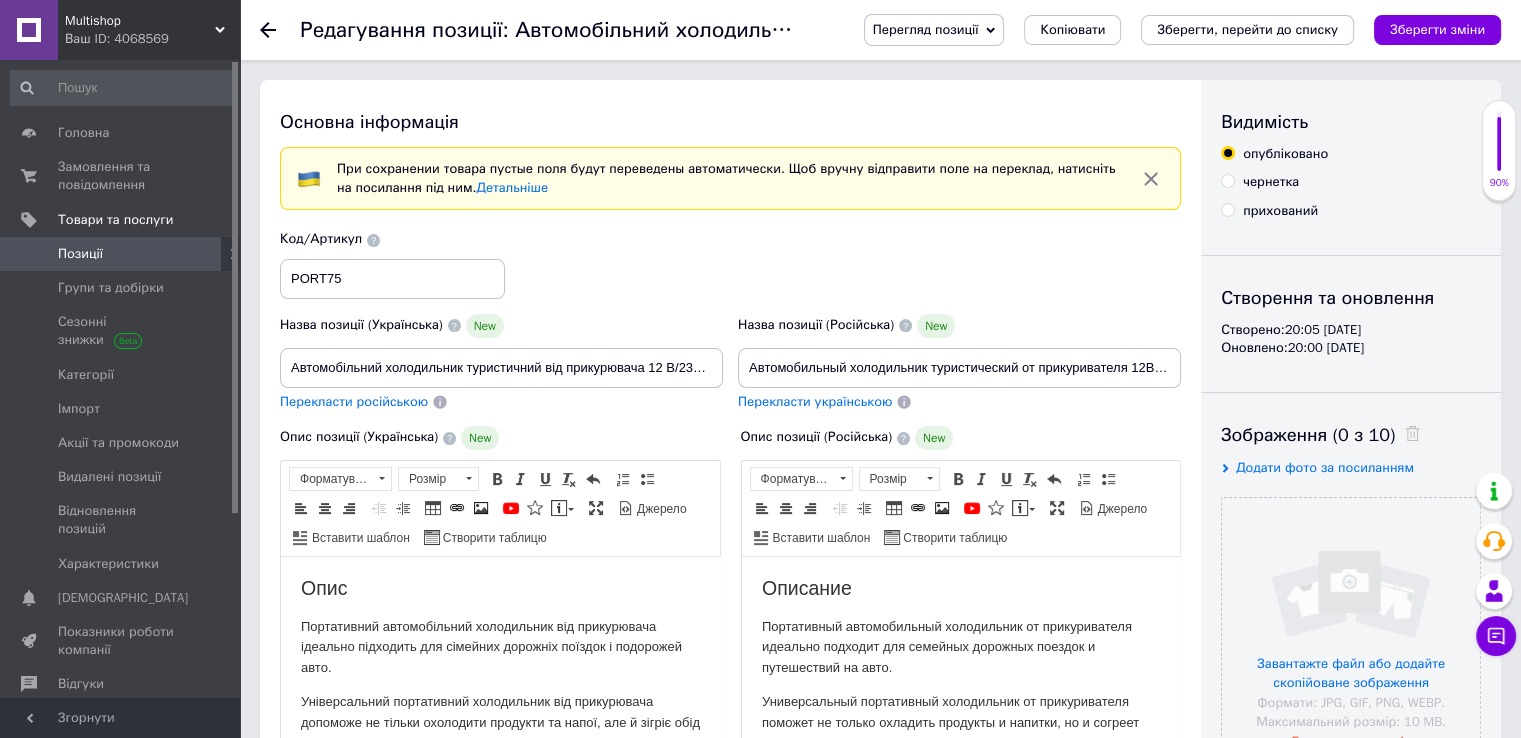 scroll, scrollTop: 200, scrollLeft: 0, axis: vertical 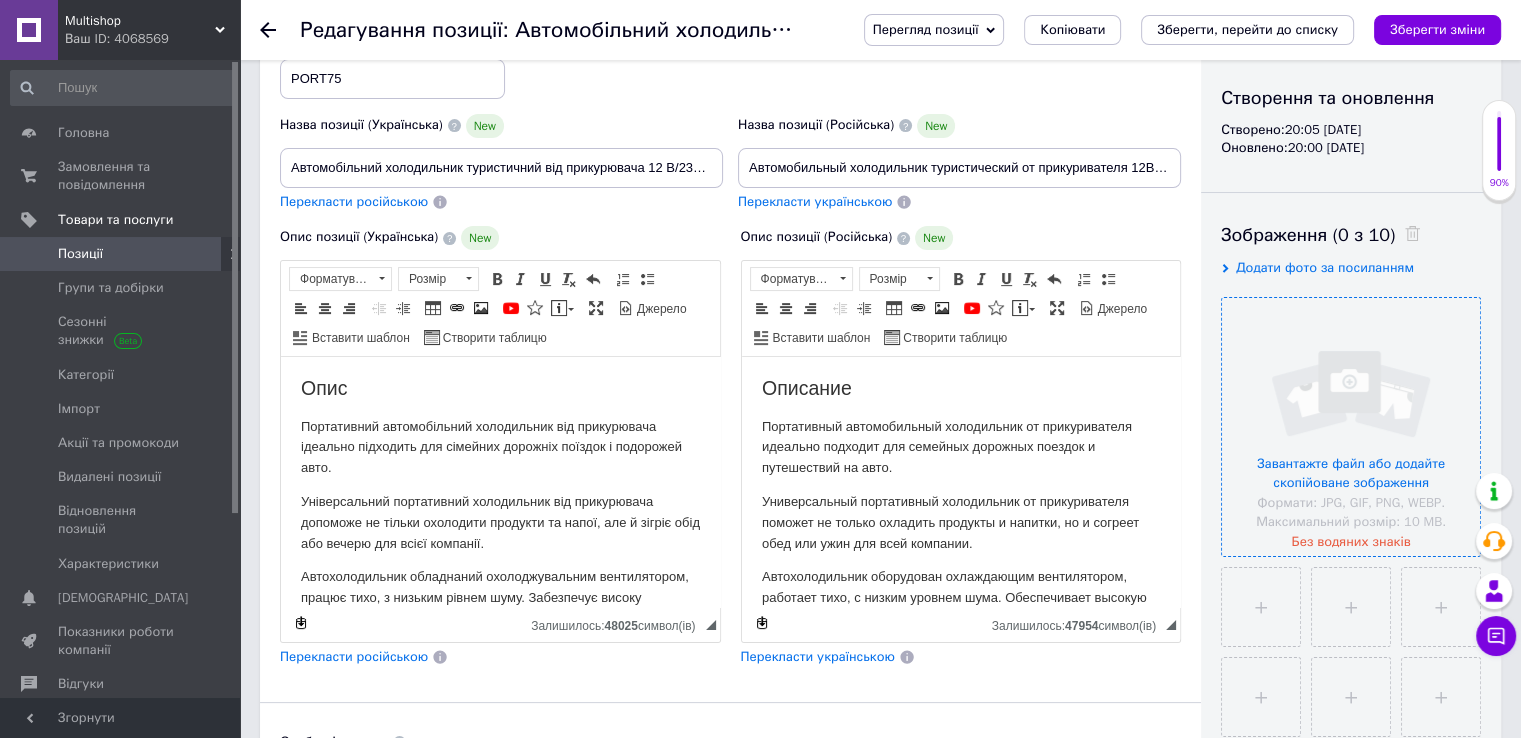 click at bounding box center (1351, 427) 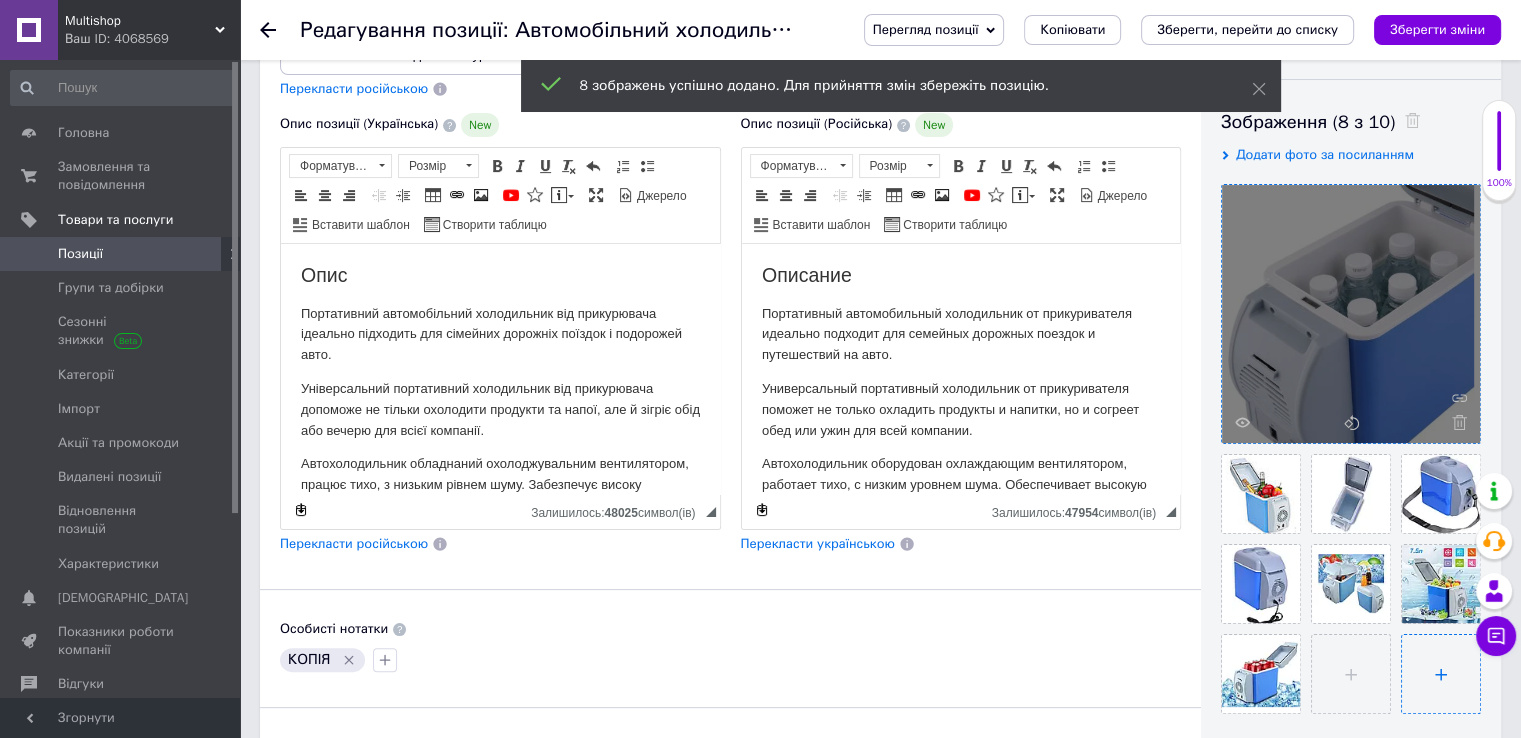 scroll, scrollTop: 400, scrollLeft: 0, axis: vertical 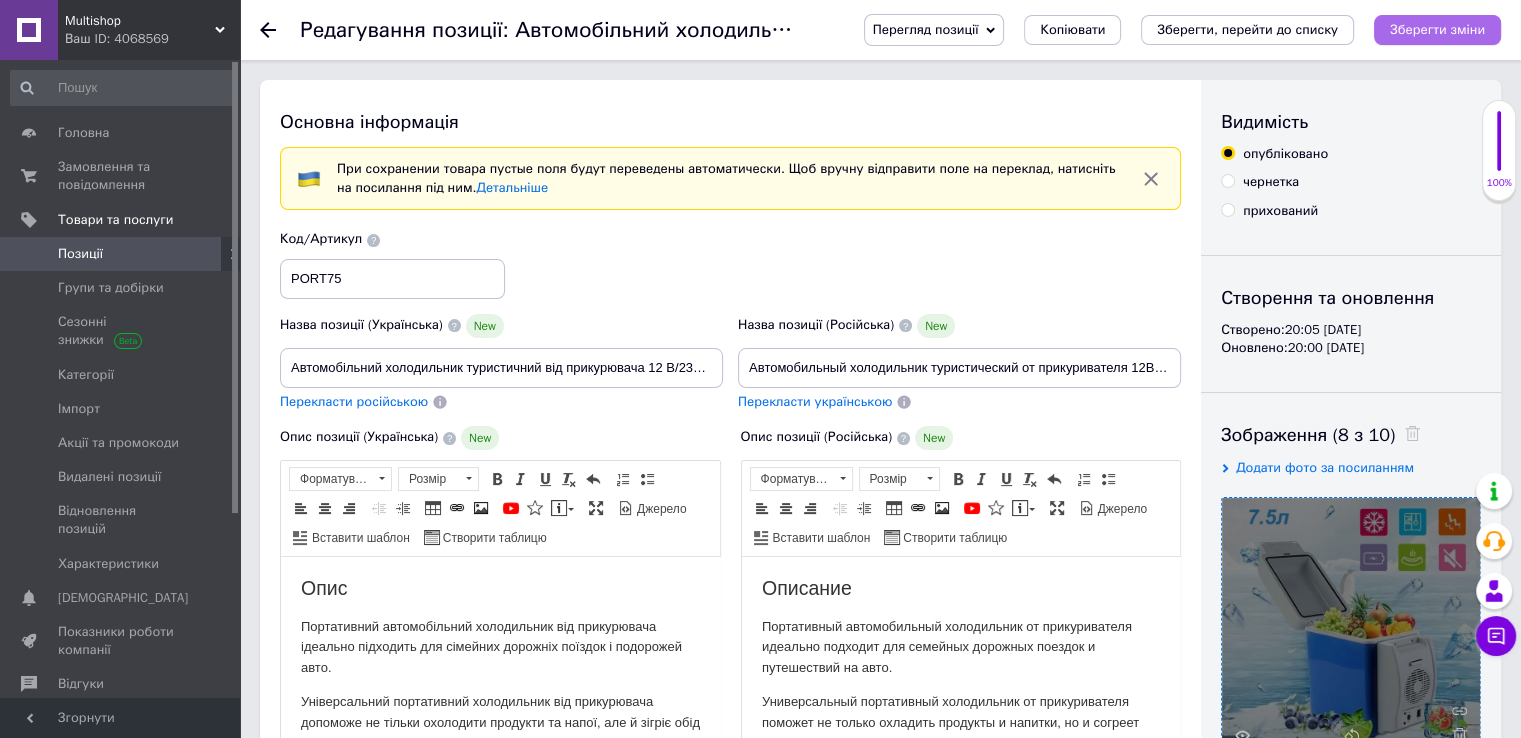 click on "Зберегти зміни" at bounding box center [1437, 30] 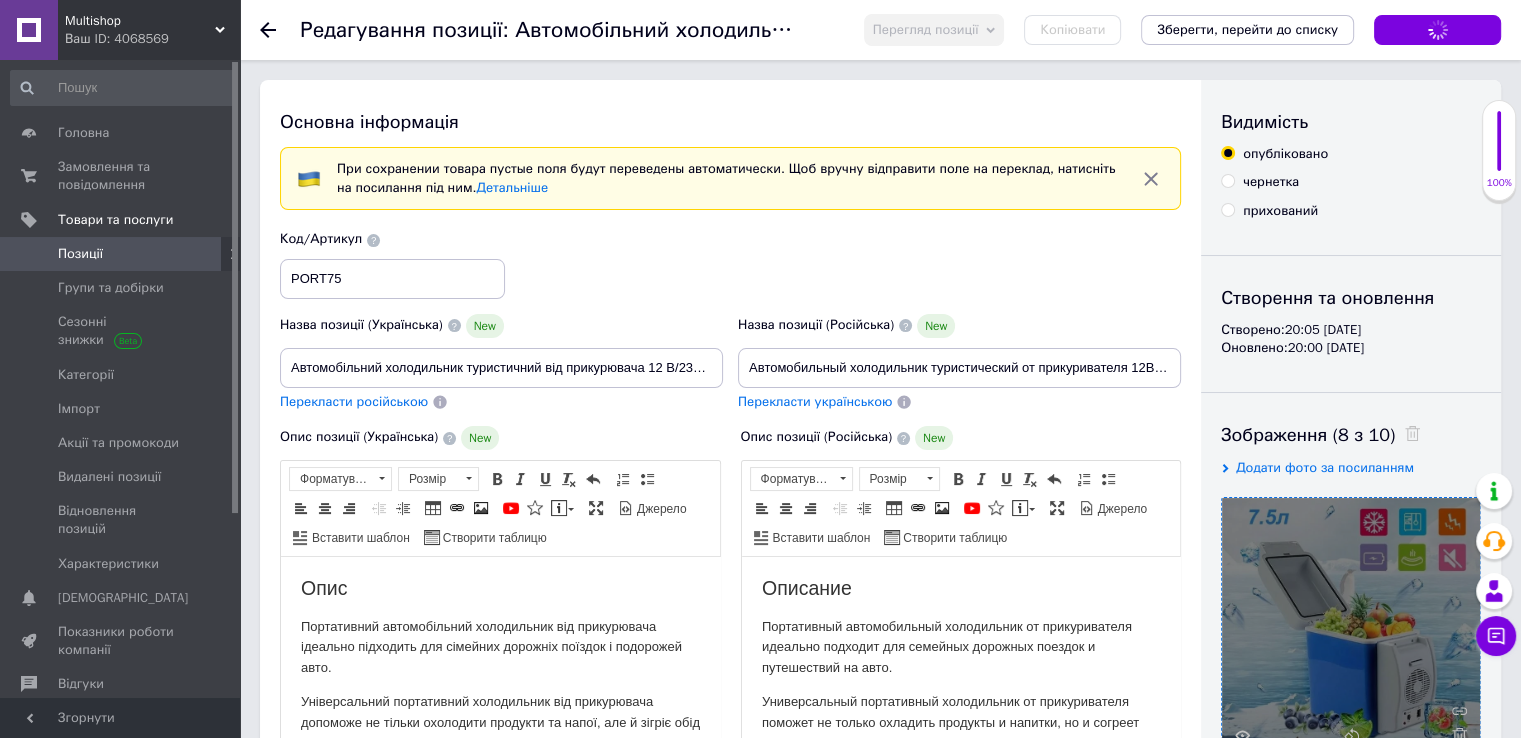 click on "Зберегти зміни" at bounding box center (1437, 30) 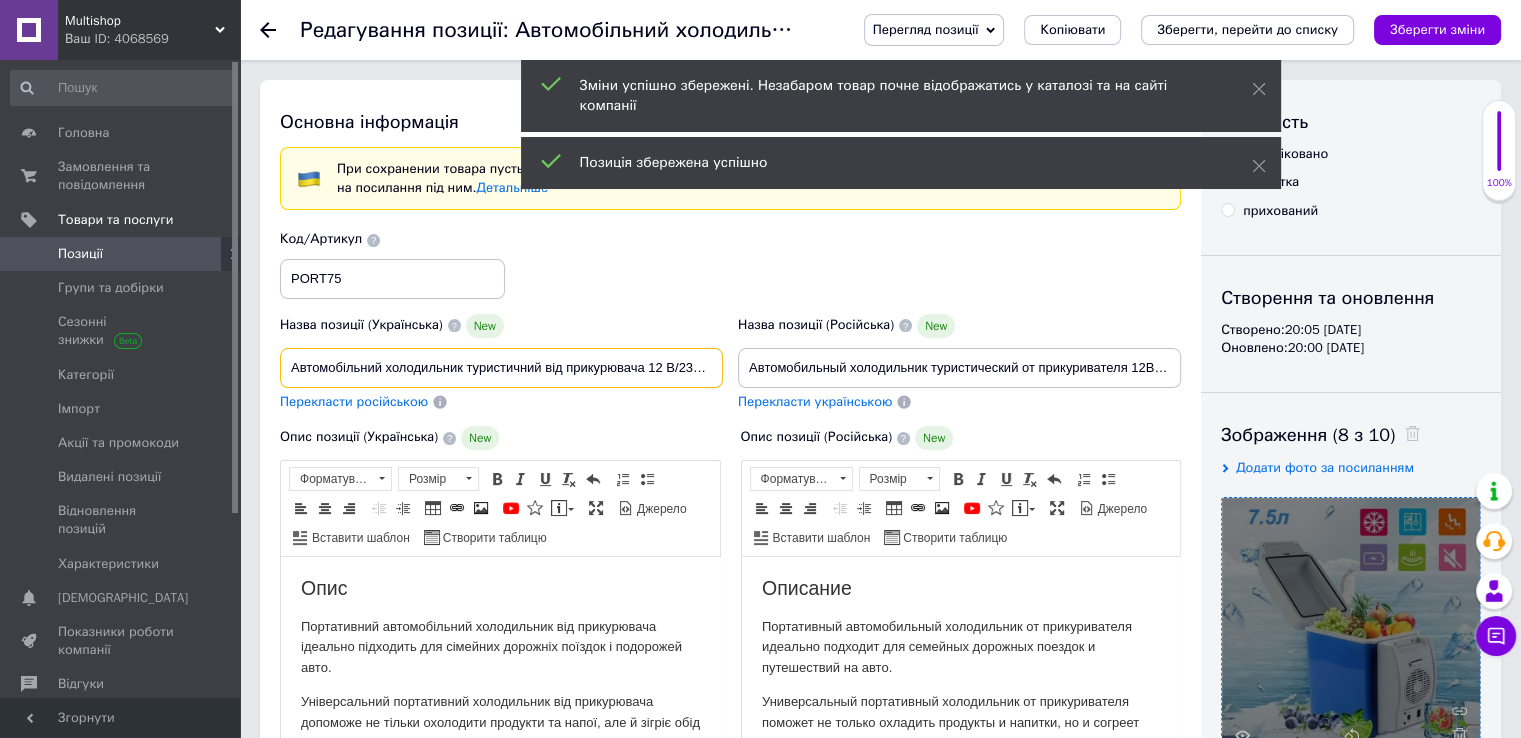 scroll, scrollTop: 0, scrollLeft: 413, axis: horizontal 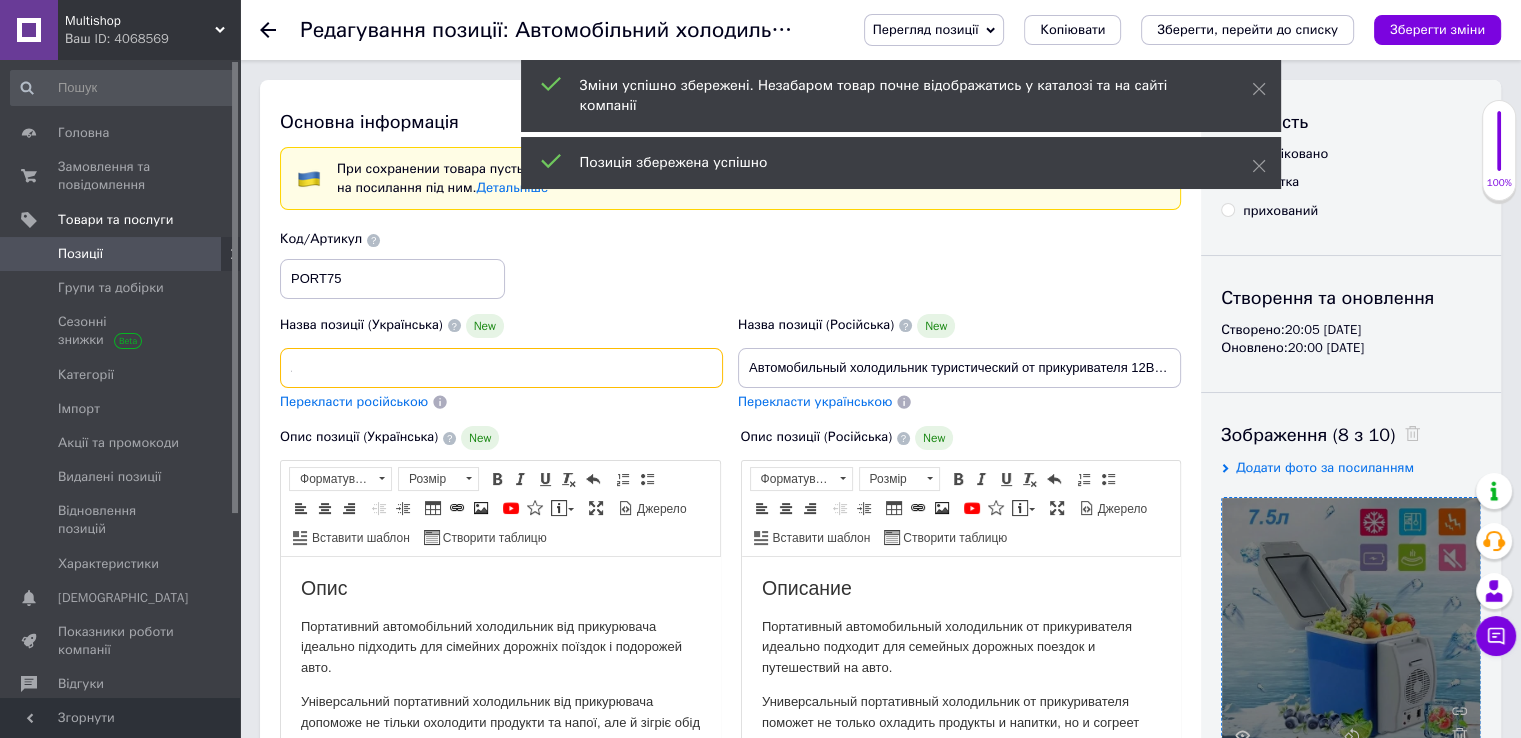 drag, startPoint x: 624, startPoint y: 359, endPoint x: 880, endPoint y: 366, distance: 256.09567 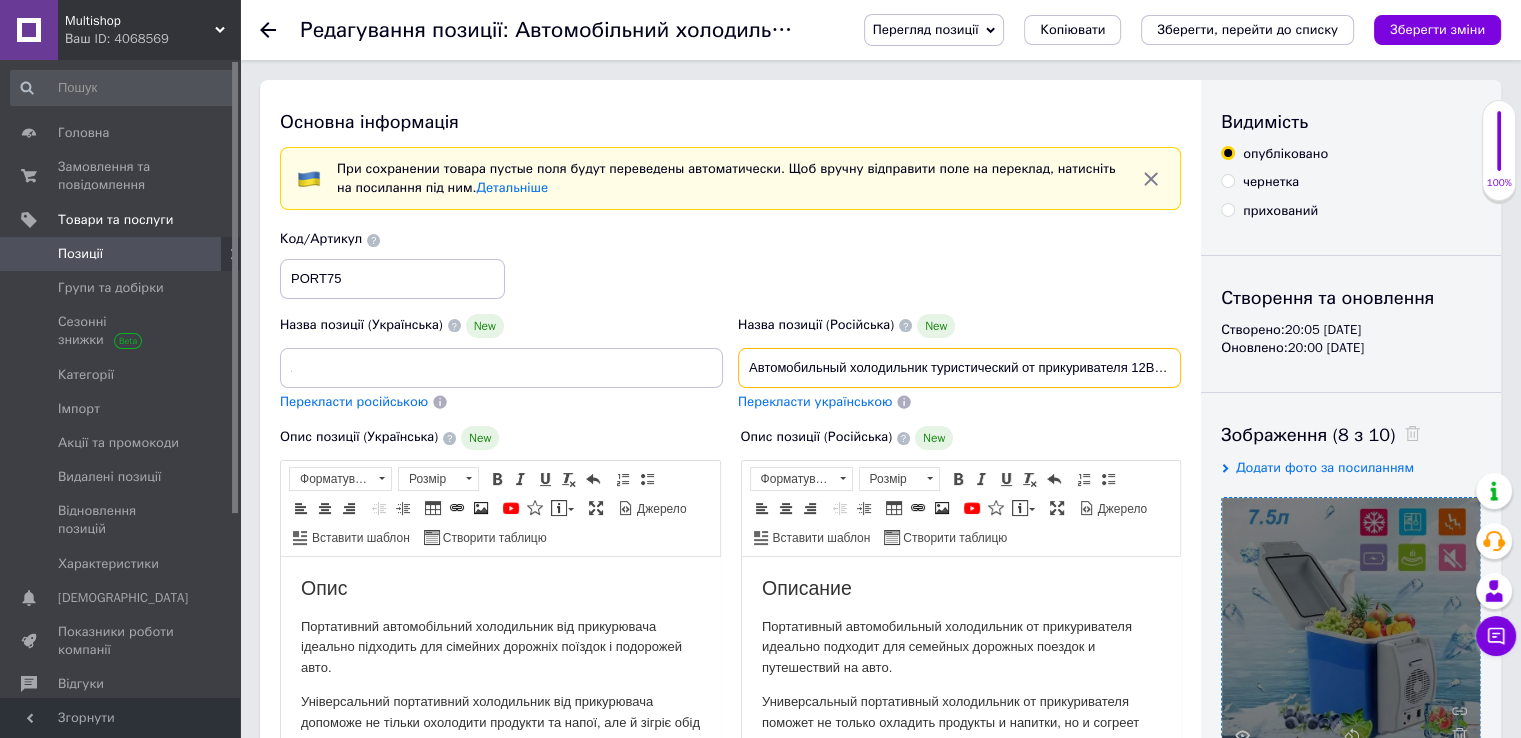 scroll, scrollTop: 0, scrollLeft: 0, axis: both 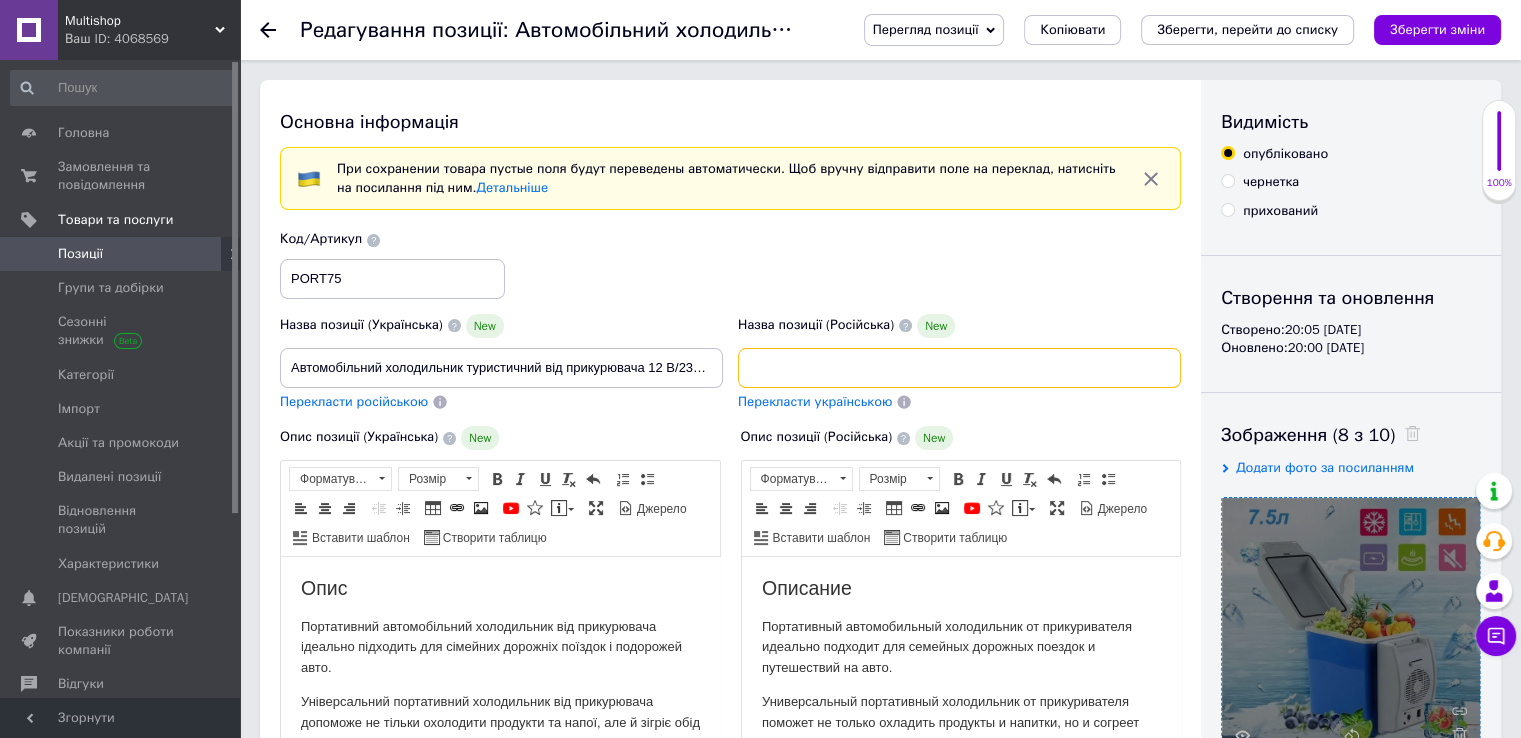 drag, startPoint x: 1054, startPoint y: 368, endPoint x: 1366, endPoint y: 374, distance: 312.05768 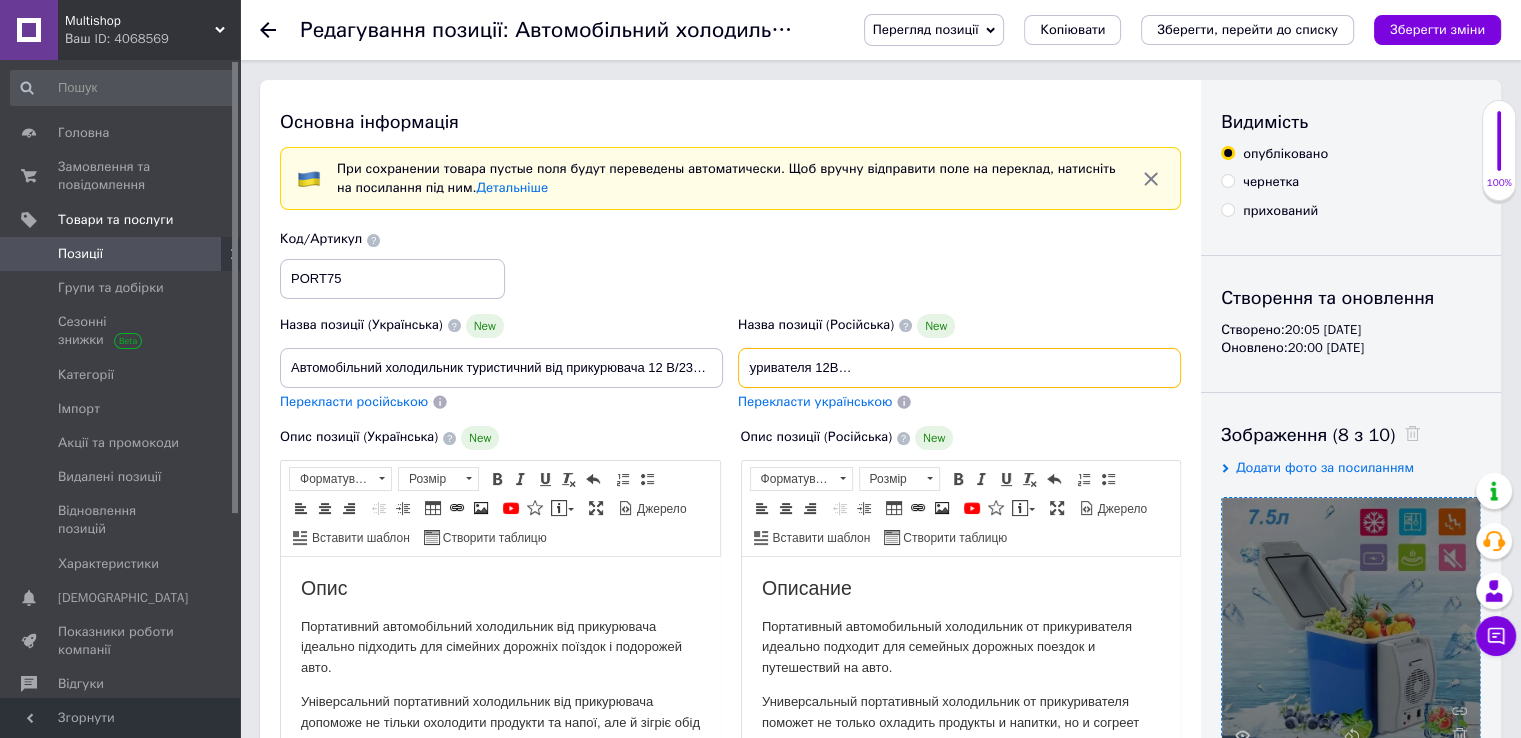 scroll, scrollTop: 0, scrollLeft: 315, axis: horizontal 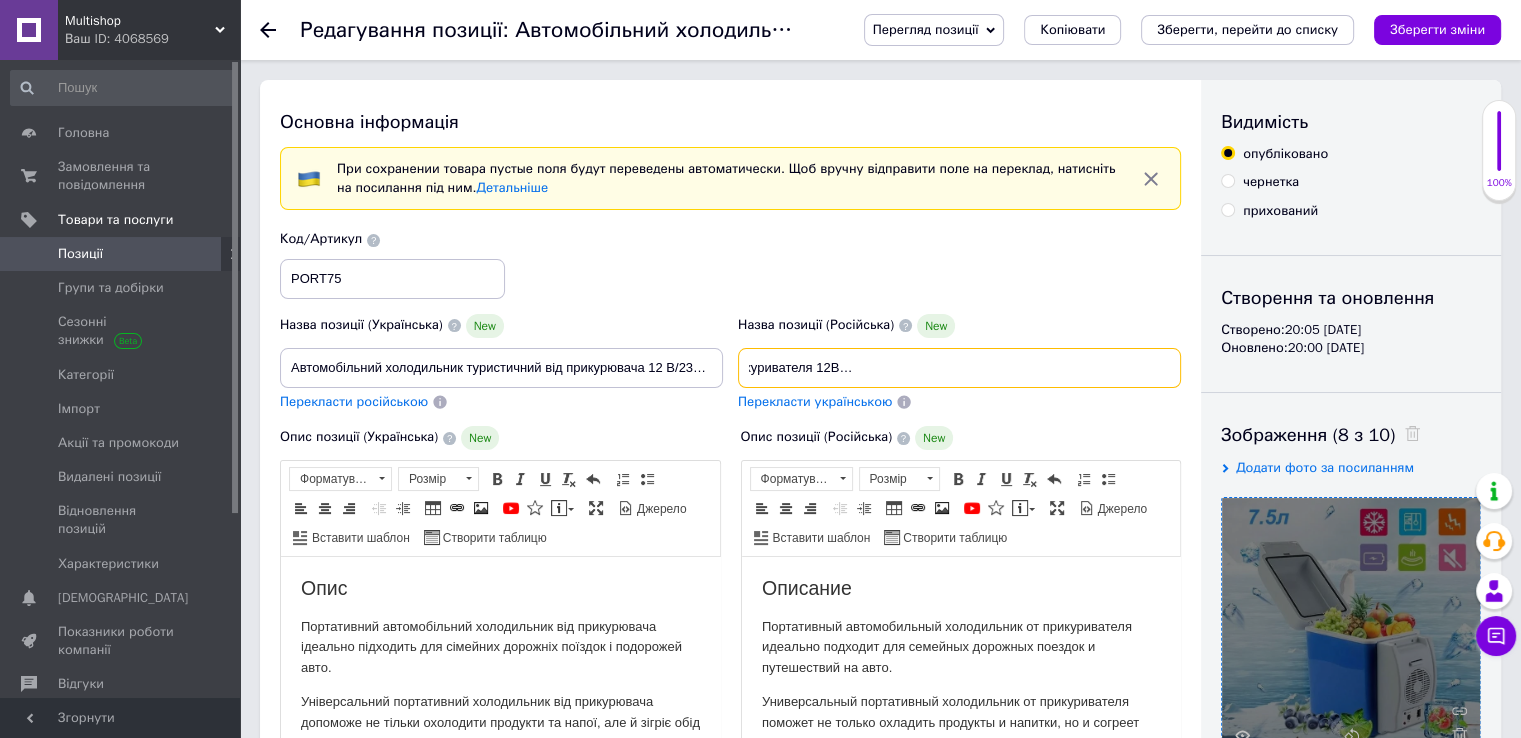 drag, startPoint x: 1055, startPoint y: 358, endPoint x: 1222, endPoint y: 361, distance: 167.02695 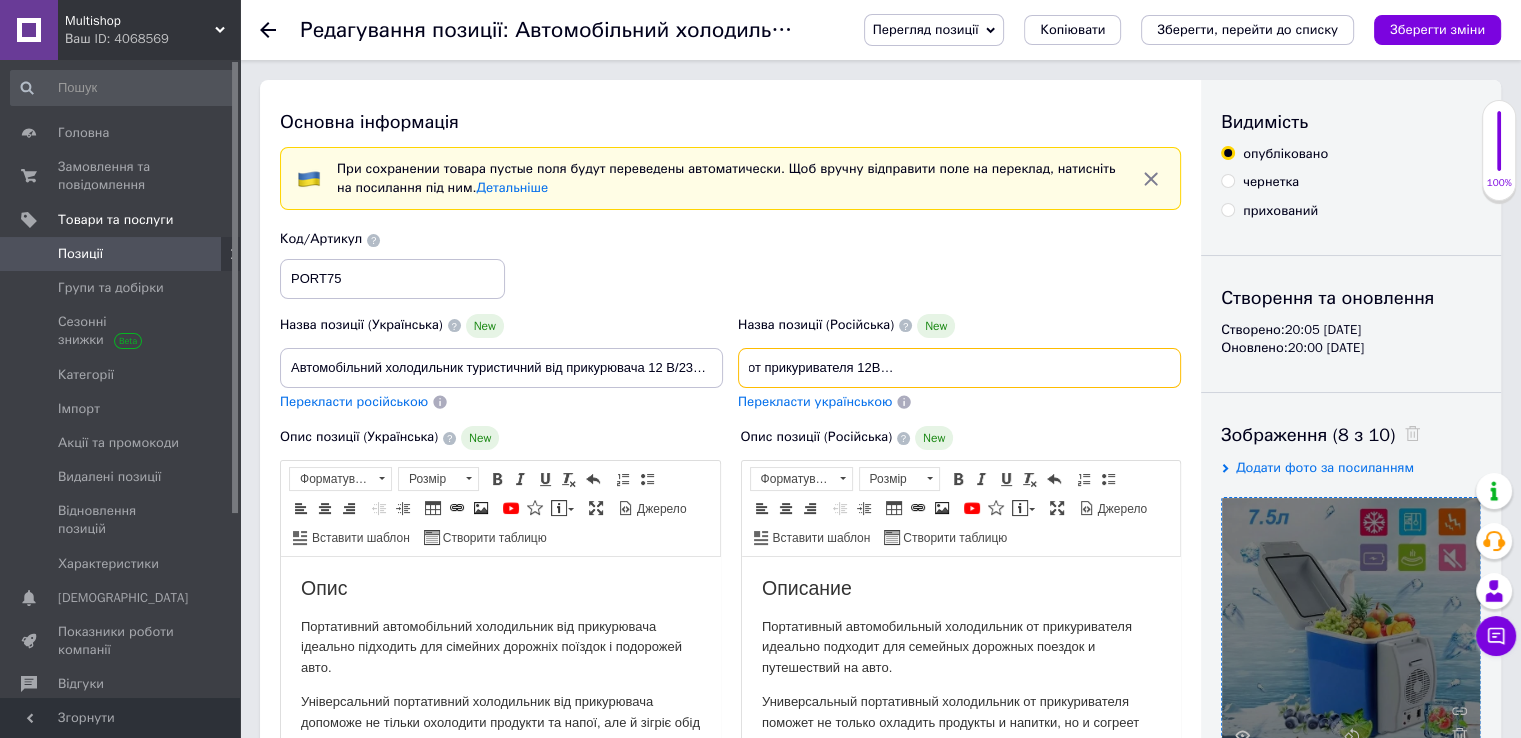 scroll, scrollTop: 0, scrollLeft: 273, axis: horizontal 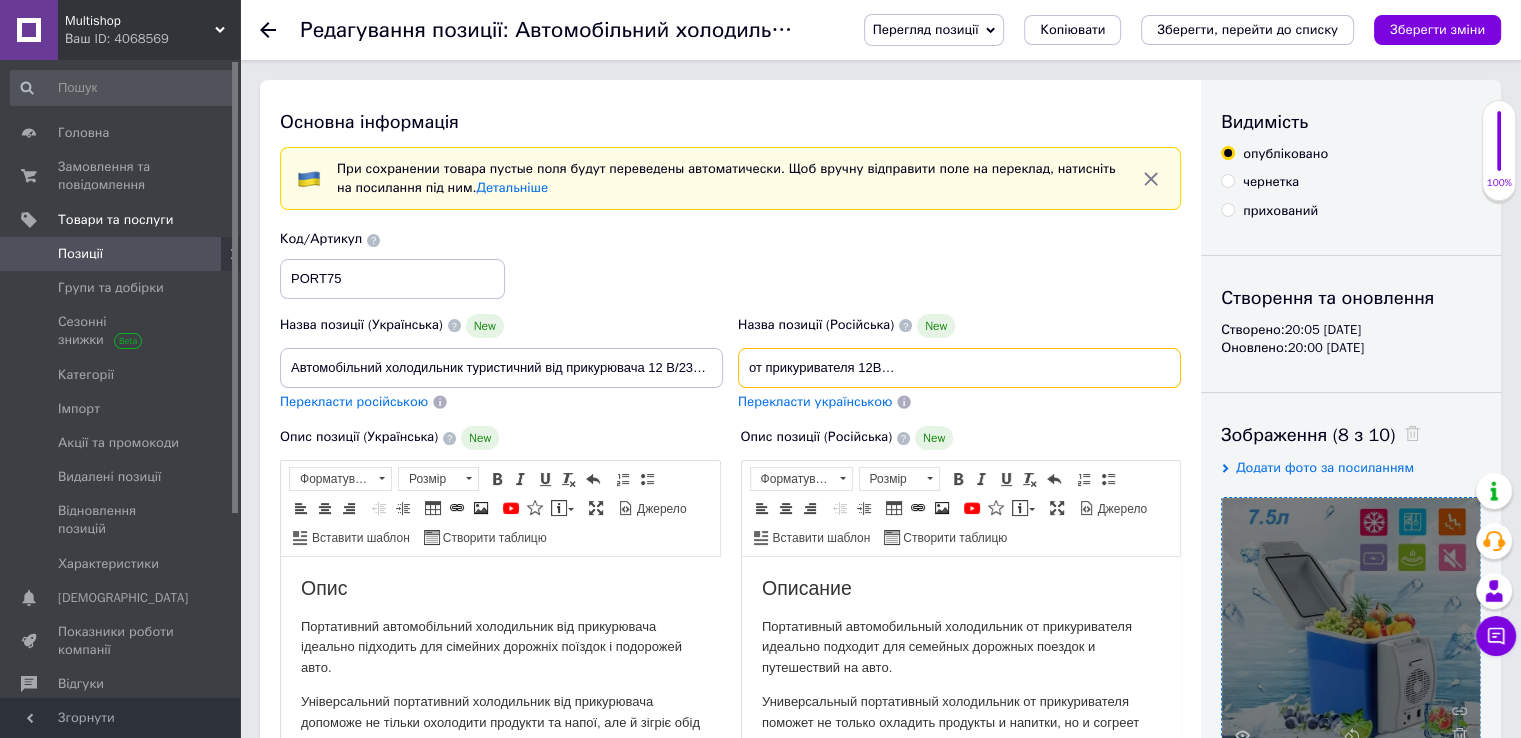 click on "Автомобильный холодильник туристический от прикуривателя 12В/230В + Сеть 220, 7.5 л, Холодильник в машину" at bounding box center [959, 368] 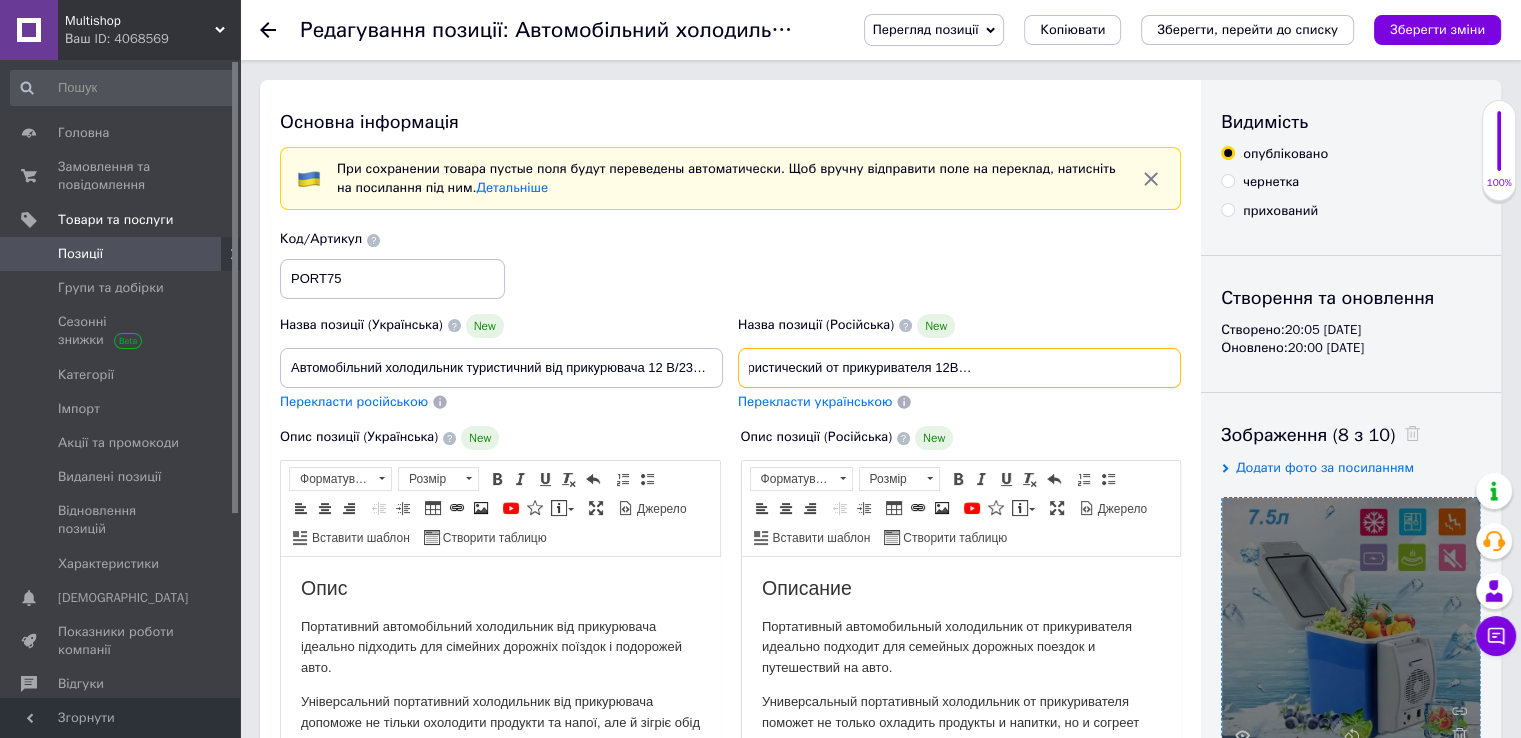 scroll, scrollTop: 0, scrollLeft: 196, axis: horizontal 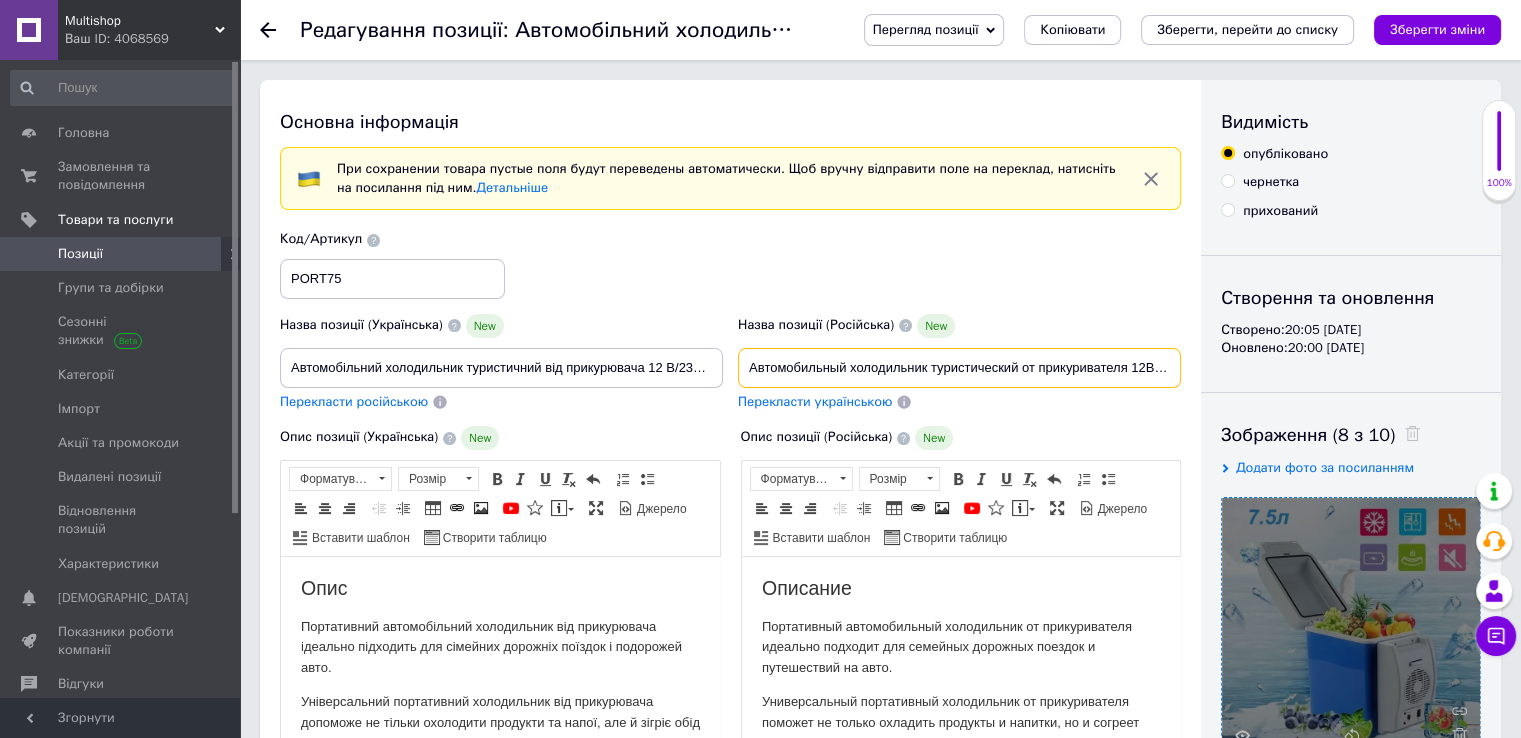 type on "Автомобильный холодильник туристический от прикуривателя 12В, 7.5 л, Холодильник в машину" 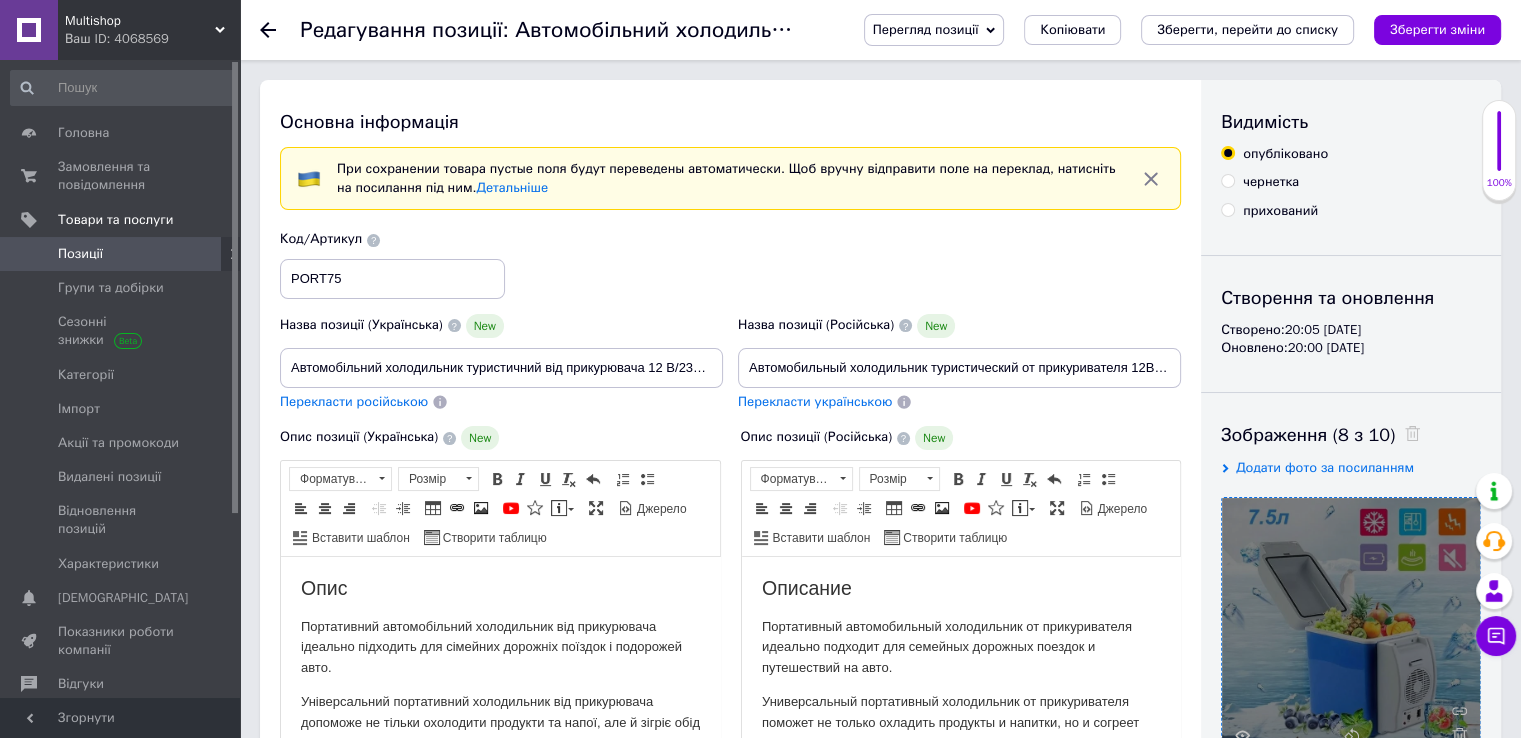 click on "Перекласти українською" at bounding box center (815, 401) 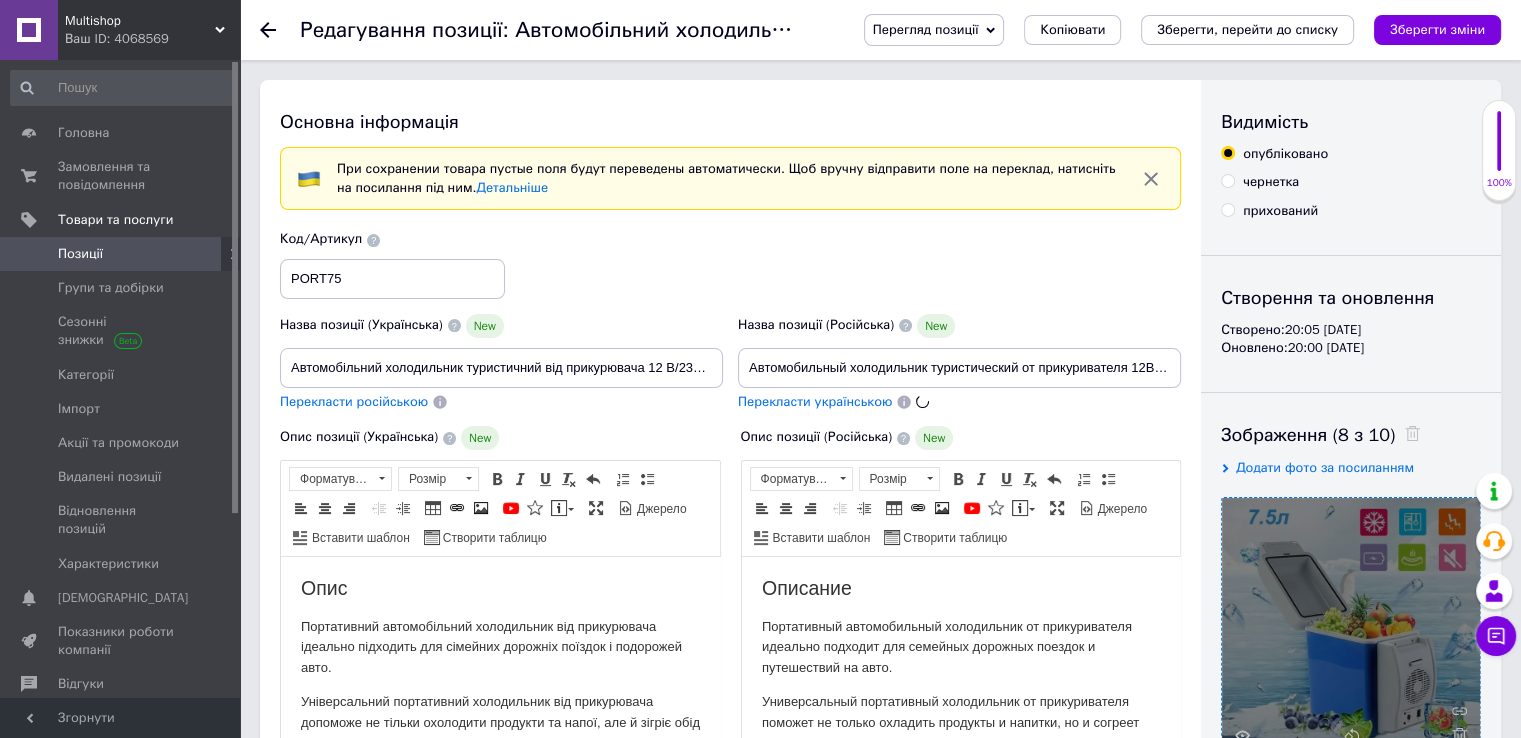 type on "Автомобільний холодильник туристичний від прикурювача 12 В, 7.5 л, Холодильник у машину" 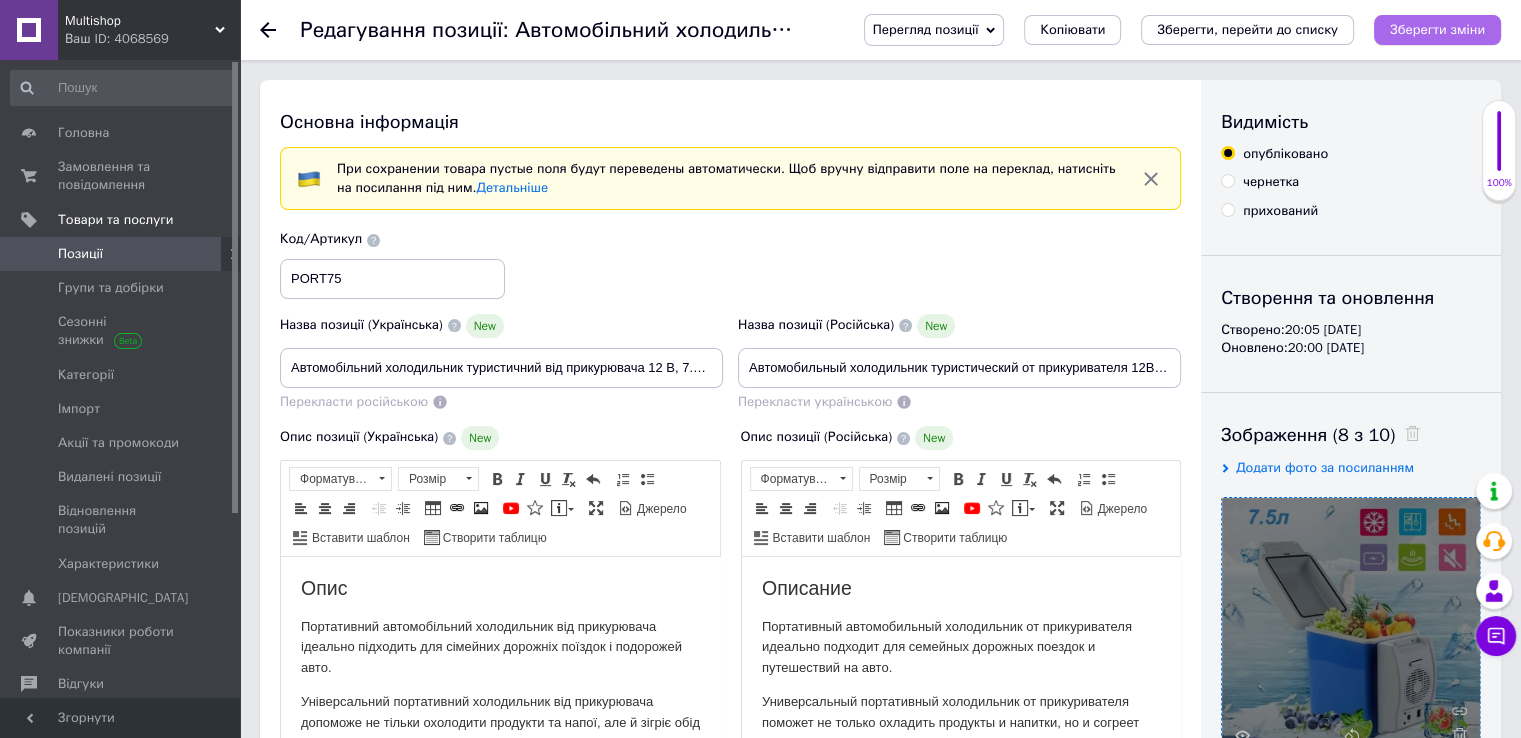 click on "Зберегти зміни" at bounding box center (1437, 29) 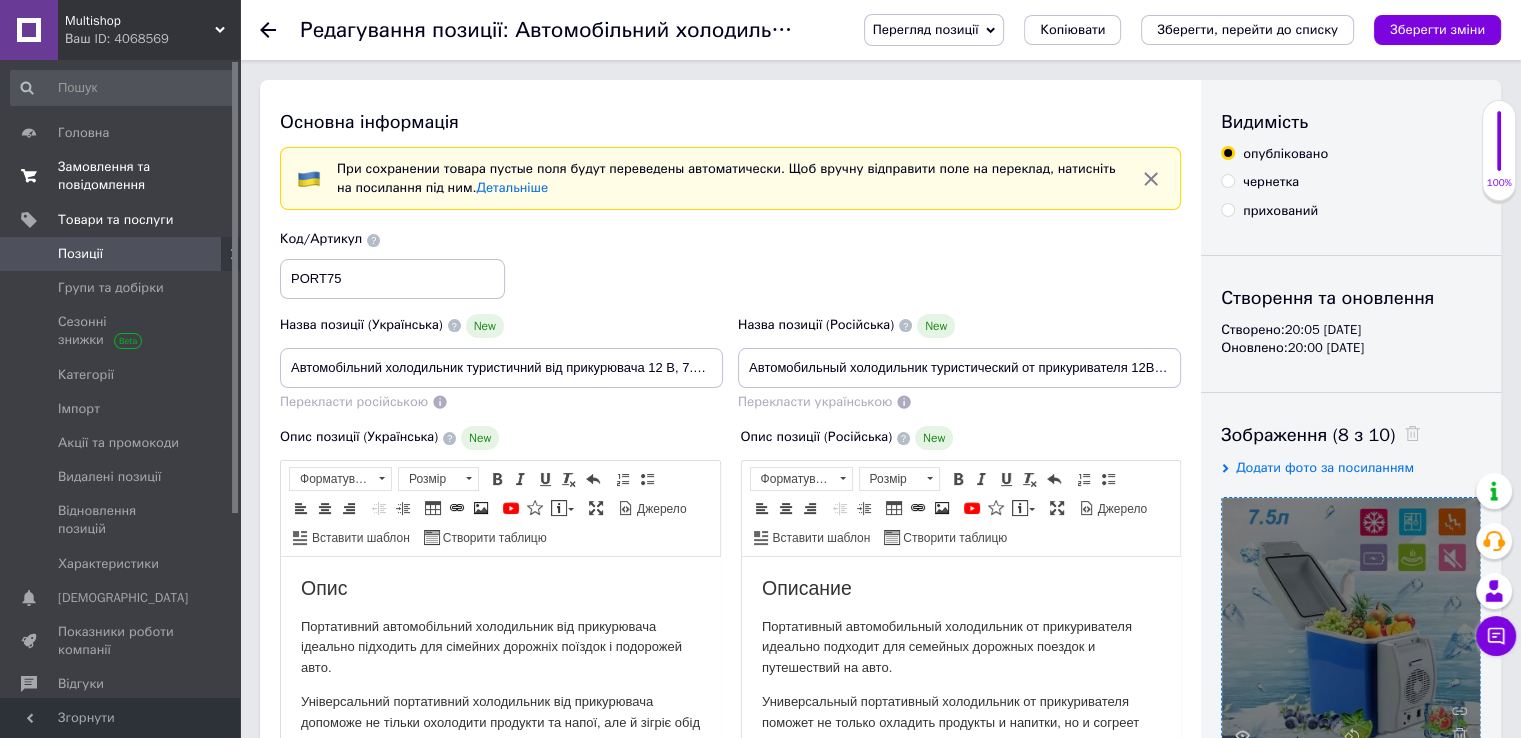 click on "Замовлення та повідомлення" at bounding box center [121, 176] 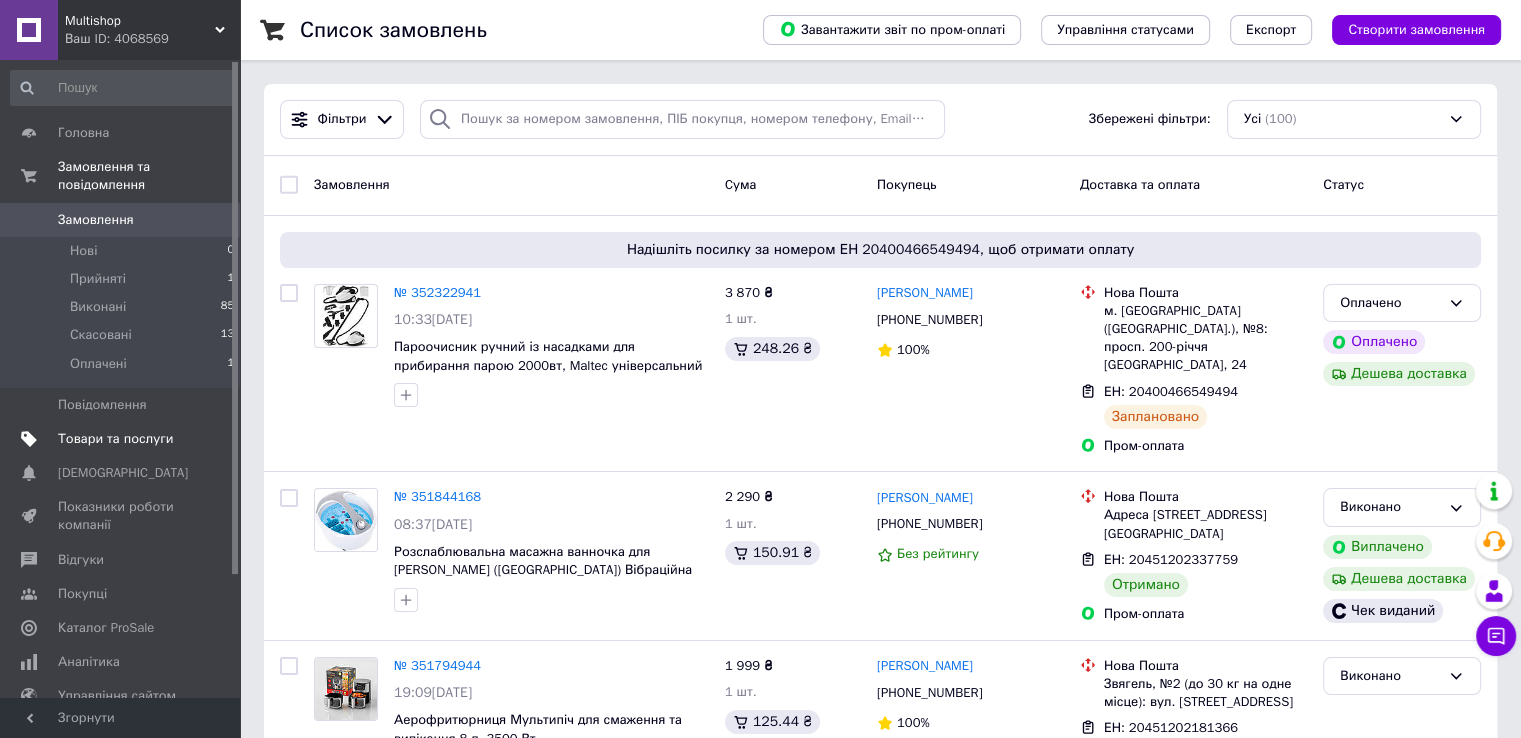 click on "Товари та послуги" at bounding box center [115, 439] 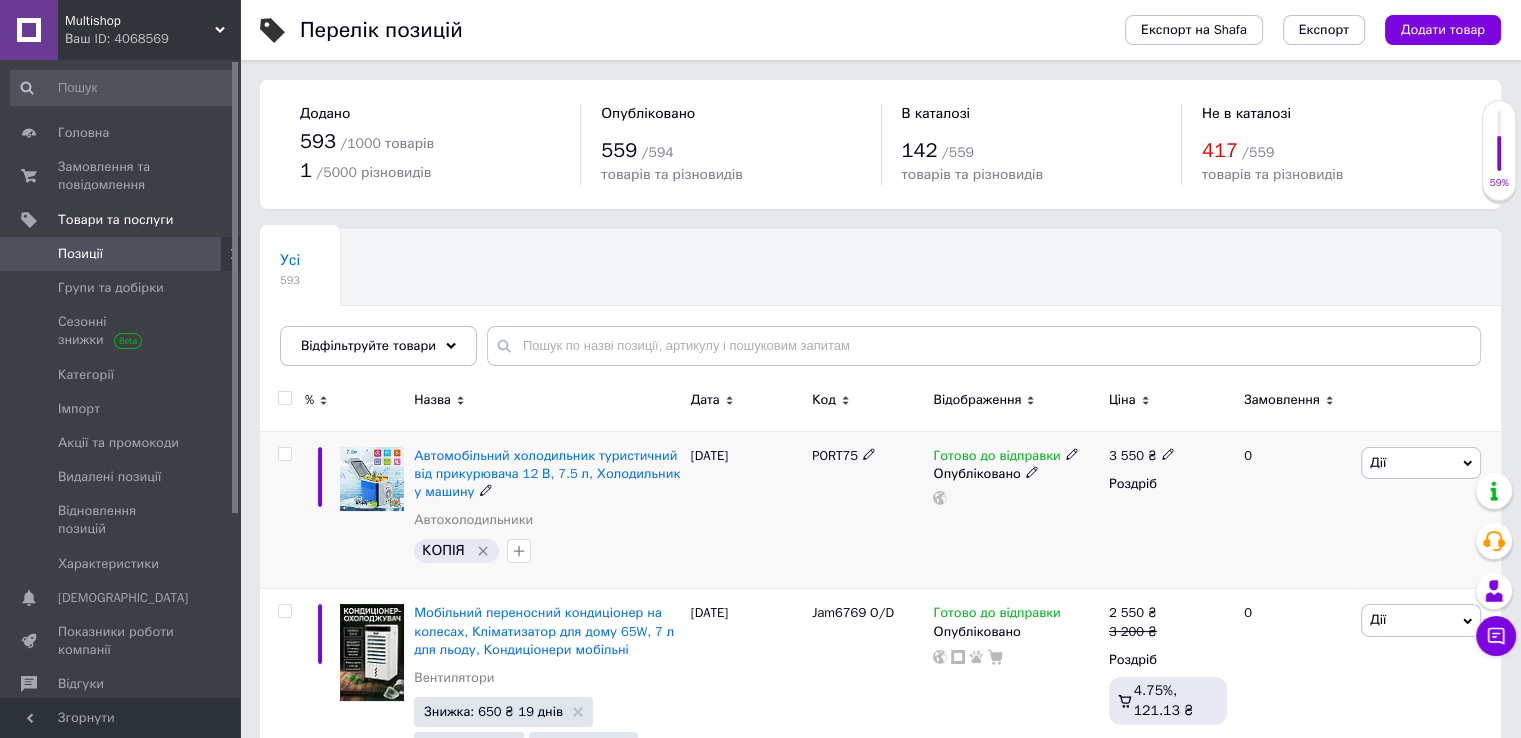 click 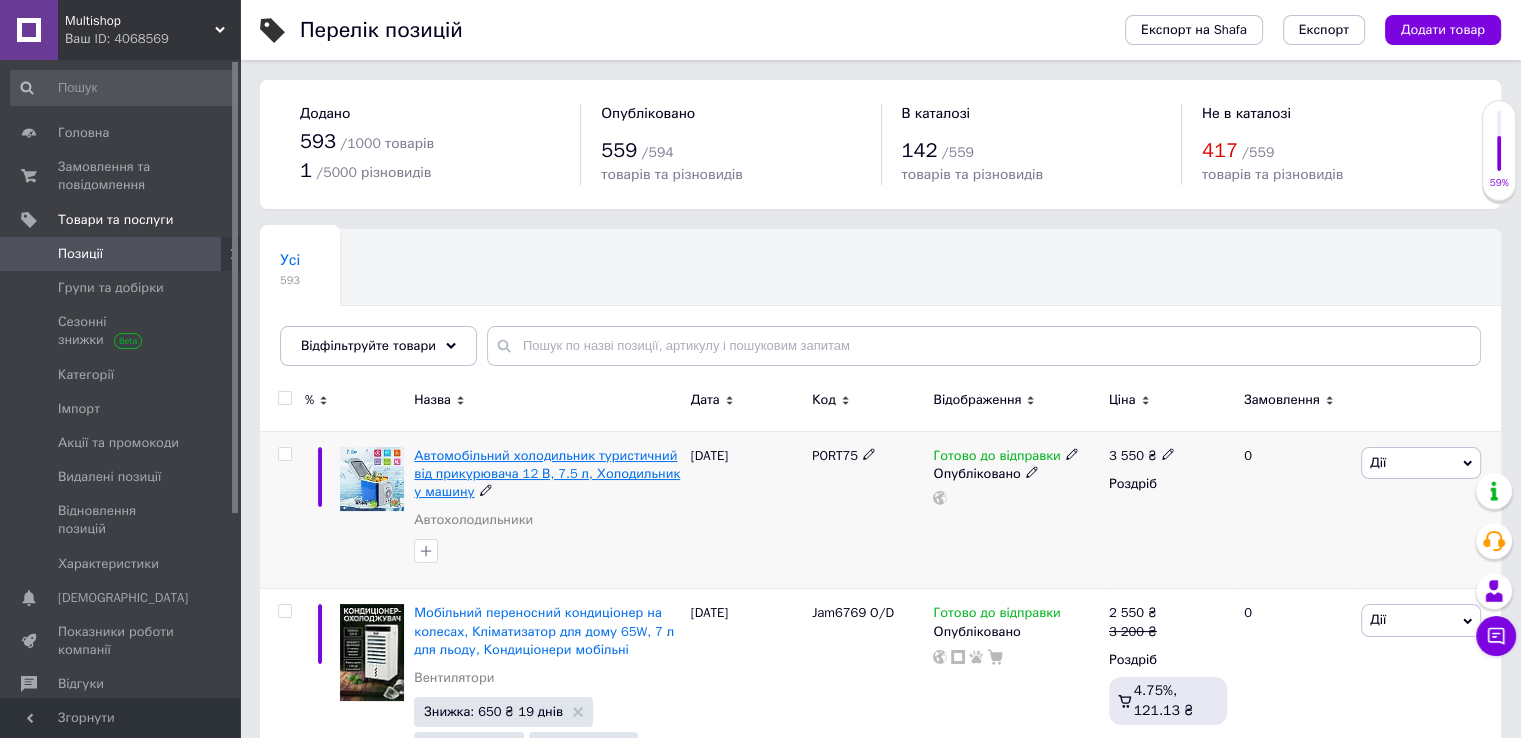 click on "Автомобільний холодильник туристичний від прикурювача 12 В, 7.5 л, Холодильник у машину" at bounding box center [547, 473] 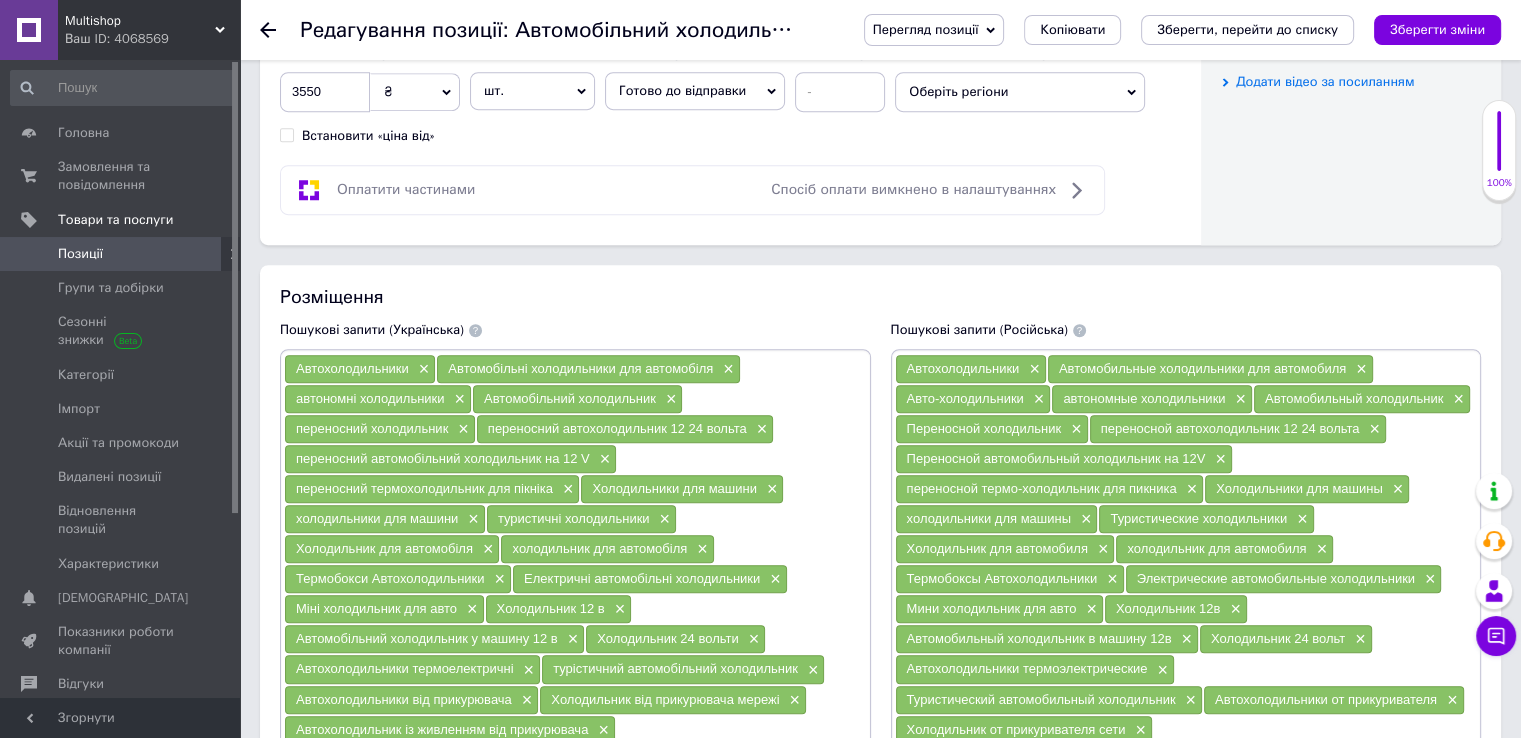 scroll, scrollTop: 900, scrollLeft: 0, axis: vertical 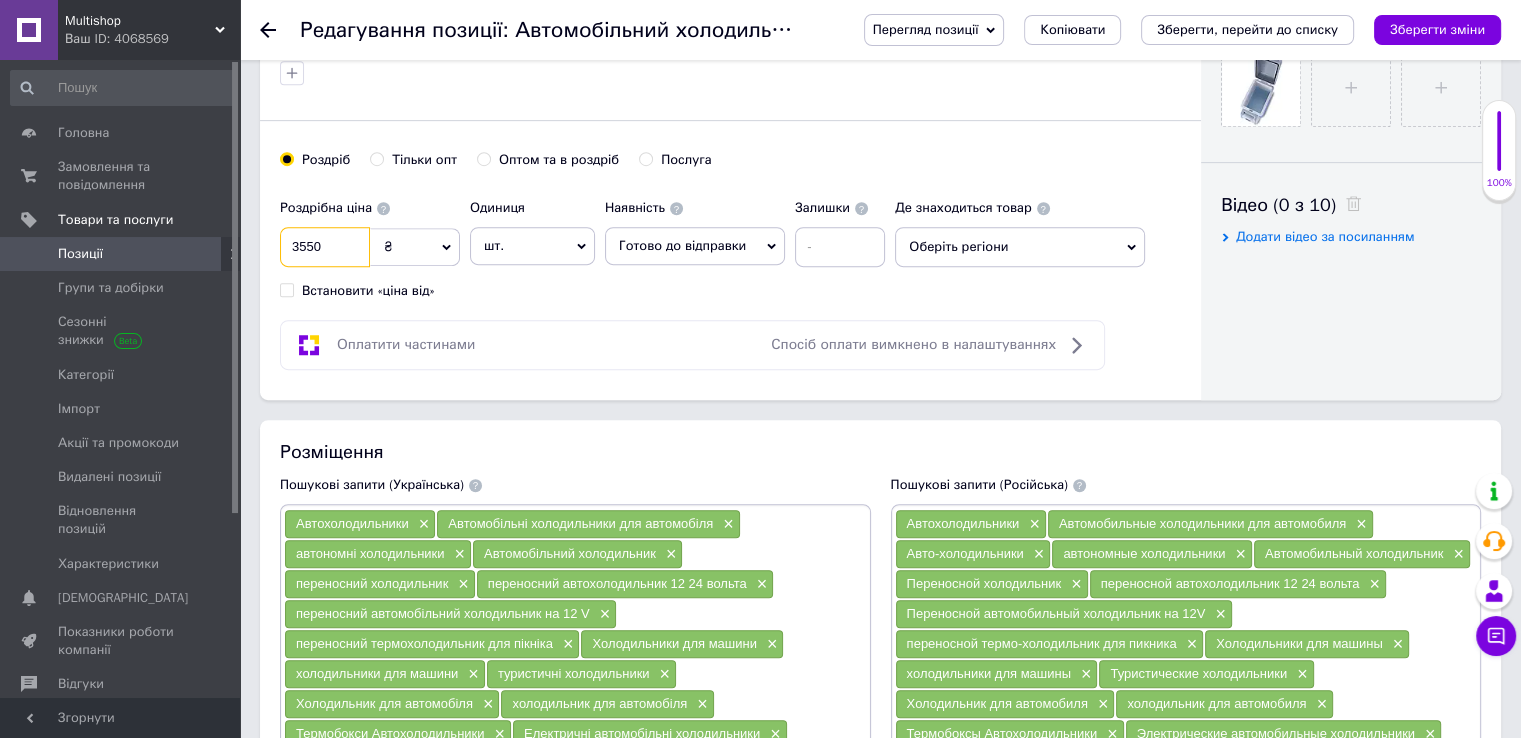 click on "3550" at bounding box center [325, 247] 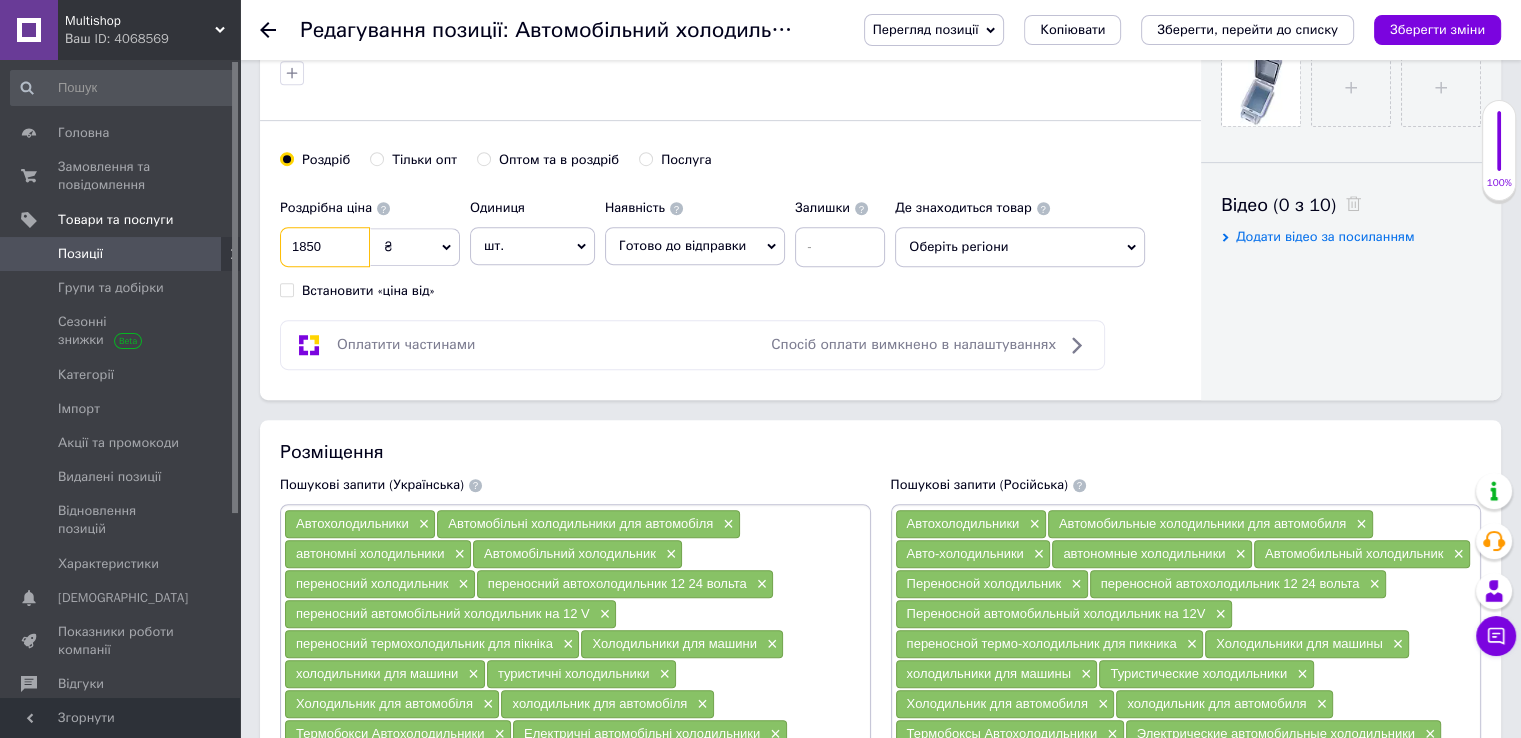 type on "1850" 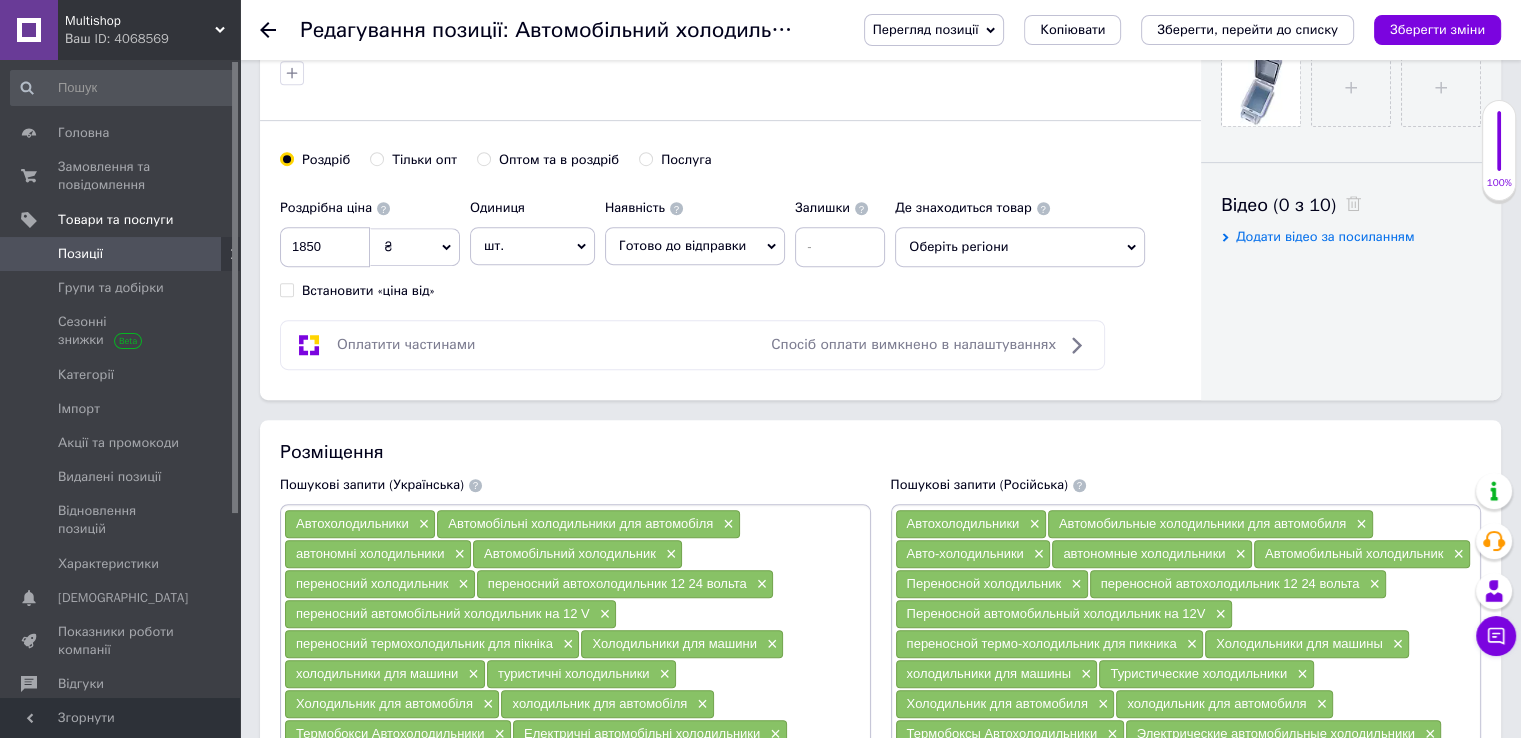 click on "Оберіть регіони" at bounding box center (1020, 247) 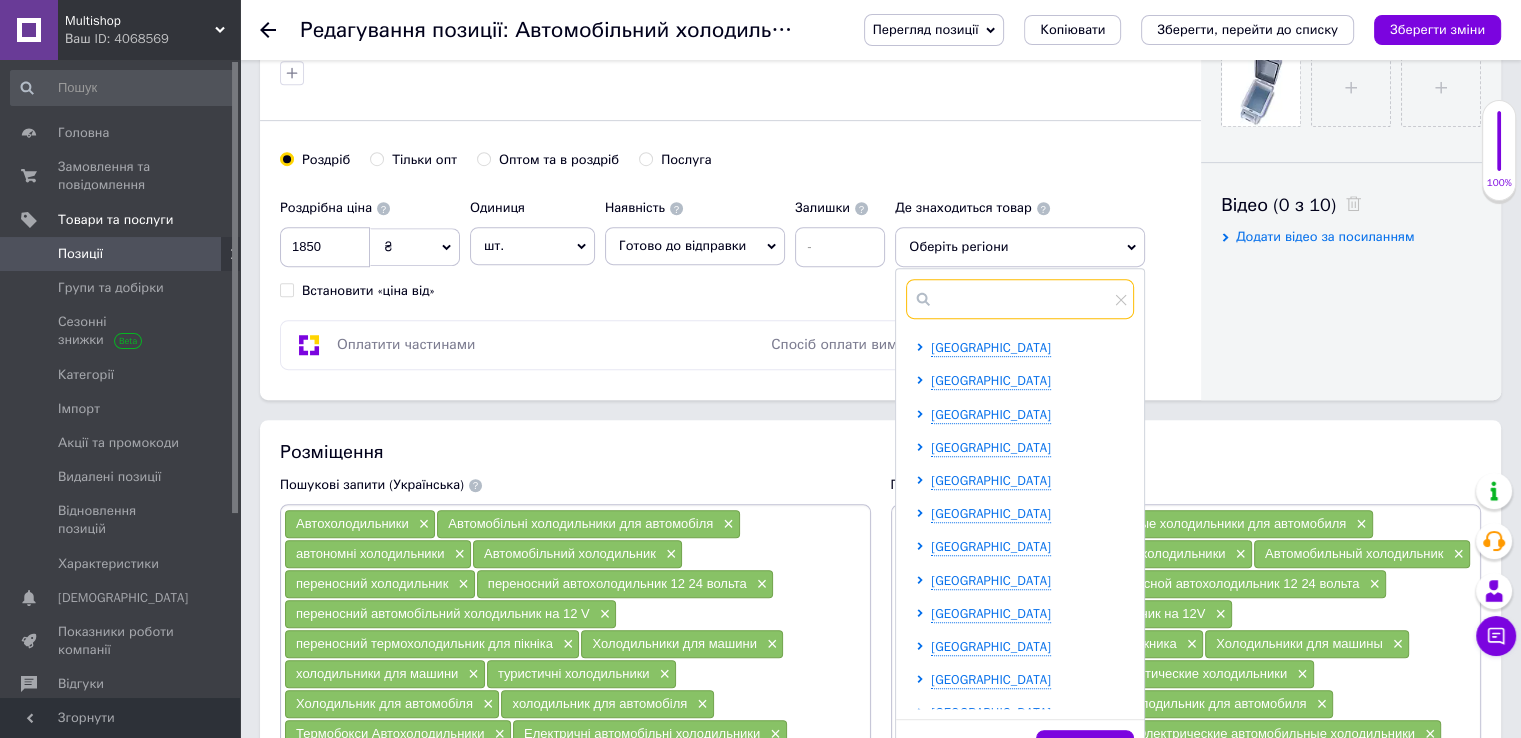 click at bounding box center (1020, 299) 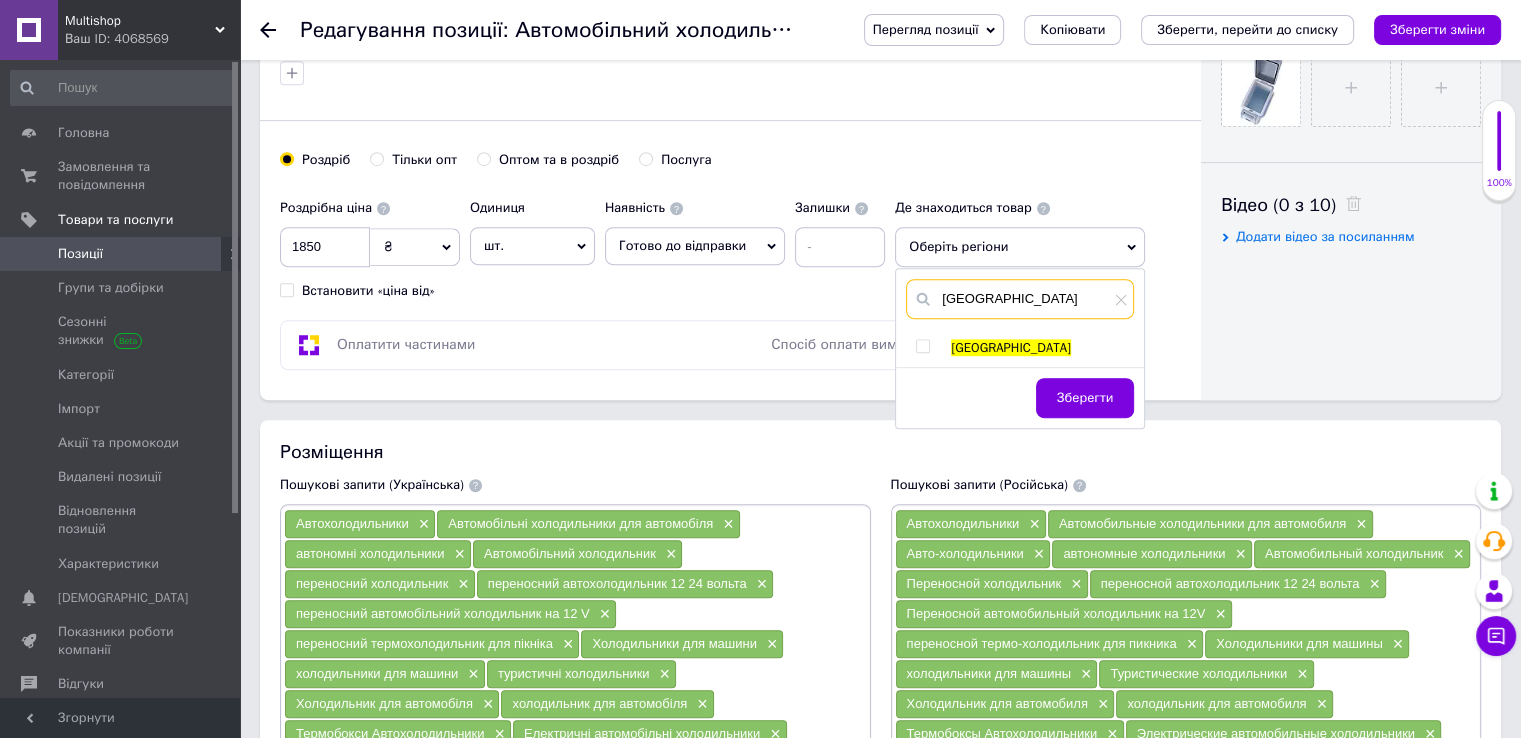 type on "[GEOGRAPHIC_DATA]" 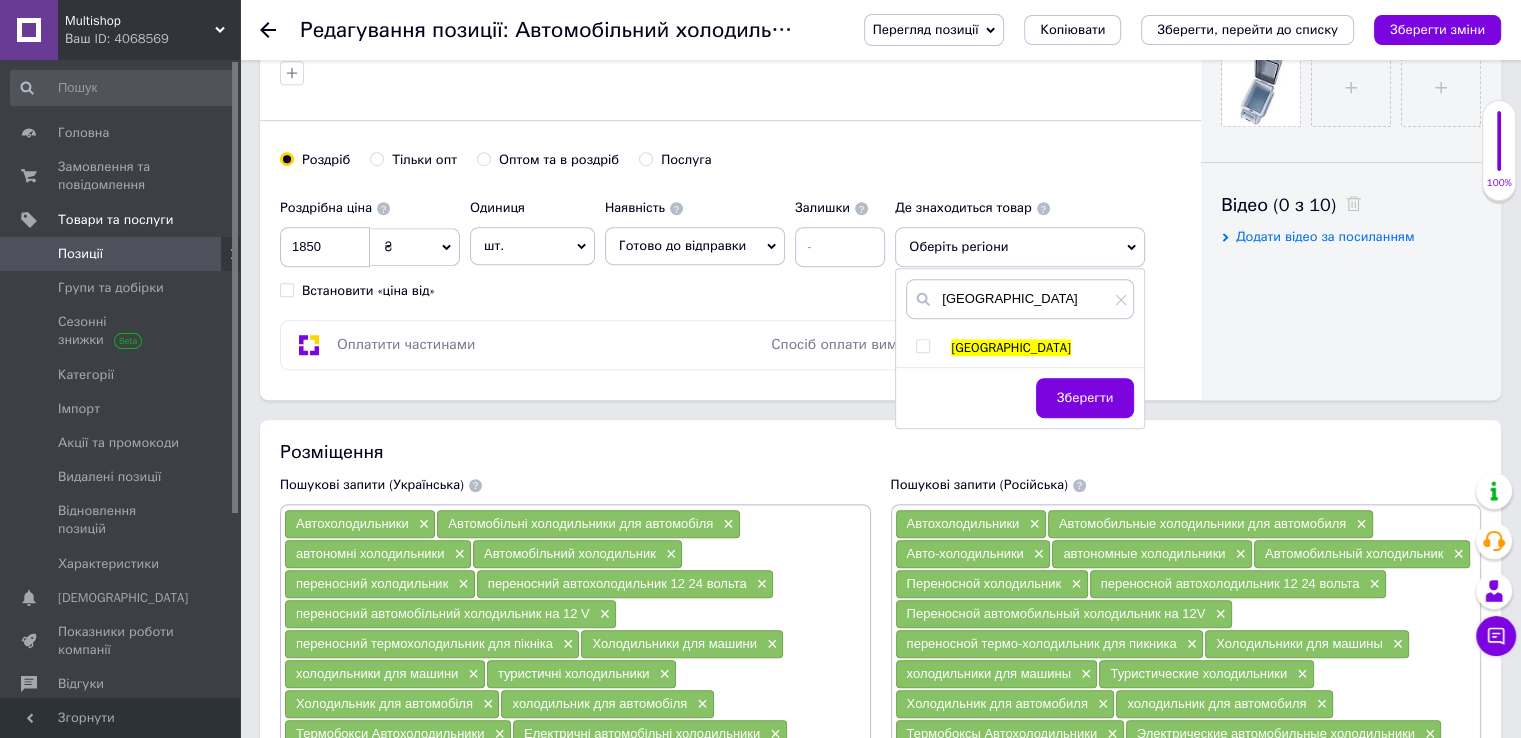 click at bounding box center (922, 346) 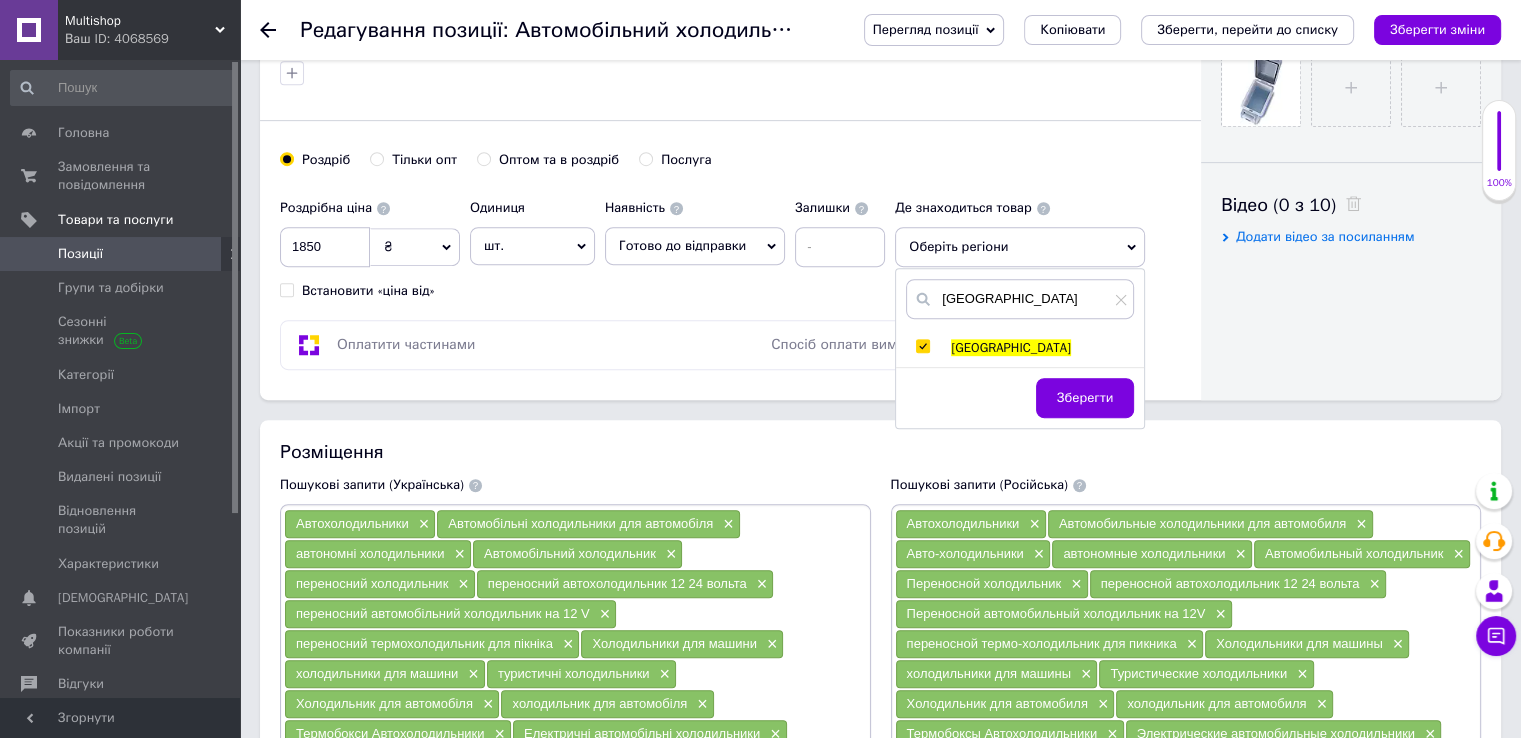 checkbox on "true" 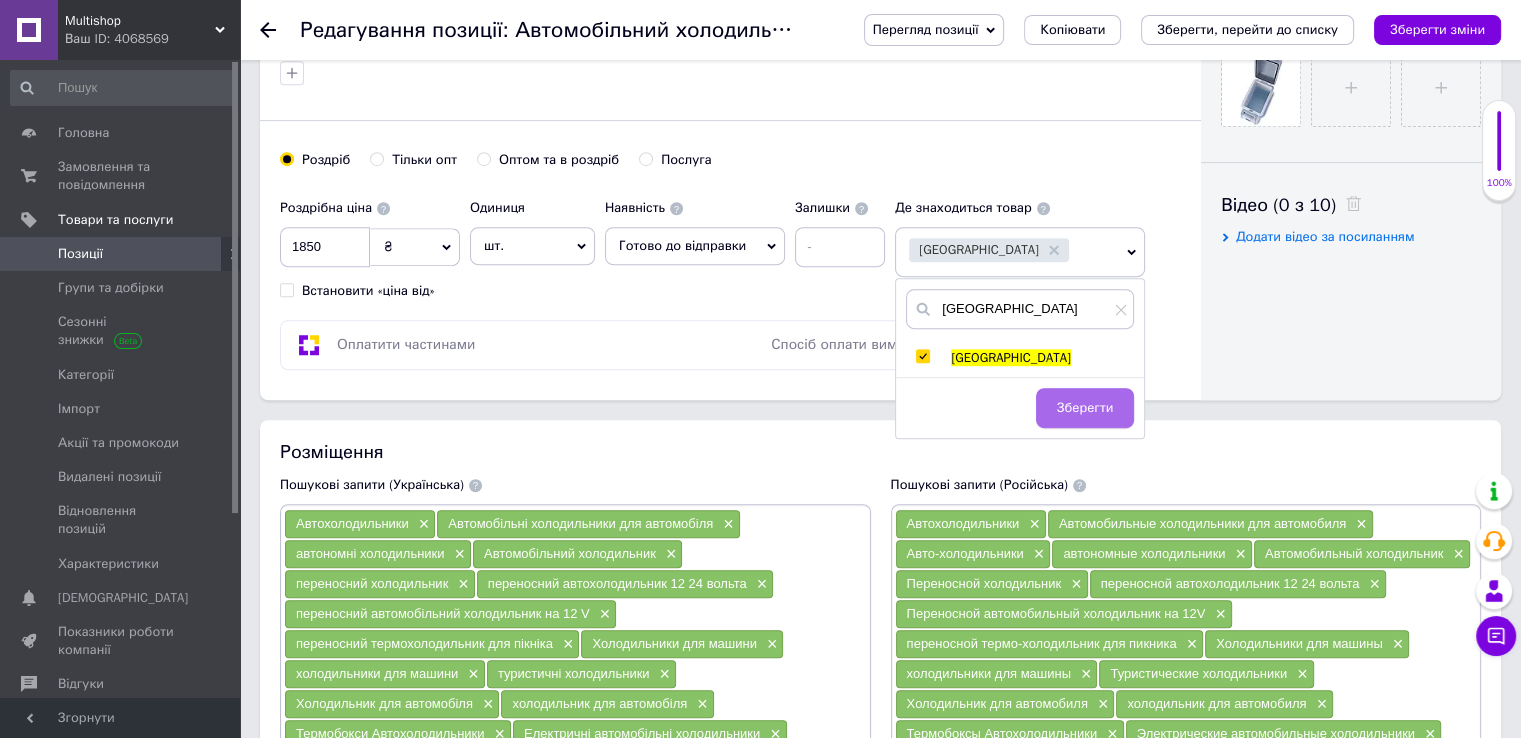 click on "Зберегти" at bounding box center (1085, 408) 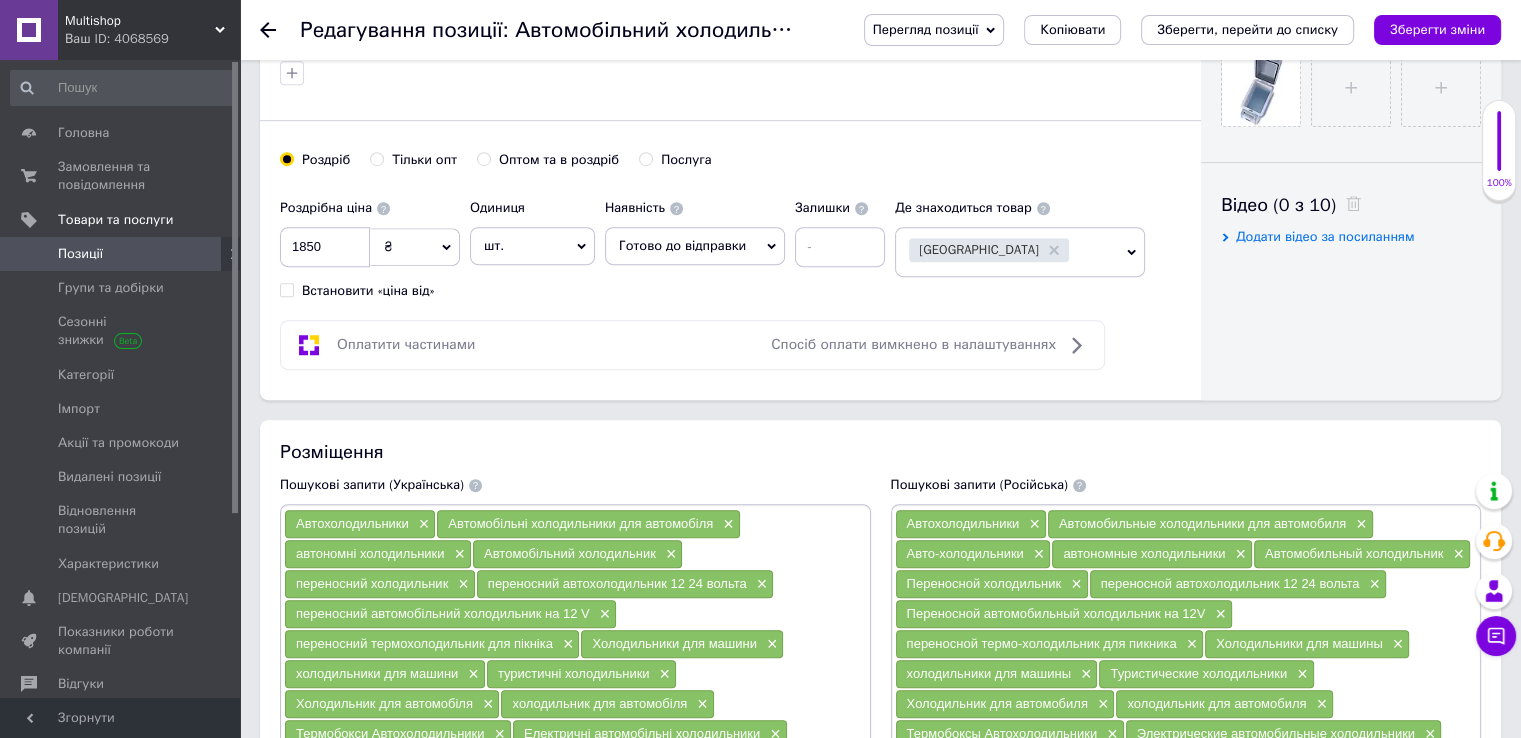 click on "Роздрібна ціна 1850 ₴ $ EUR CHF GBP ¥ PLN ₸ MDL HUF KGS CNY TRY KRW lei Встановити «ціна від» Одиниця шт. Популярне комплект упаковка кв.м пара м кг пог.м послуга т а автоцистерна ампула б балон банка блістер бобіна бочка [PERSON_NAME] бухта в ват виїзд відро г г га година гр/кв.м гігакалорія д дав два місяці день доба доза є єврокуб з зміна к кВт каністра карат кв.дм кв.м кв.см кв.фут квартал кг кг/кв.м км колесо комплект коробка куб.дм куб.м л л лист м м мВт мл мм моток місяць мішок н набір номер о об'єкт од. п палетомісце пара партія пач пог.м послуга посівна одиниця птахомісце півроку пігулка" at bounding box center [730, 244] 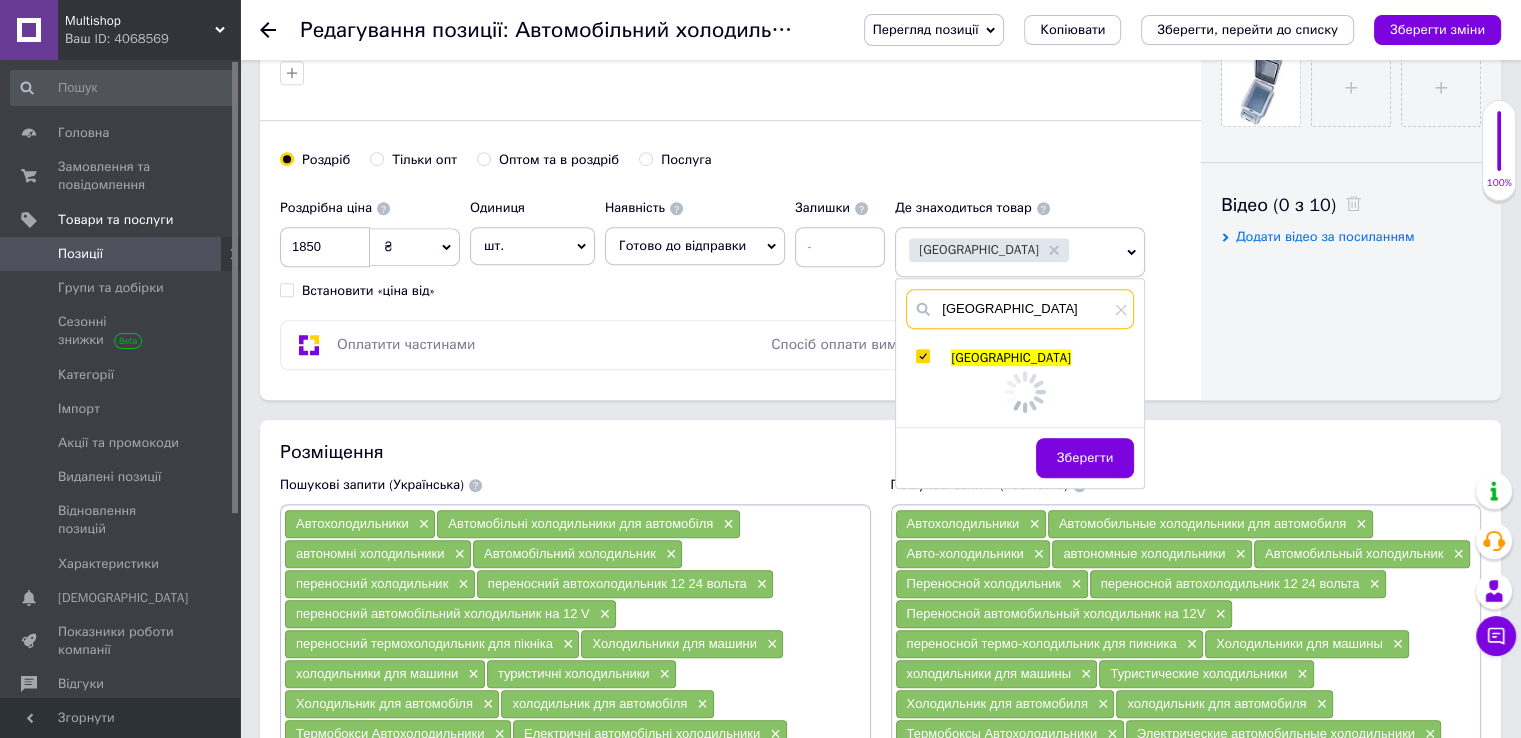 click on "[GEOGRAPHIC_DATA]" at bounding box center (1020, 309) 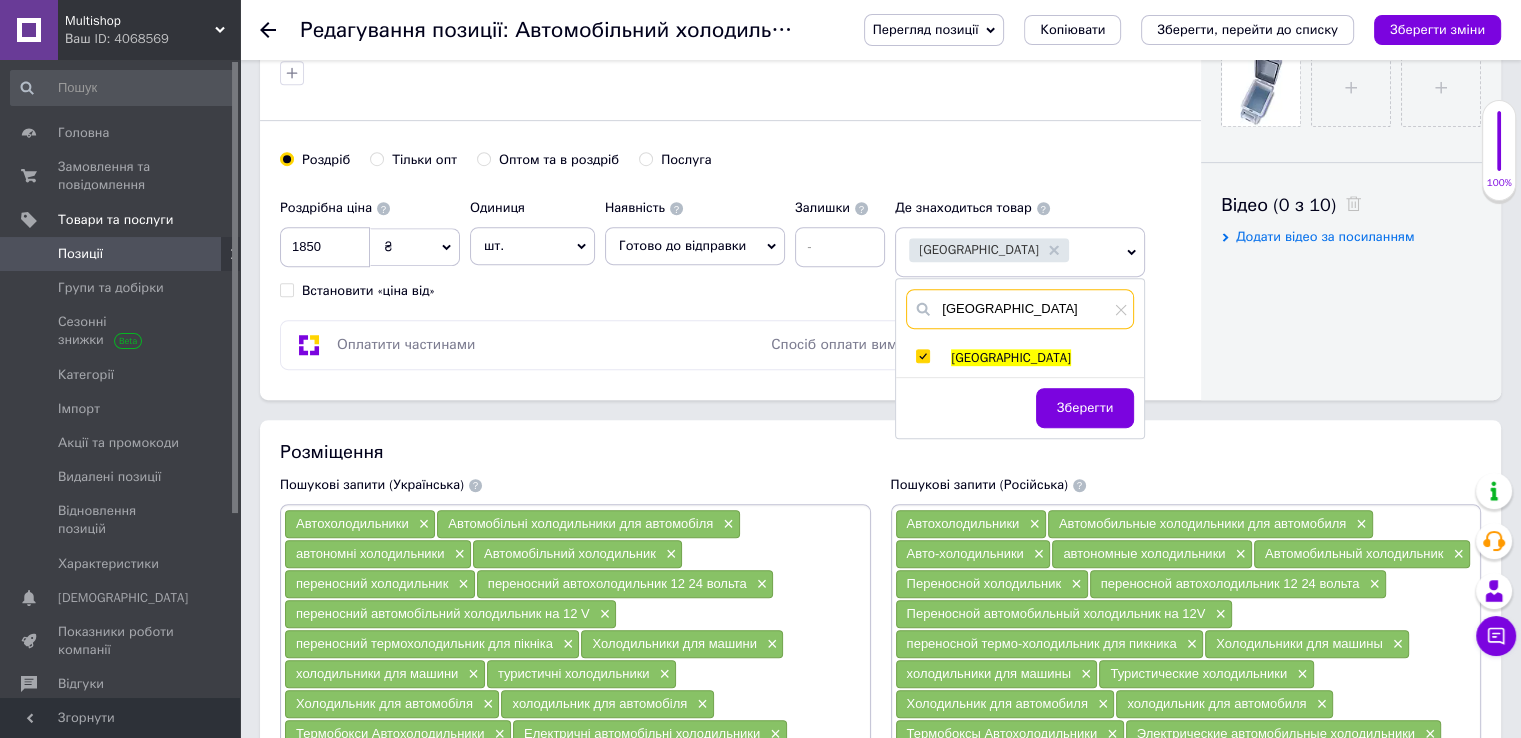 click on "[GEOGRAPHIC_DATA]" at bounding box center [1020, 309] 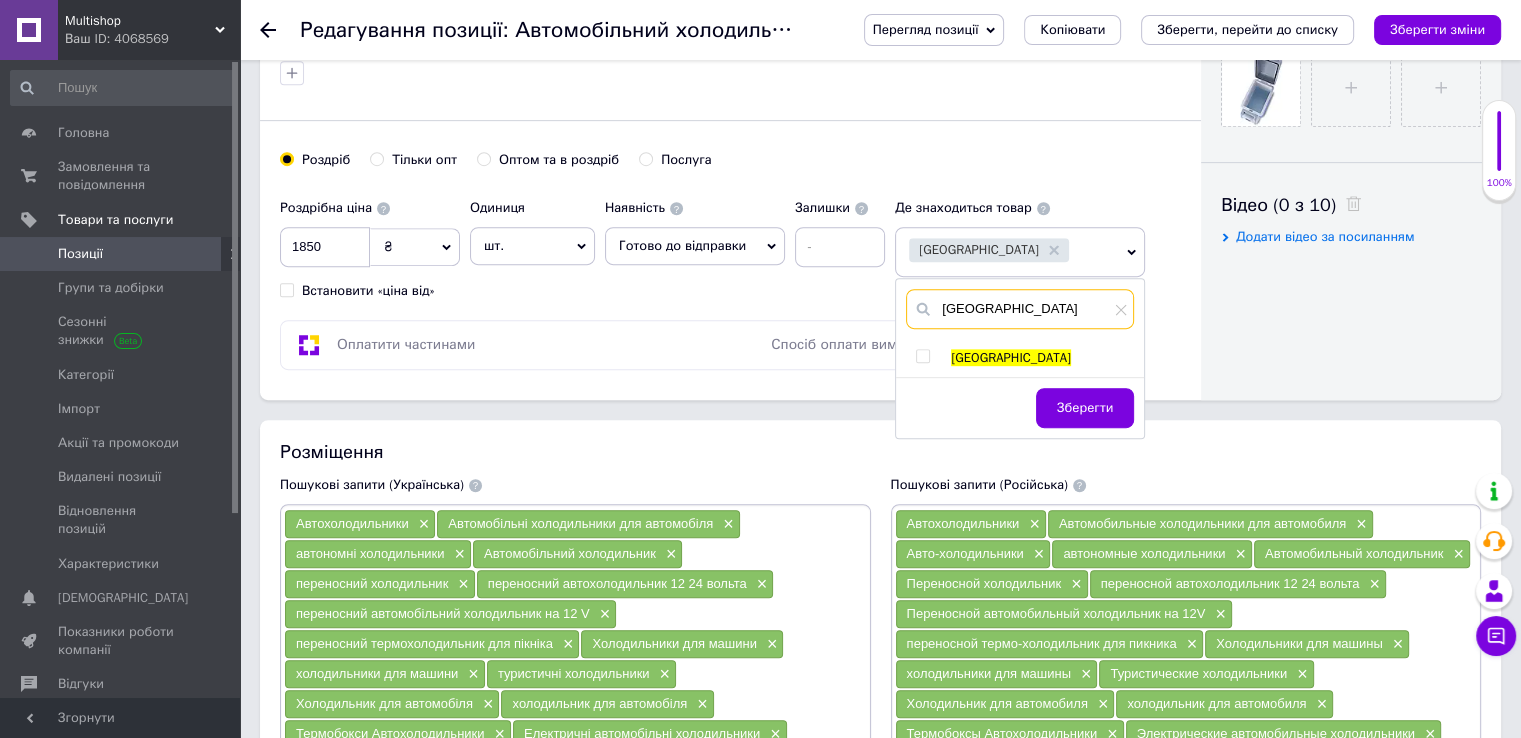 type on "[GEOGRAPHIC_DATA]" 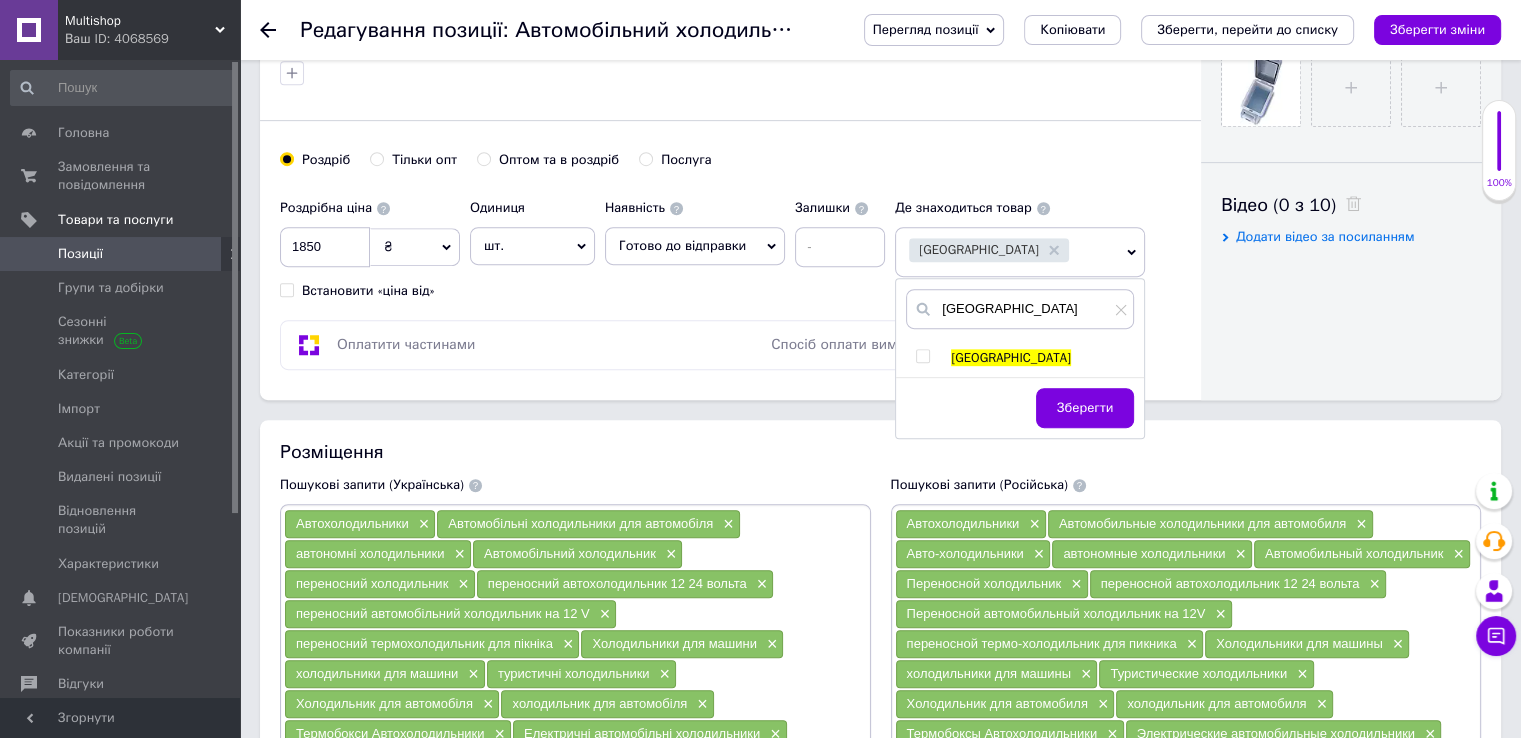 click at bounding box center (922, 356) 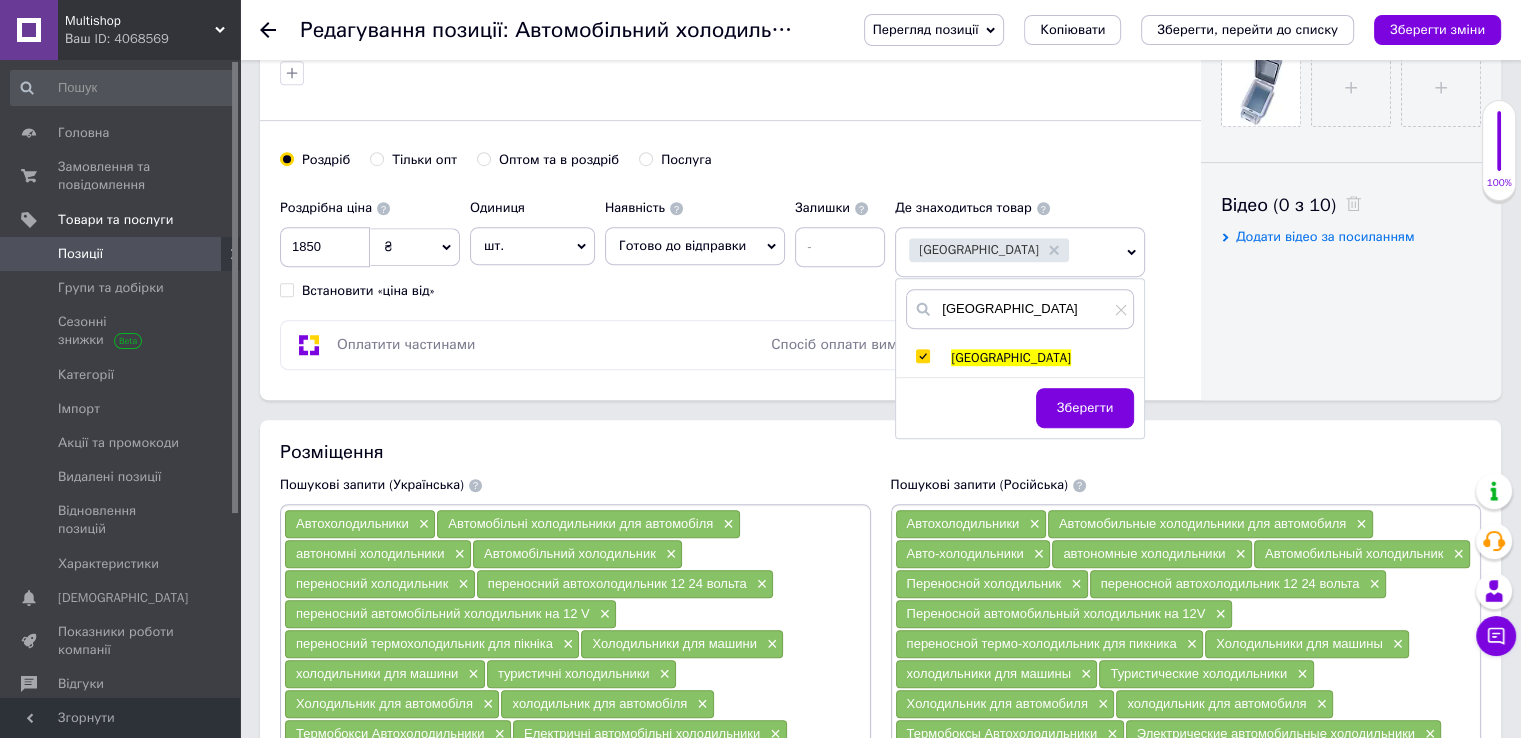 checkbox on "true" 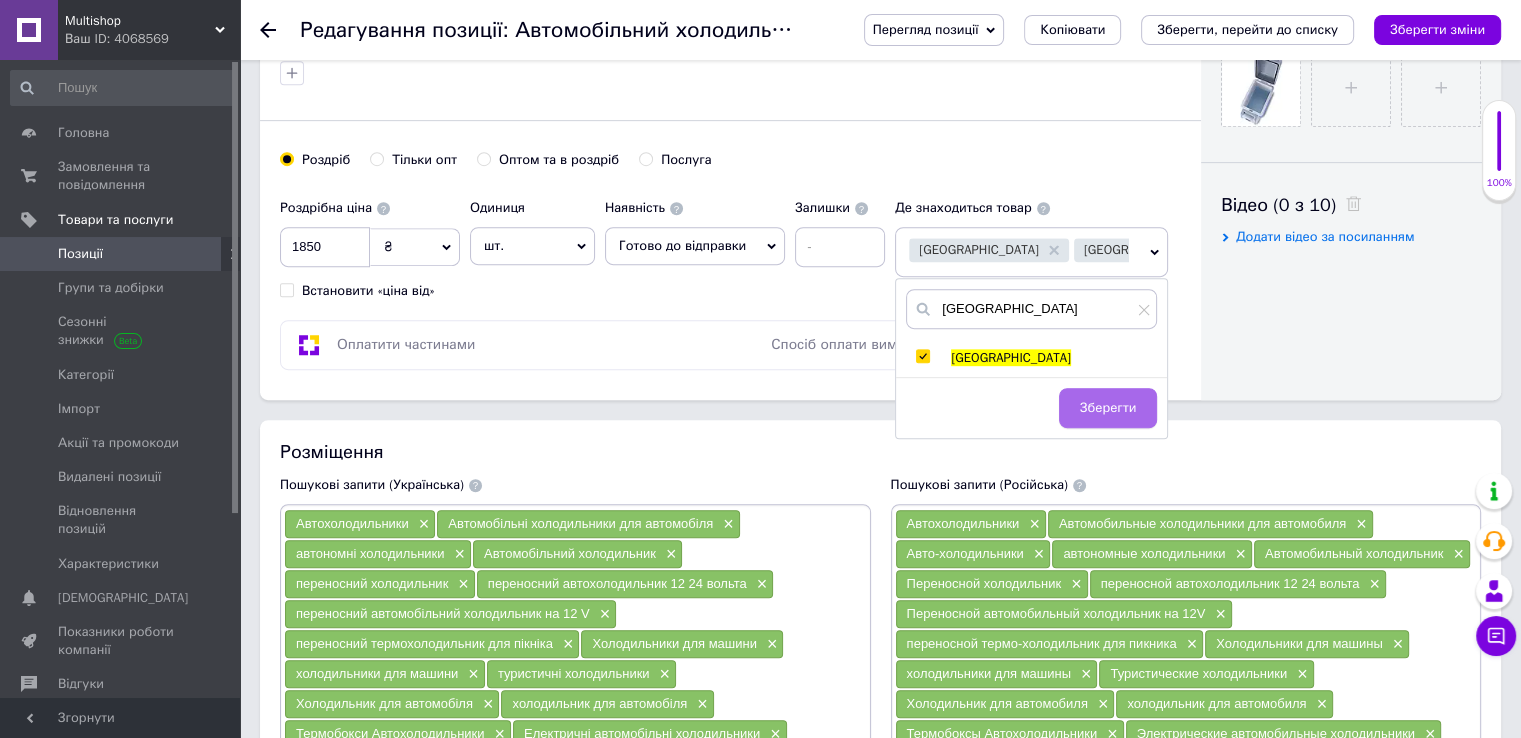 click on "Зберегти" at bounding box center [1108, 408] 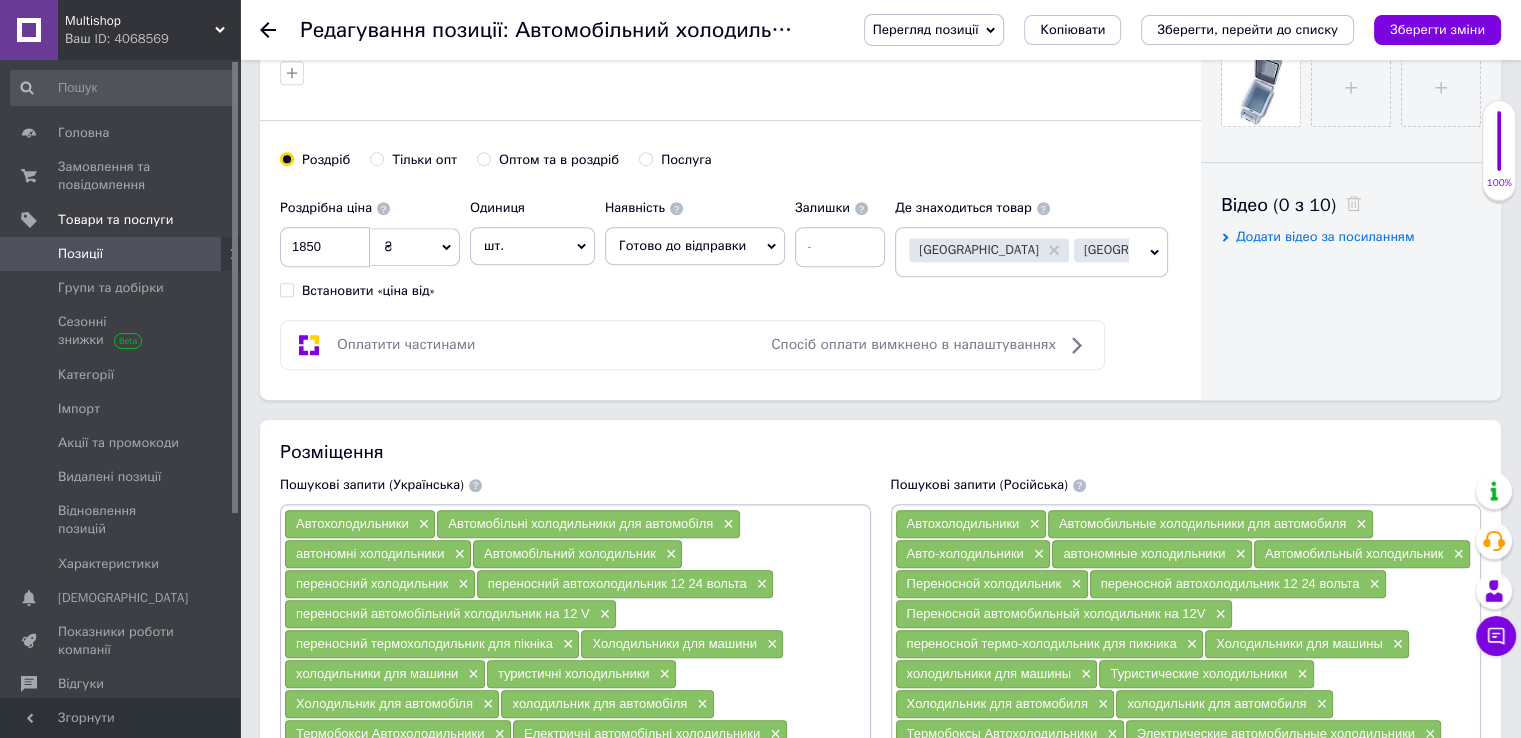 click on "Київ [GEOGRAPHIC_DATA]" at bounding box center (1019, 252) 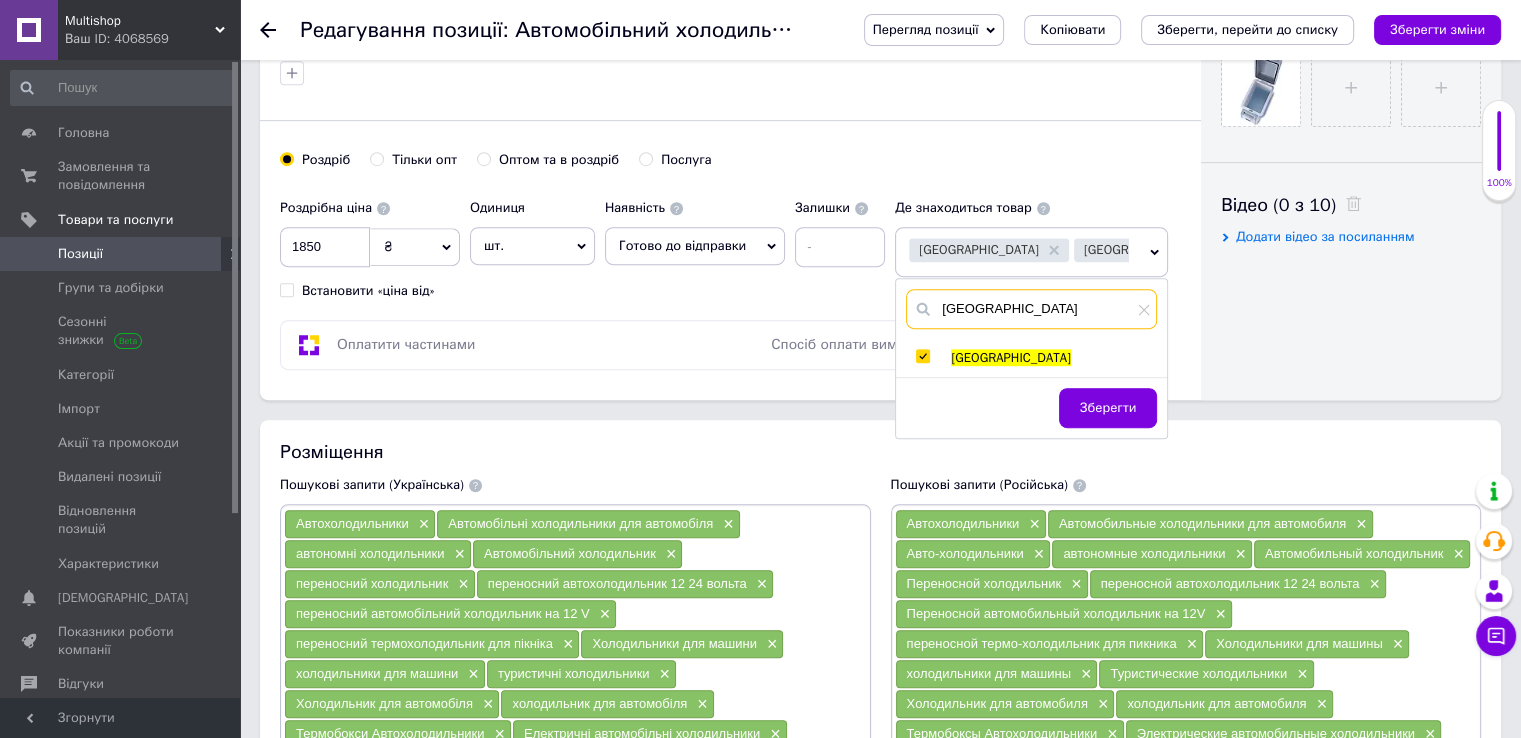 click on "[GEOGRAPHIC_DATA]" at bounding box center [1031, 309] 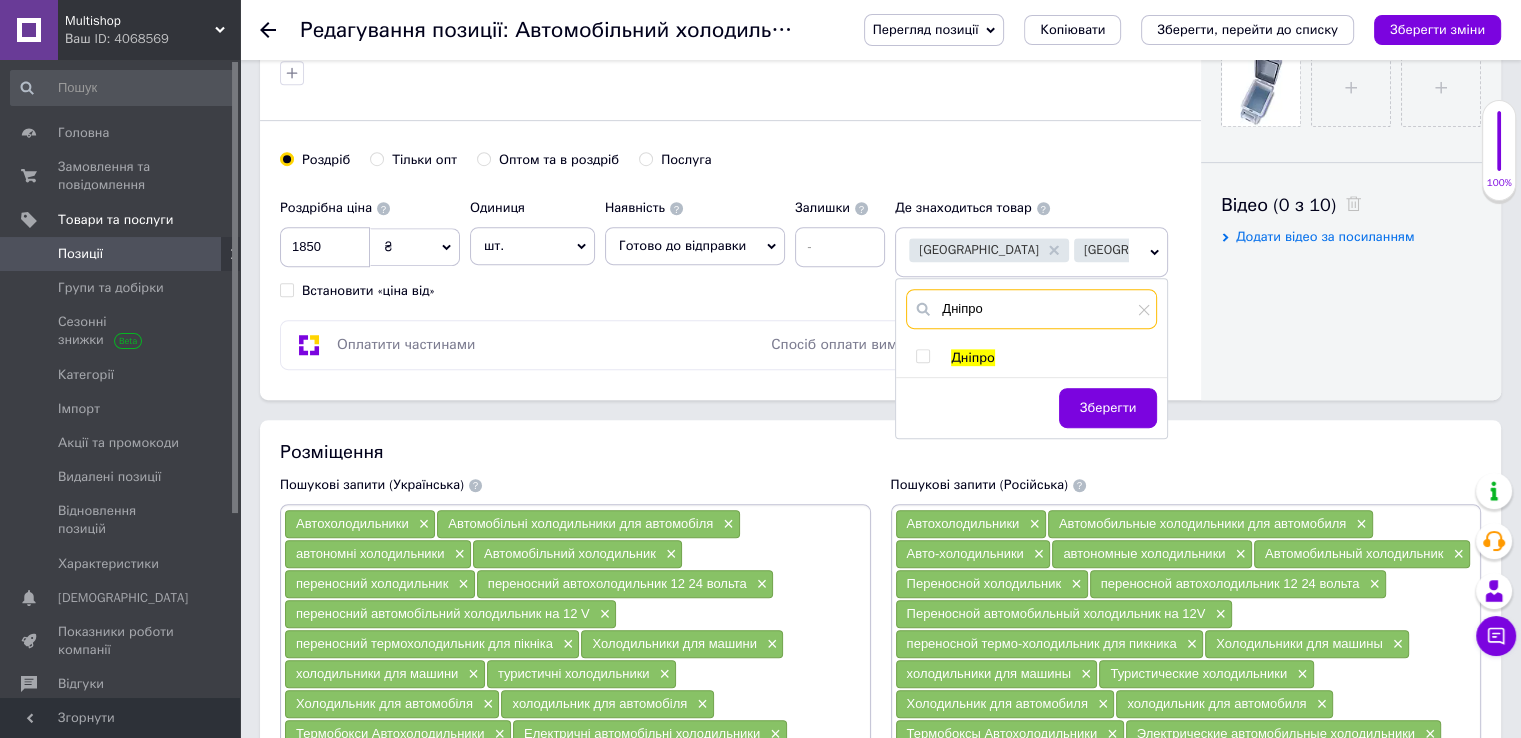 type on "Дніпро" 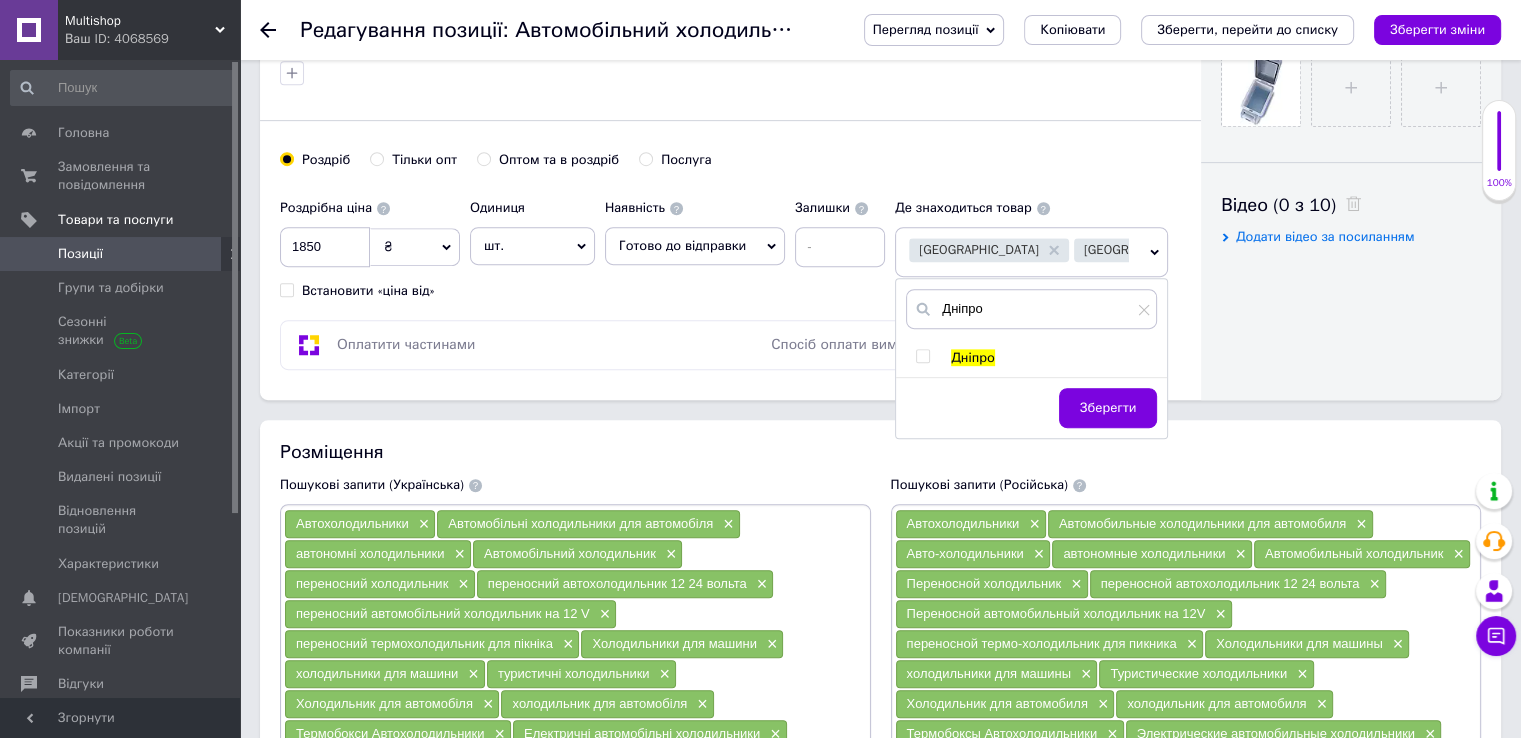 click at bounding box center [922, 356] 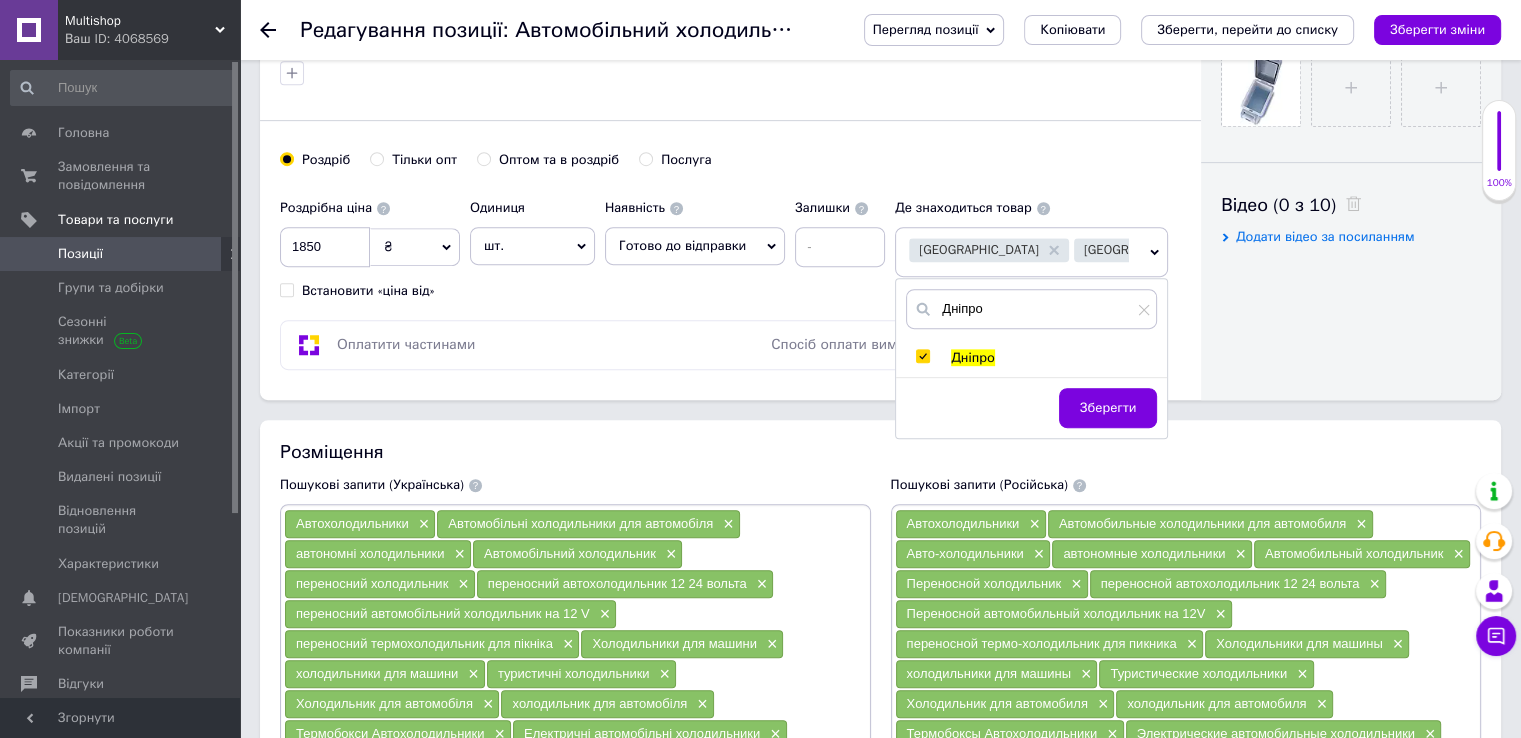 checkbox on "true" 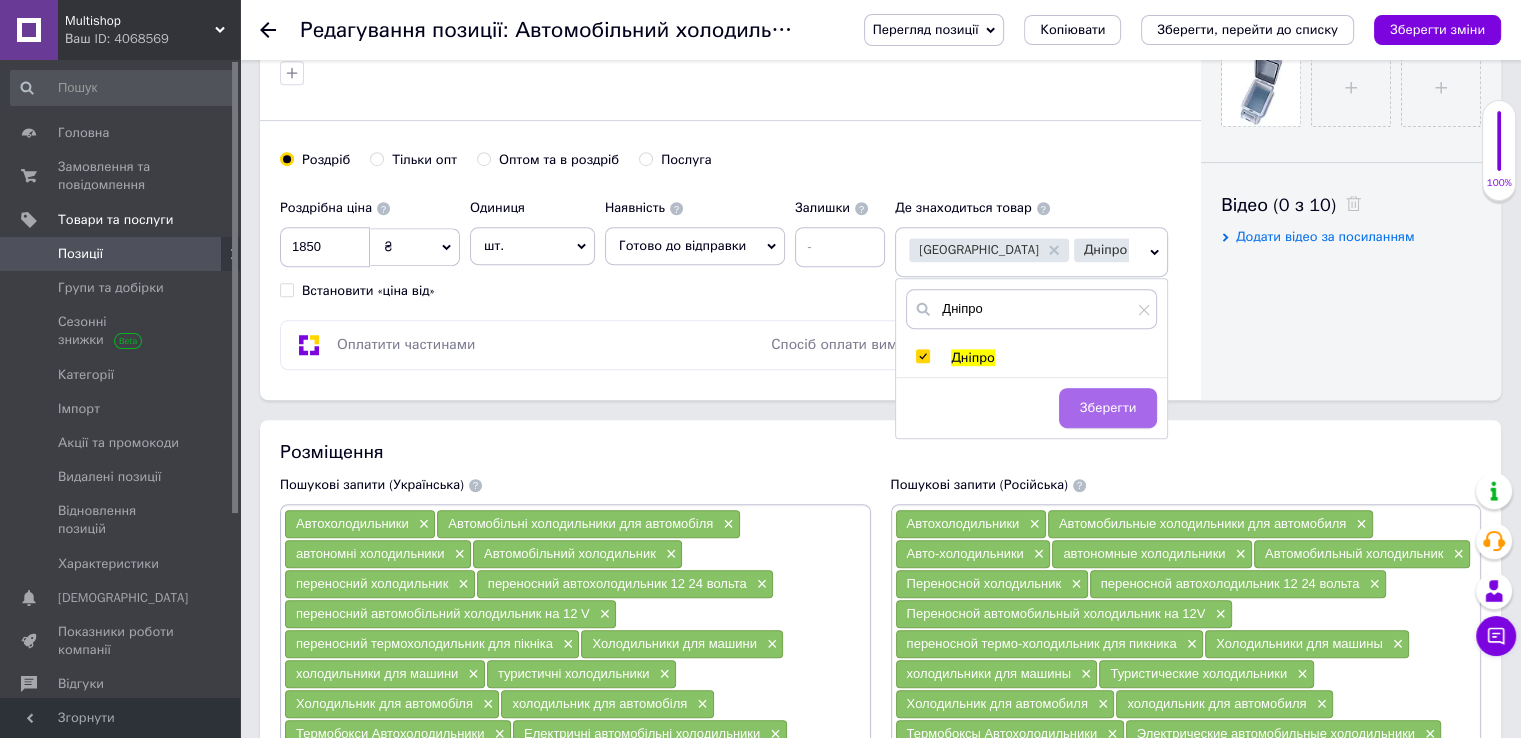 click on "Зберегти" at bounding box center (1108, 408) 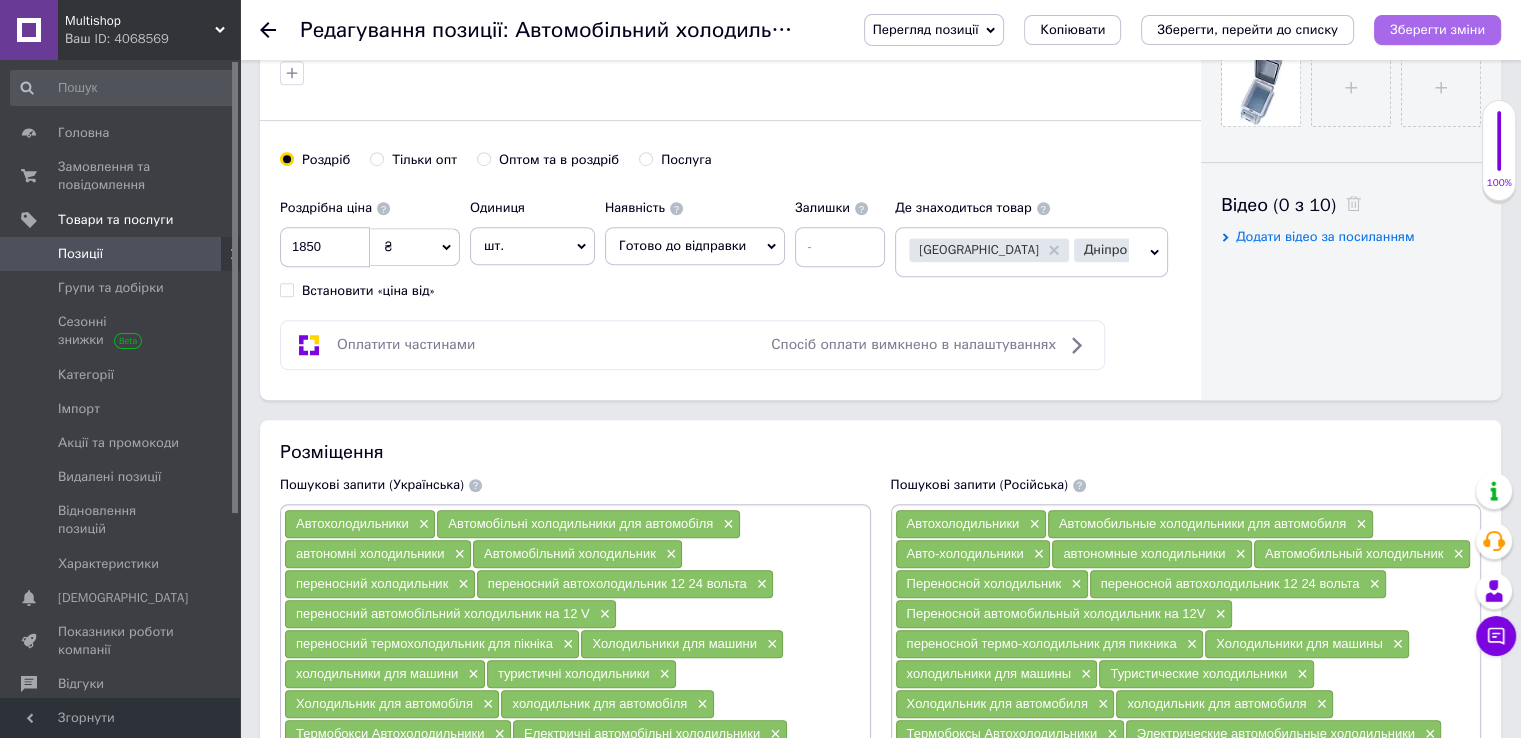 click on "Зберегти зміни" at bounding box center [1437, 29] 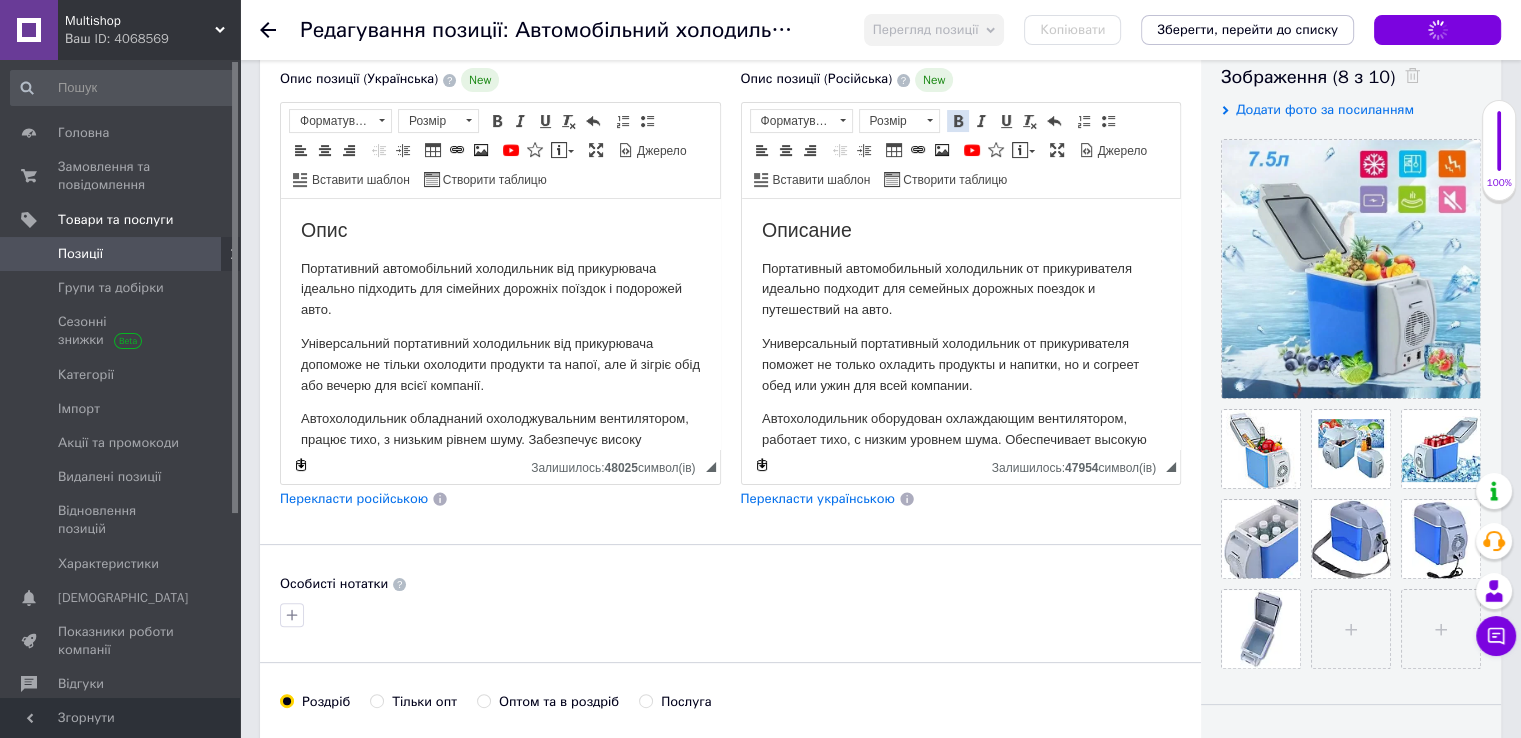 scroll, scrollTop: 0, scrollLeft: 0, axis: both 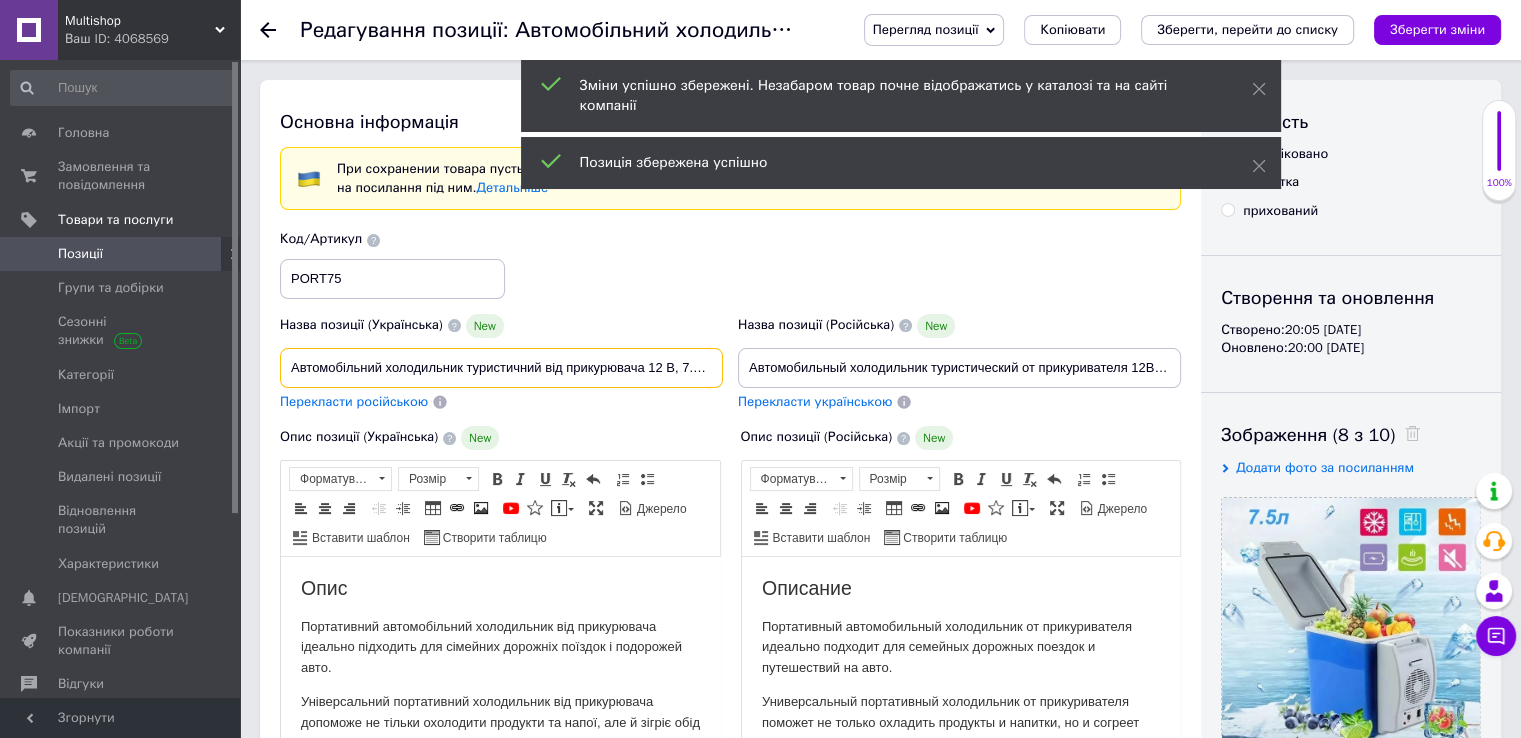 drag, startPoint x: 634, startPoint y: 361, endPoint x: 795, endPoint y: 248, distance: 196.69774 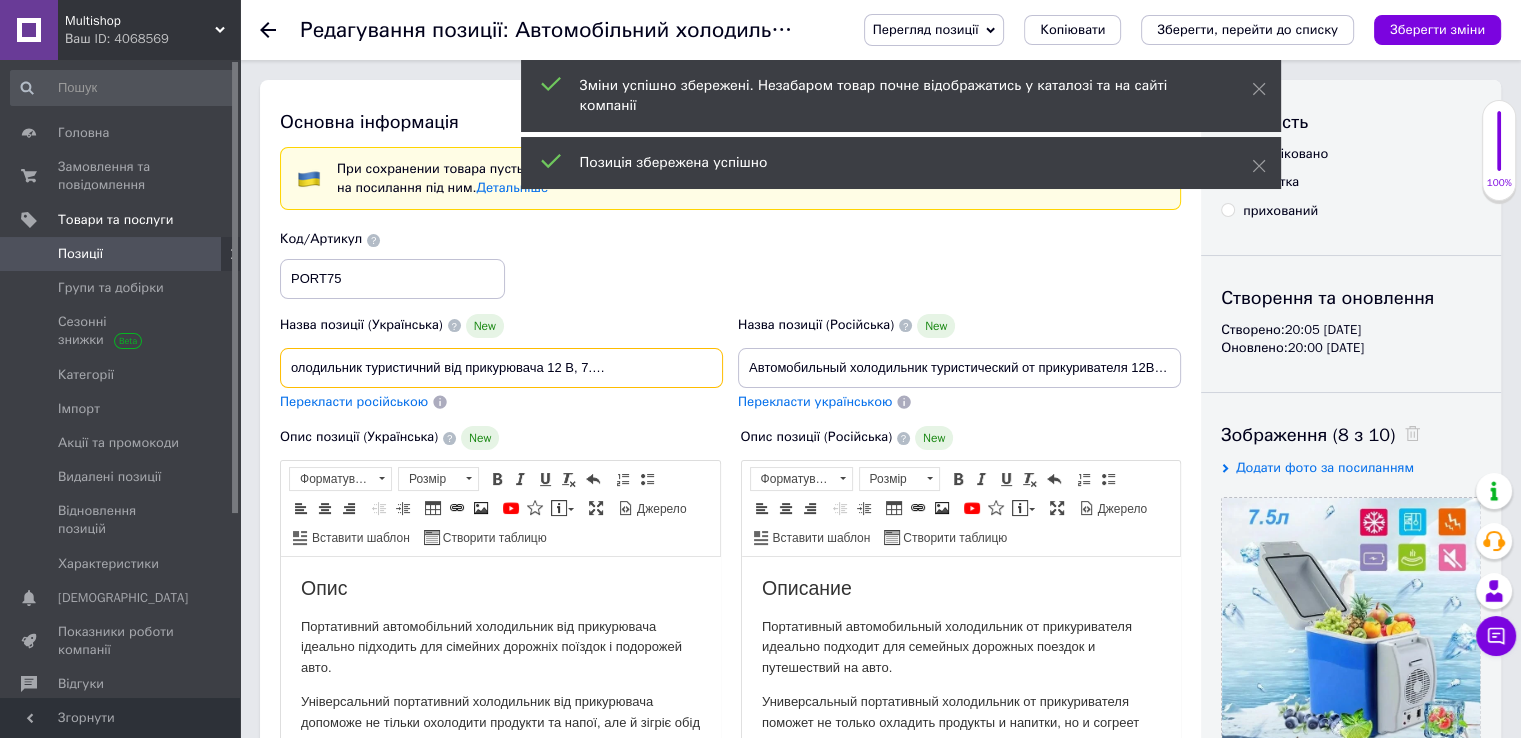 scroll, scrollTop: 0, scrollLeft: 148, axis: horizontal 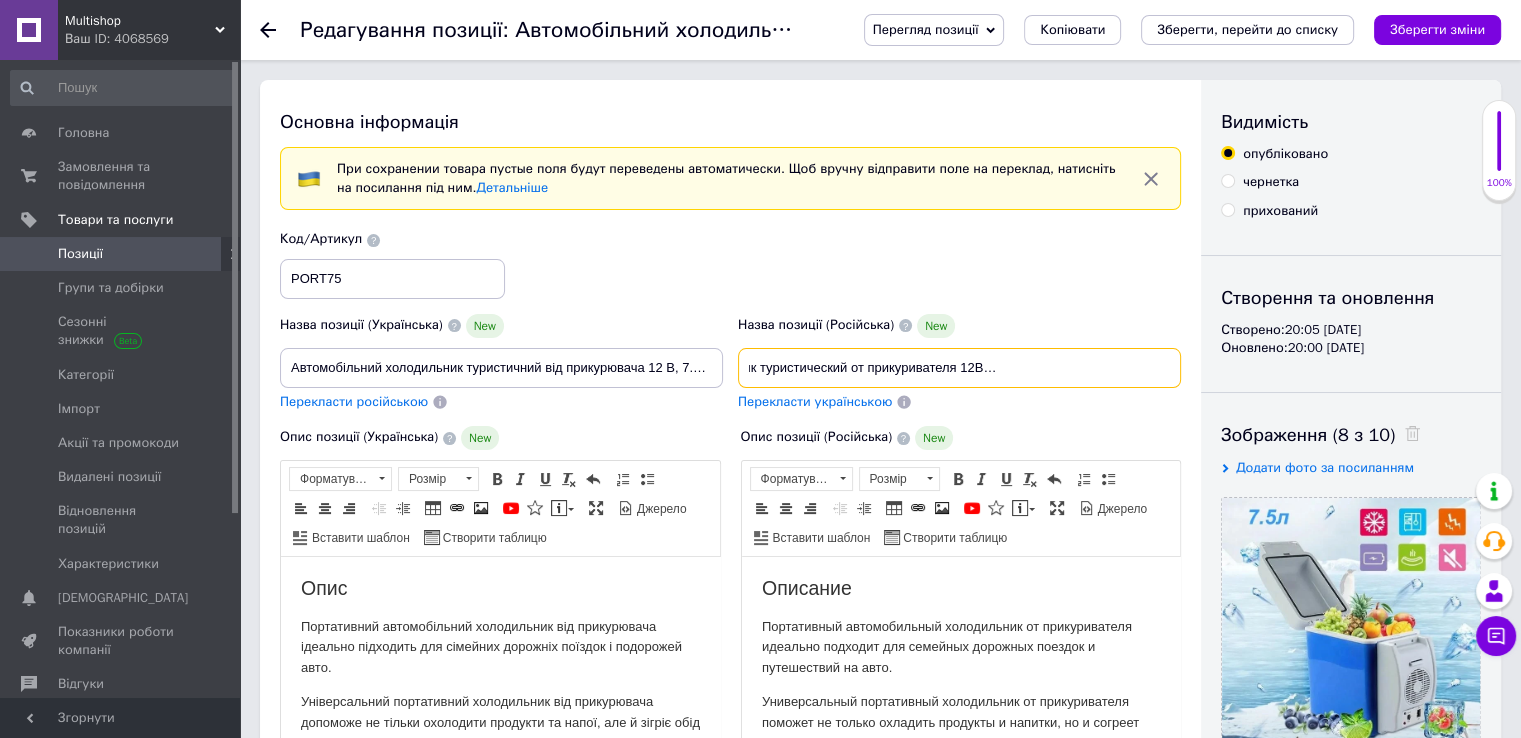 drag, startPoint x: 1111, startPoint y: 369, endPoint x: 1316, endPoint y: 387, distance: 205.78873 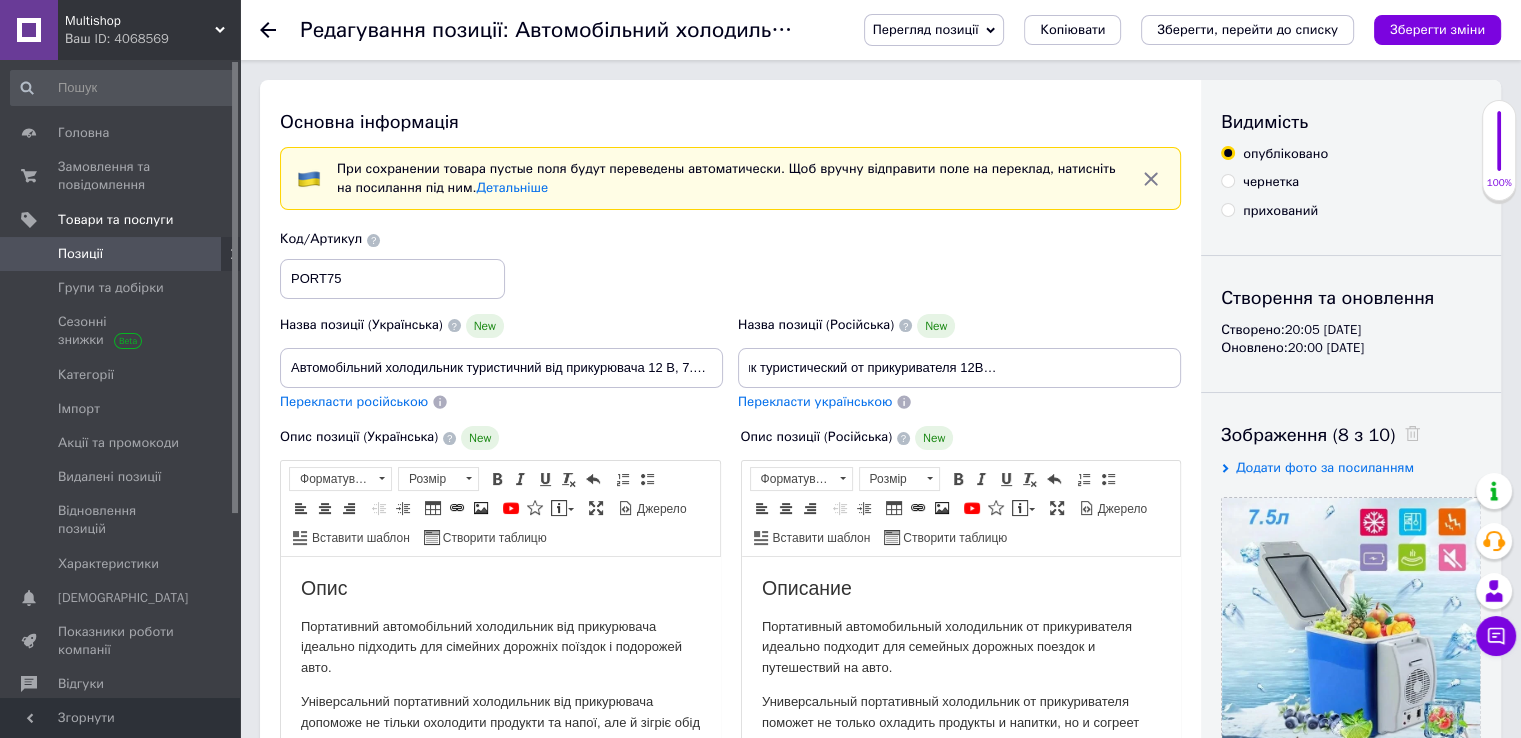 click on "Назва позиції (Російська) New Автомобильный холодильник туристический от прикуривателя 12В, 7.5 л, Холодильник в машину" at bounding box center (959, 351) 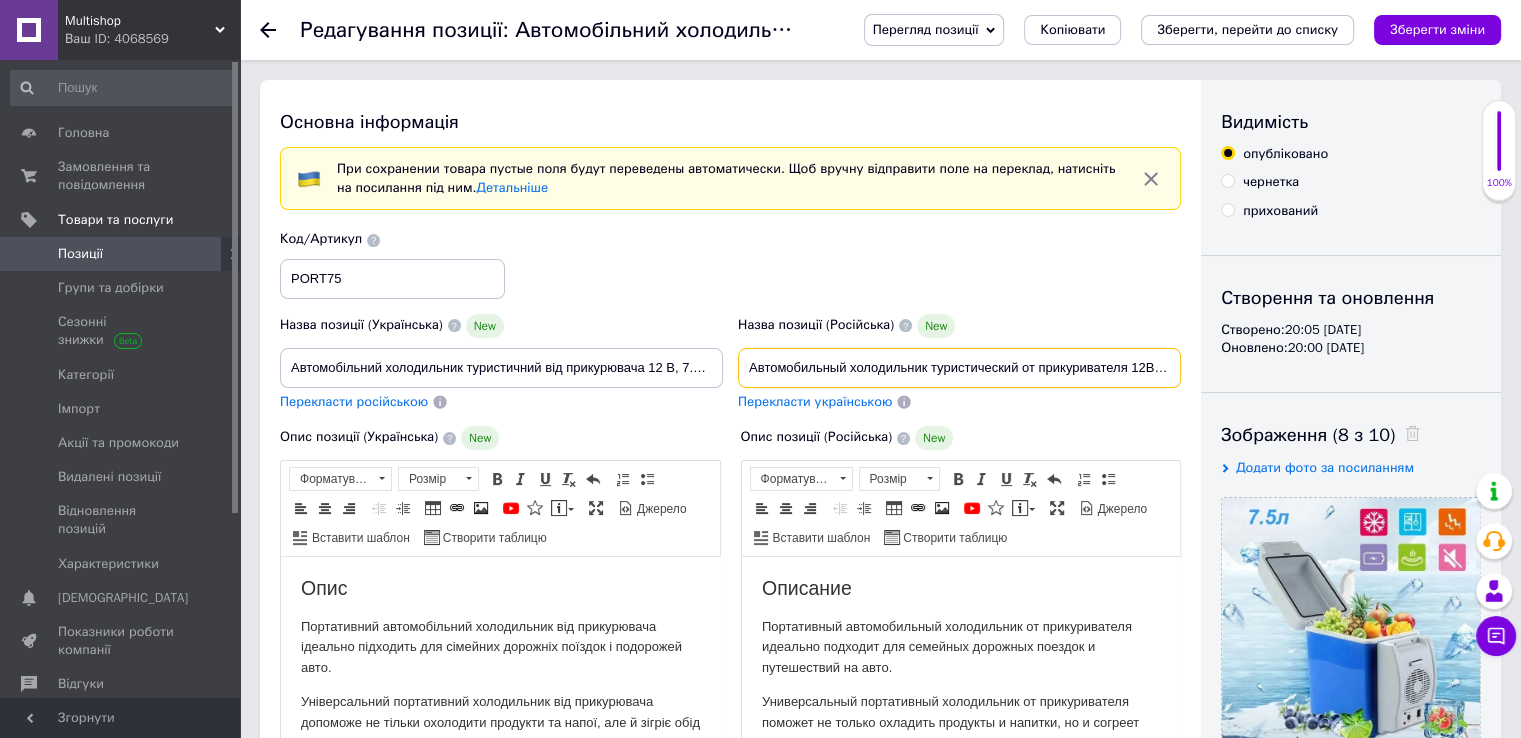 scroll, scrollTop: 0, scrollLeft: 171, axis: horizontal 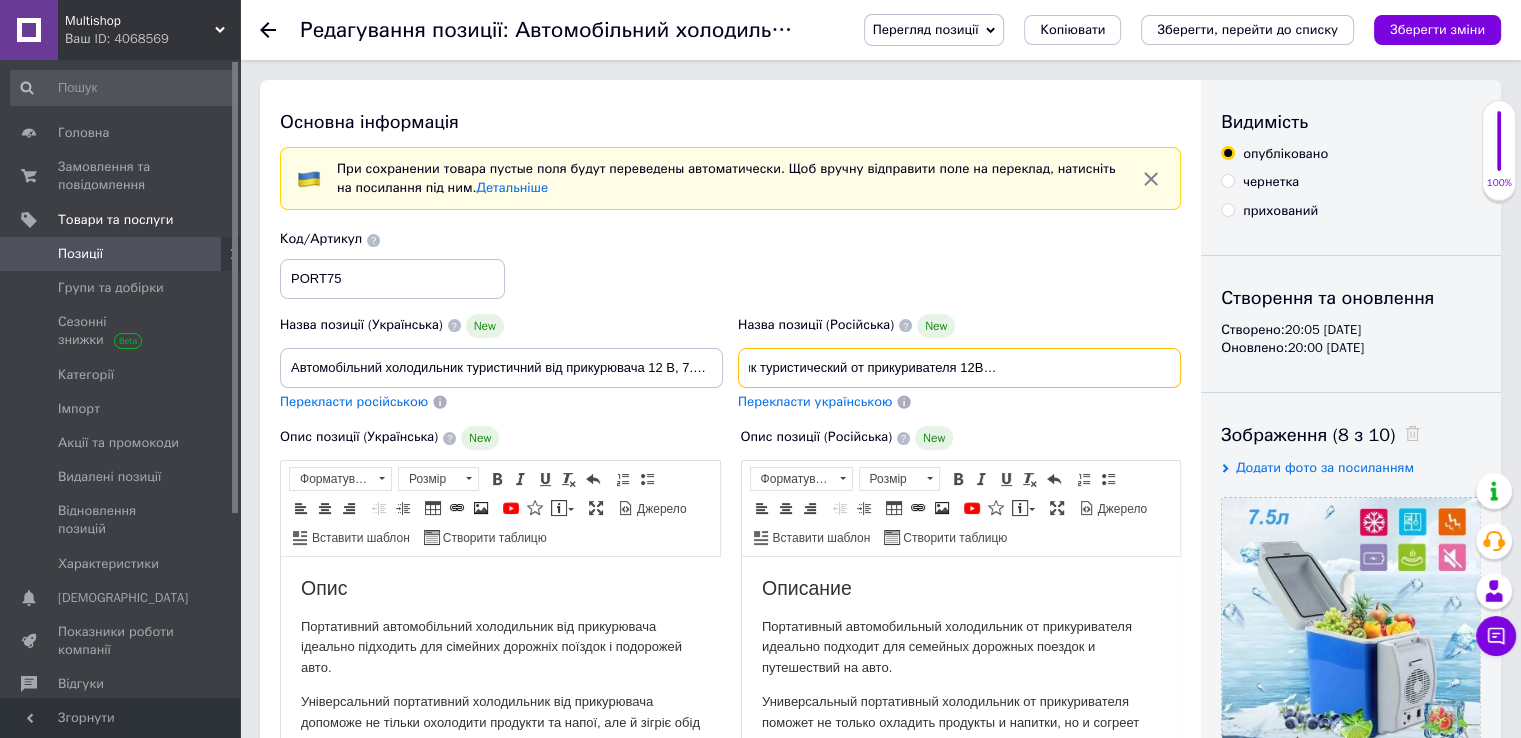 drag, startPoint x: 1131, startPoint y: 369, endPoint x: 1288, endPoint y: 366, distance: 157.02866 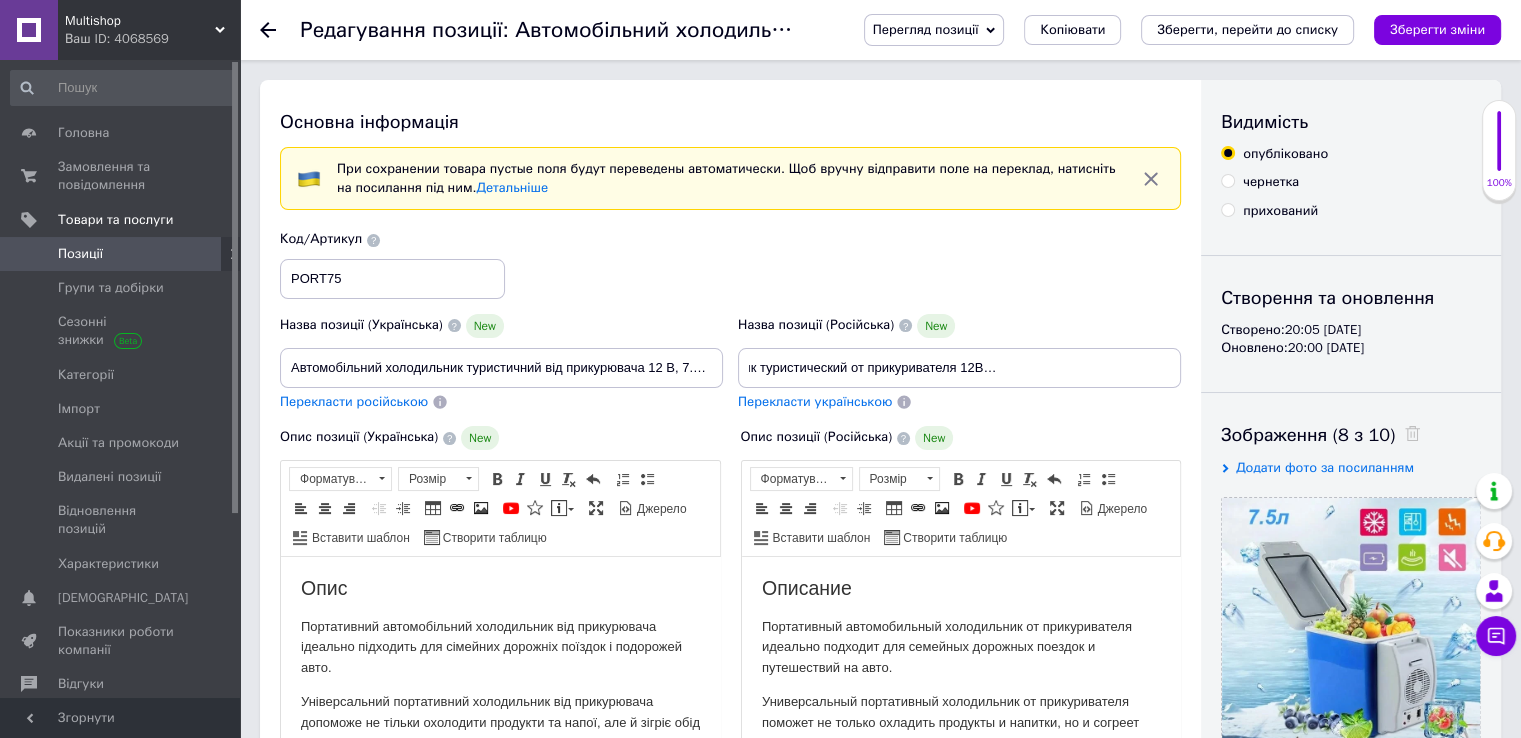 click on "Опис позиції (Російська)" at bounding box center [816, 436] 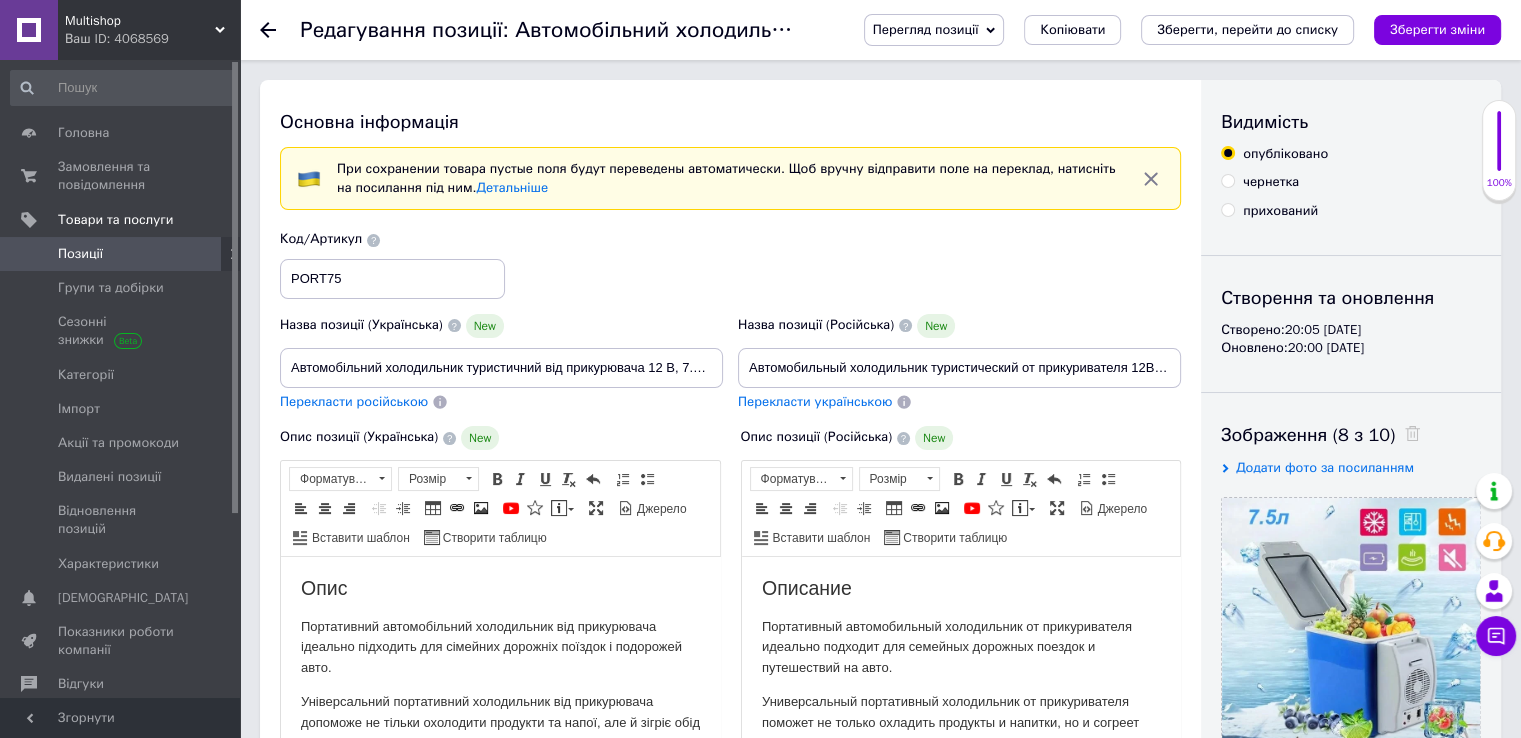 click on "Перекласти українською" at bounding box center [815, 401] 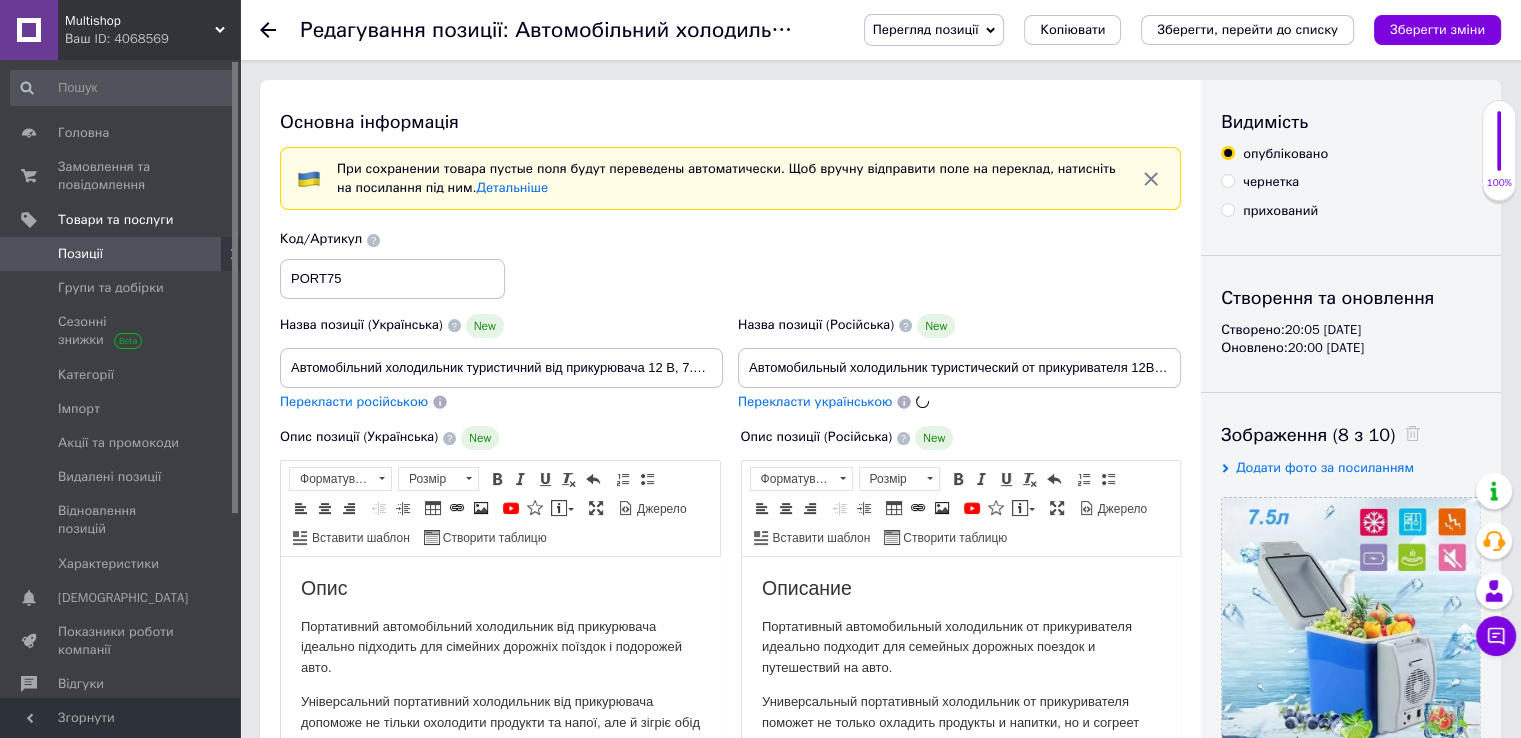 type on "Автомобільний холодильник туристичний від прикурювача 12 В, об'єм 7.5 л, Холодильник у машину" 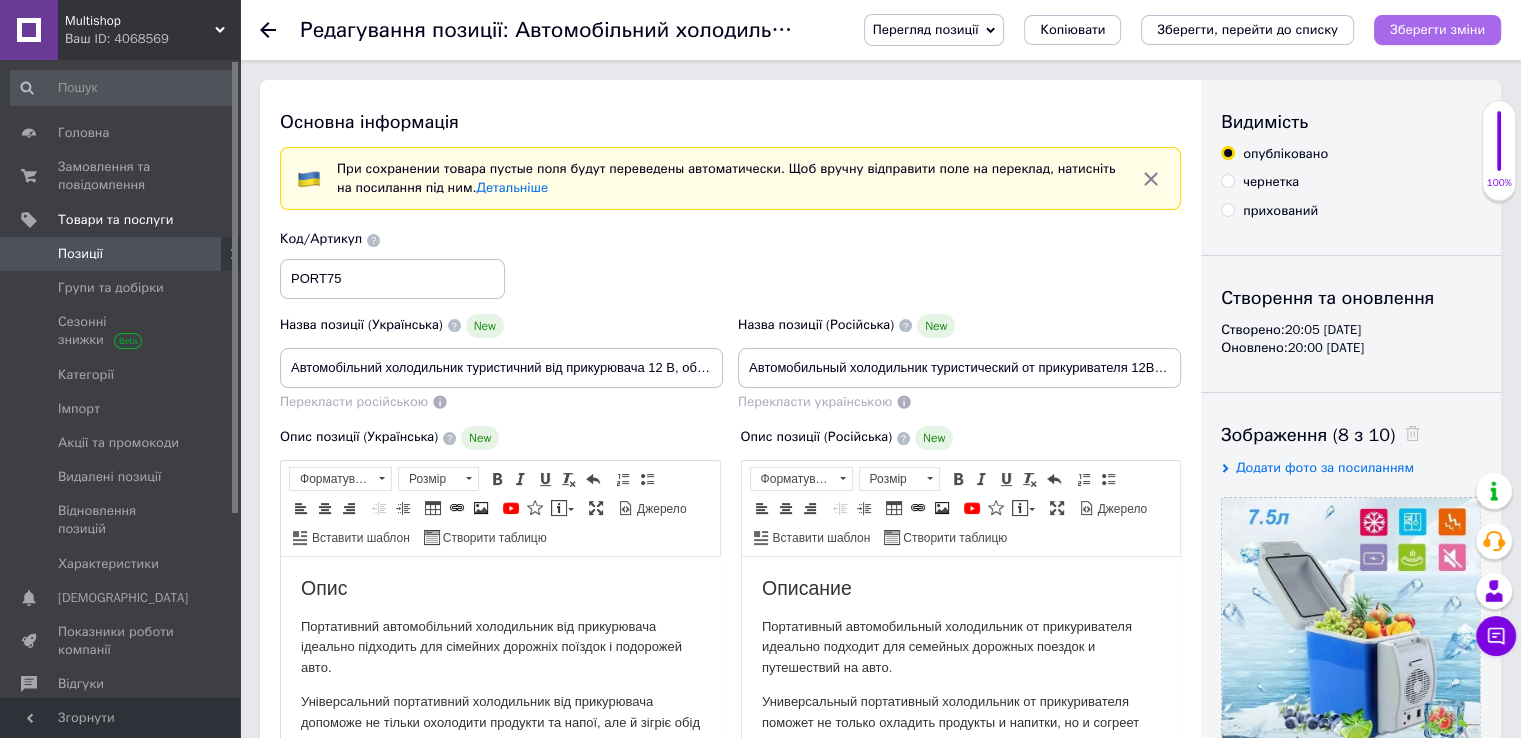 click on "Зберегти зміни" at bounding box center [1437, 29] 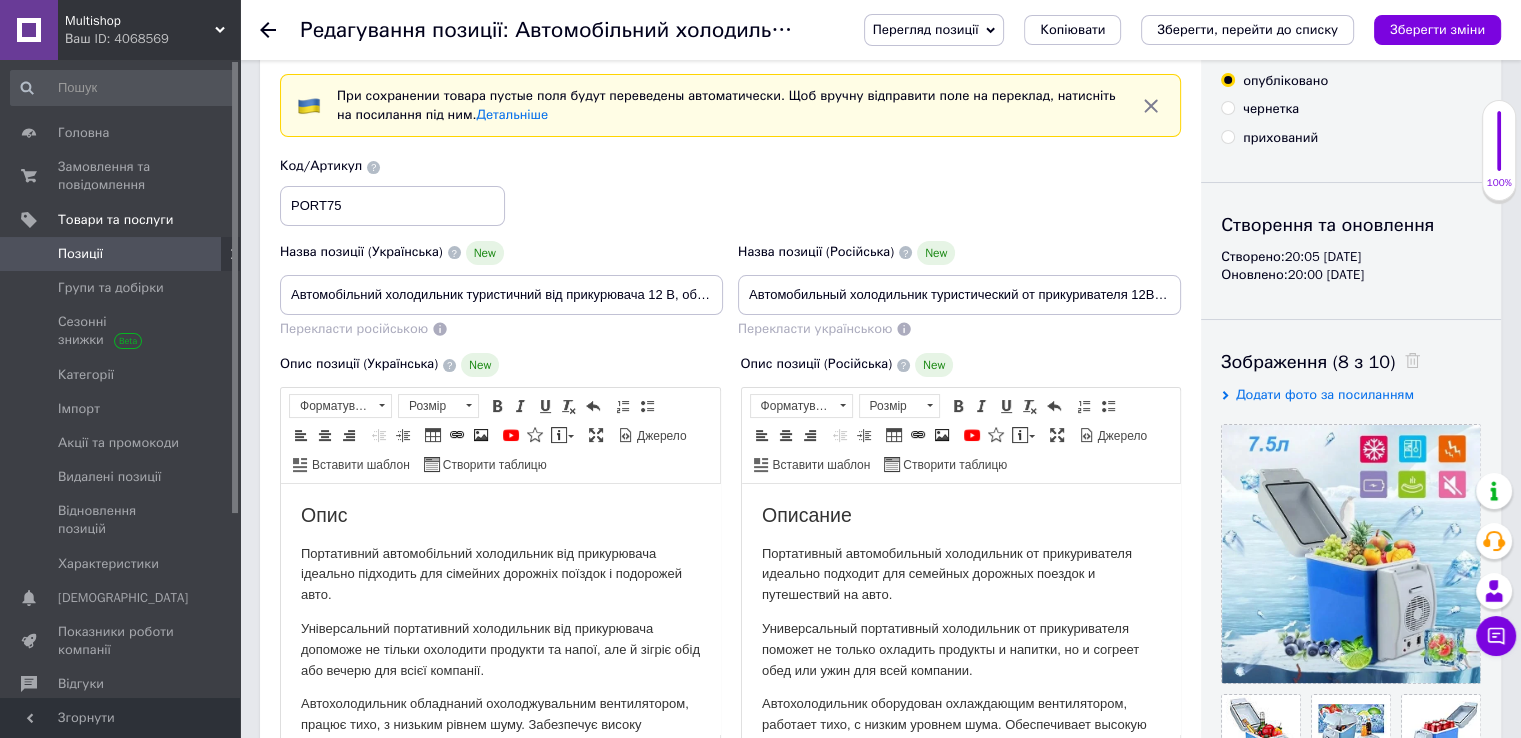 scroll, scrollTop: 0, scrollLeft: 0, axis: both 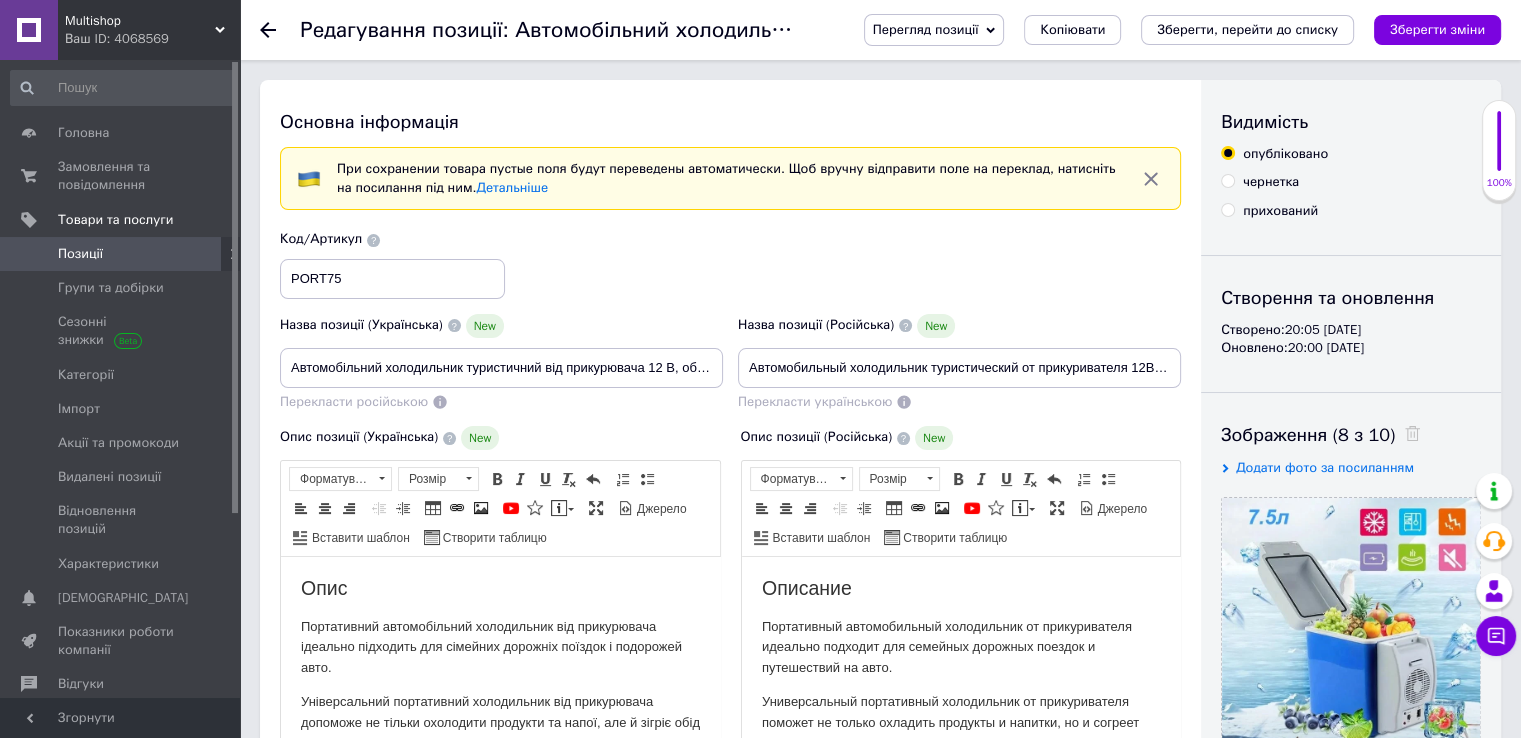 click on "Перегляд позиції Зберегти та переглянути на сайті Зберегти та переглянути на маркетплейсі Копіювати Зберегти, перейти до списку Зберегти зміни" at bounding box center (1172, 30) 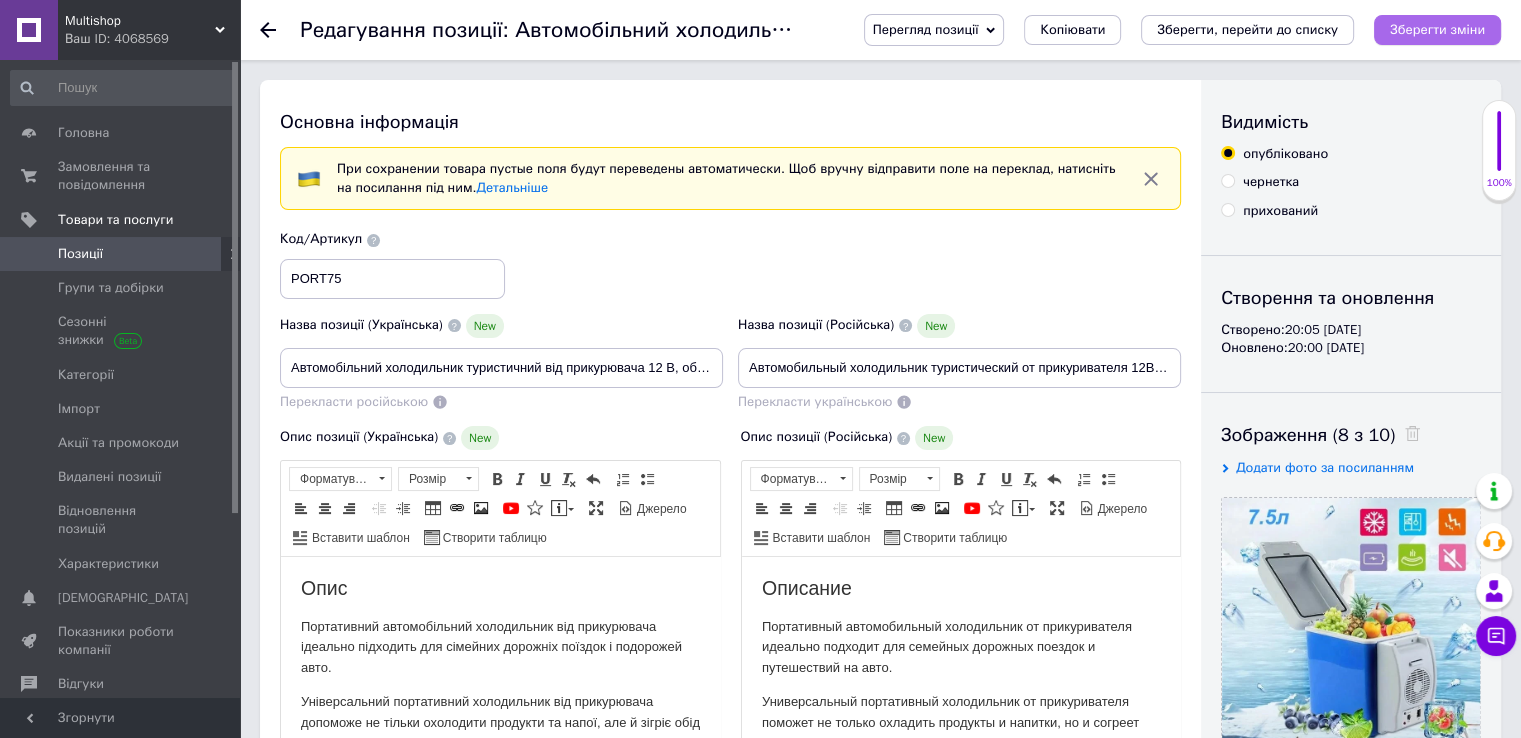 click on "Зберегти зміни" at bounding box center (1437, 30) 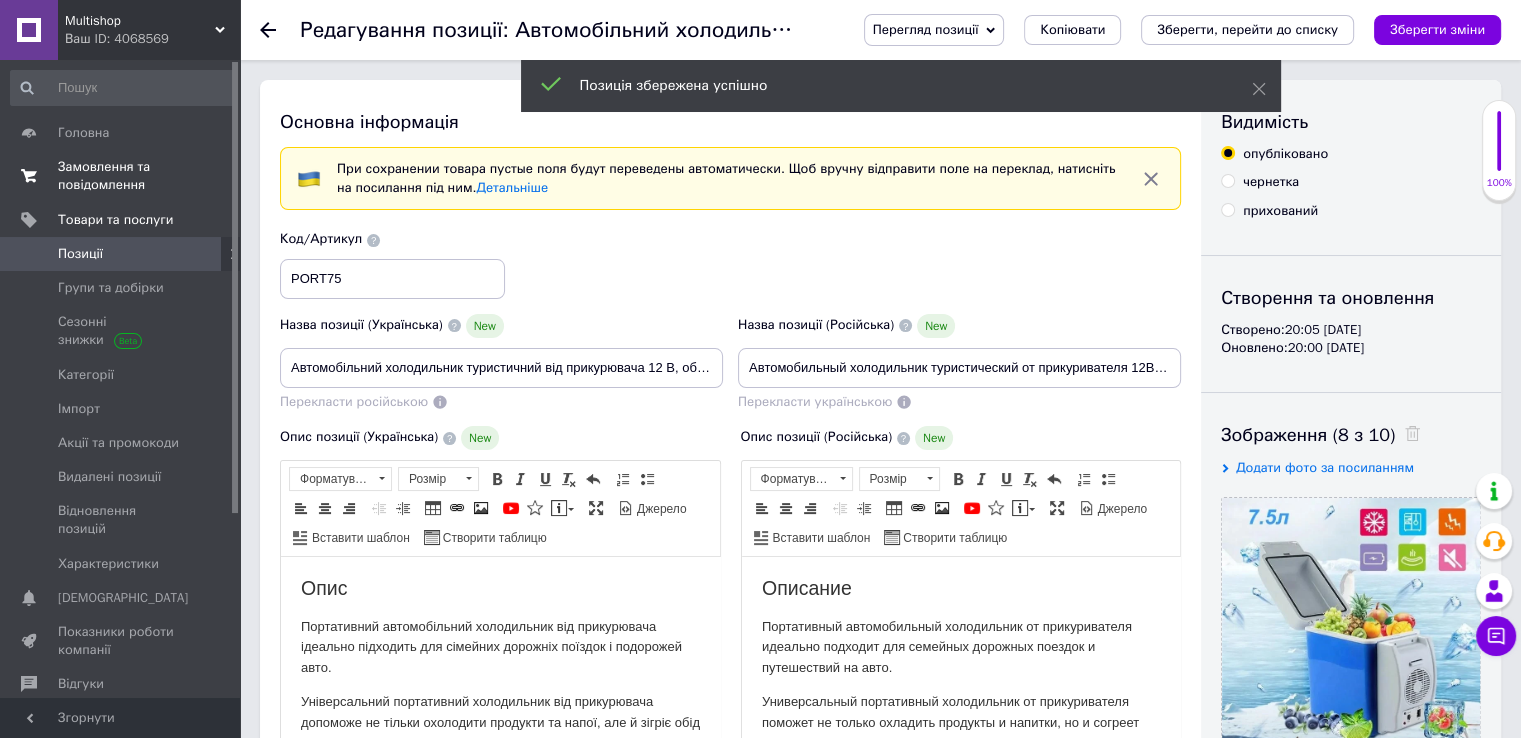 click on "Замовлення та повідомлення" at bounding box center (121, 176) 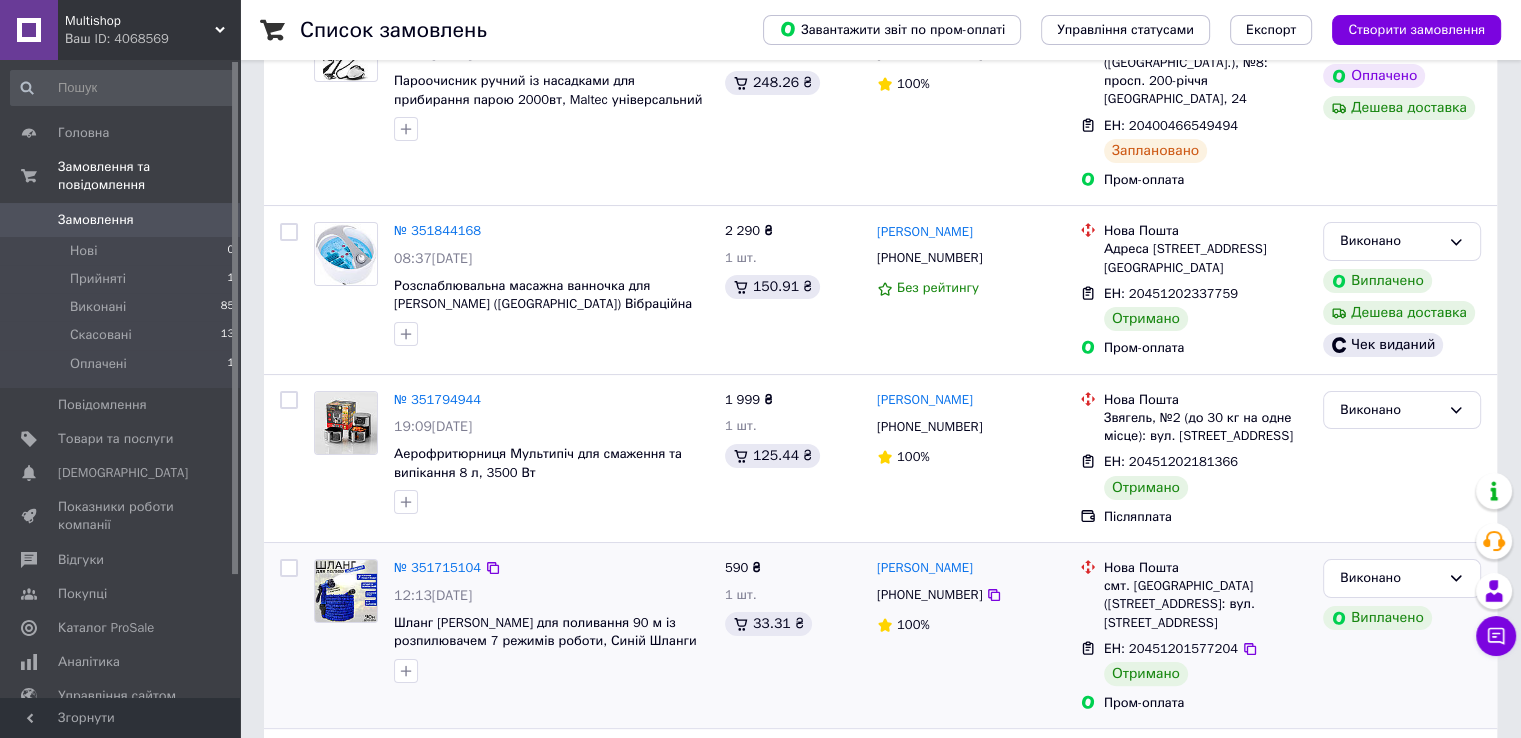 scroll, scrollTop: 400, scrollLeft: 0, axis: vertical 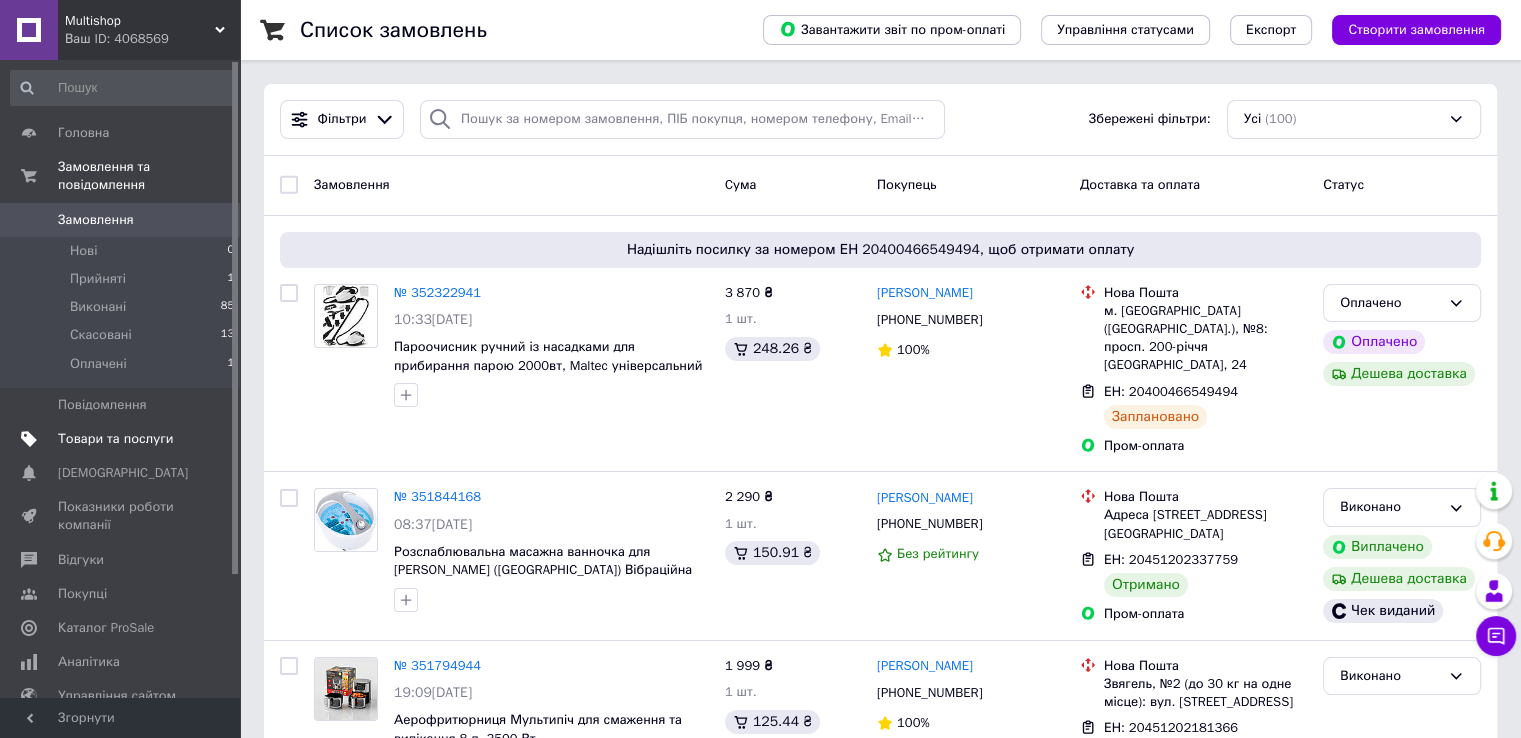 click on "Товари та послуги" at bounding box center [115, 439] 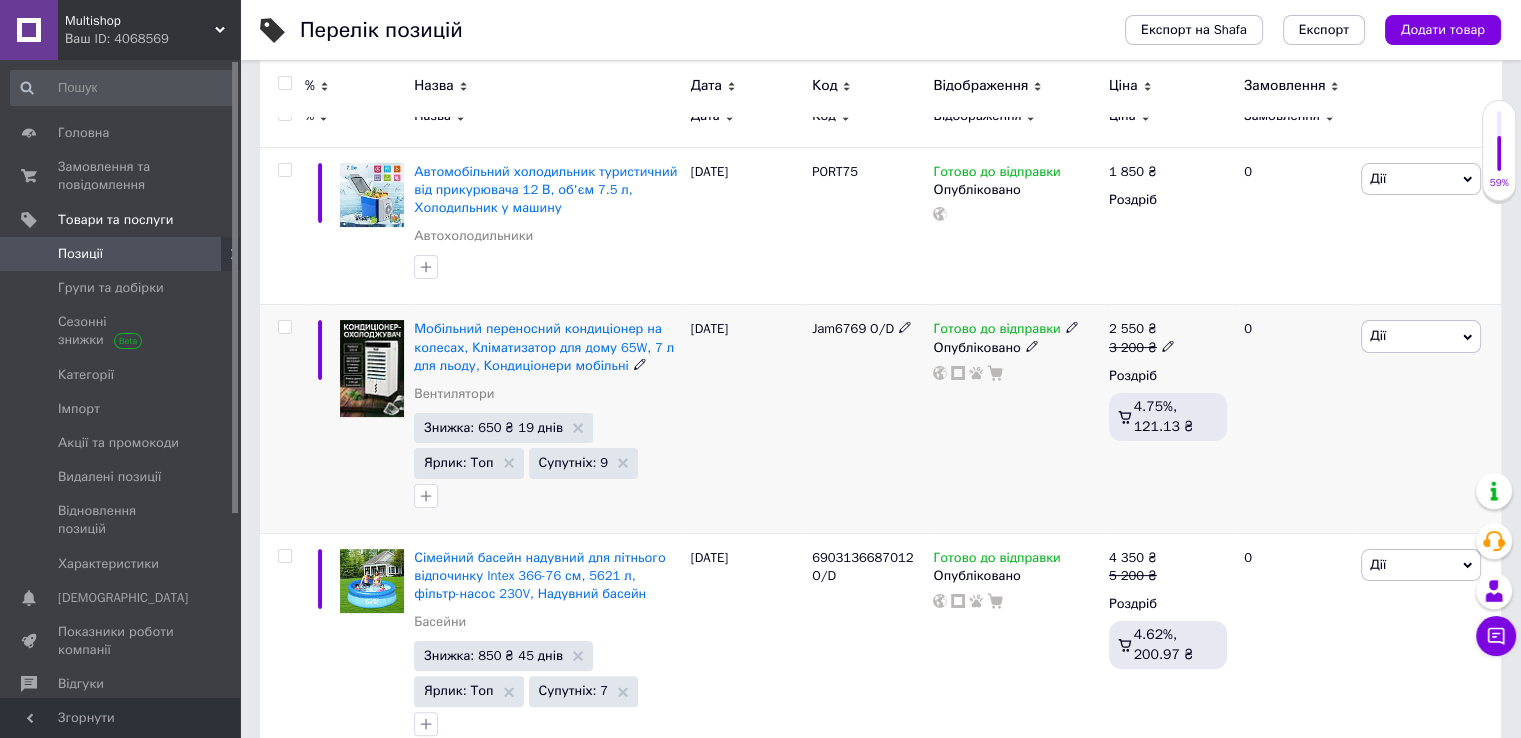 scroll, scrollTop: 500, scrollLeft: 0, axis: vertical 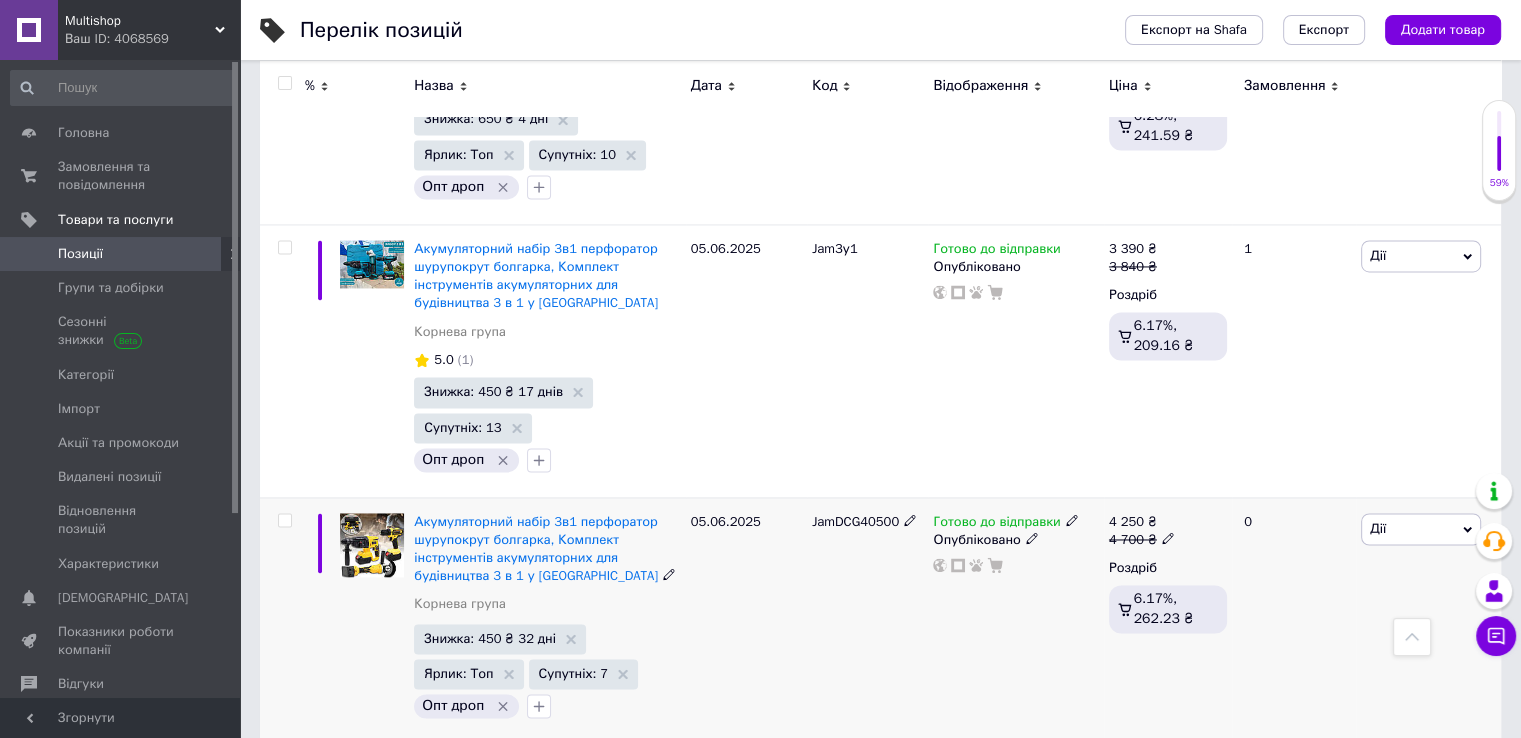 click on "JamDCG40500" at bounding box center [855, 521] 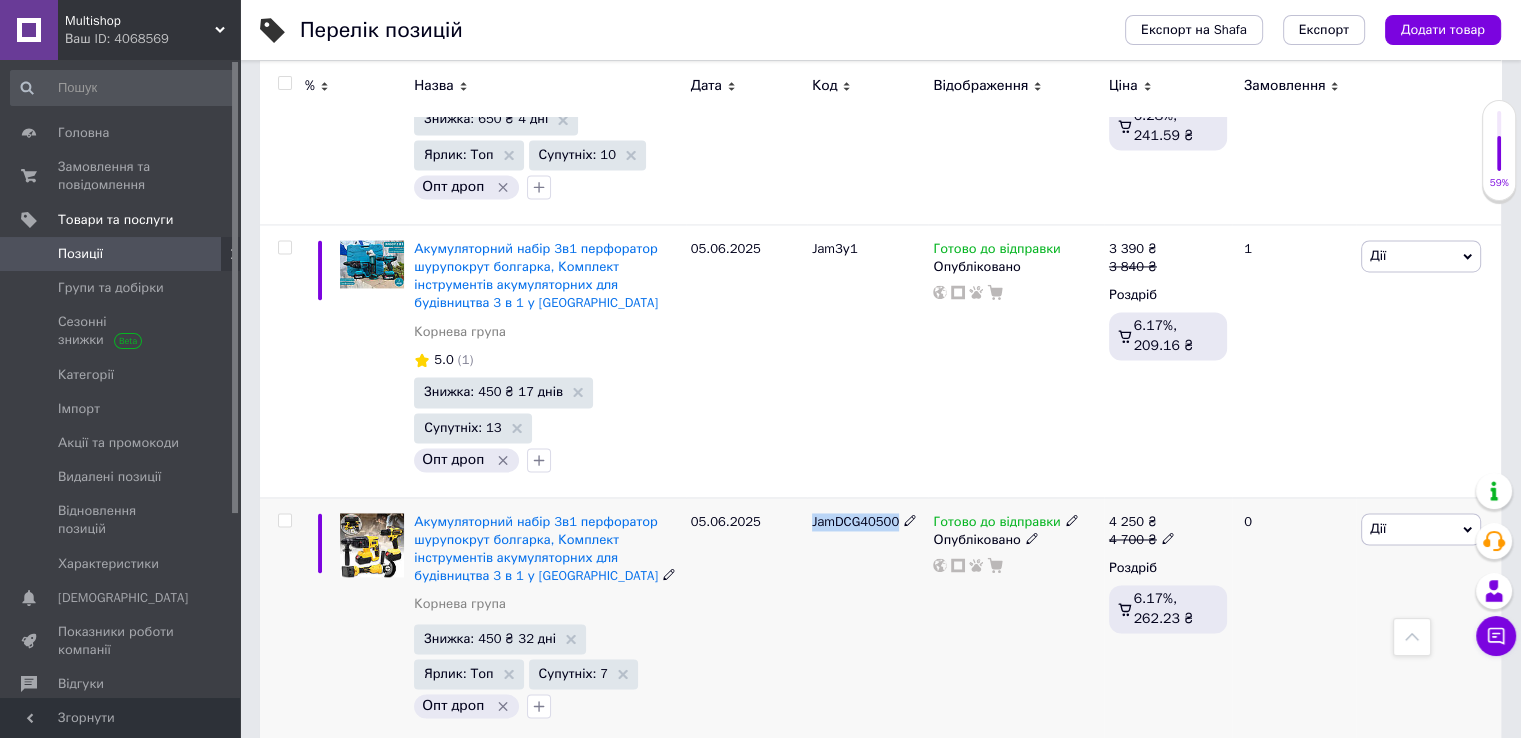 click on "JamDCG40500" at bounding box center (855, 521) 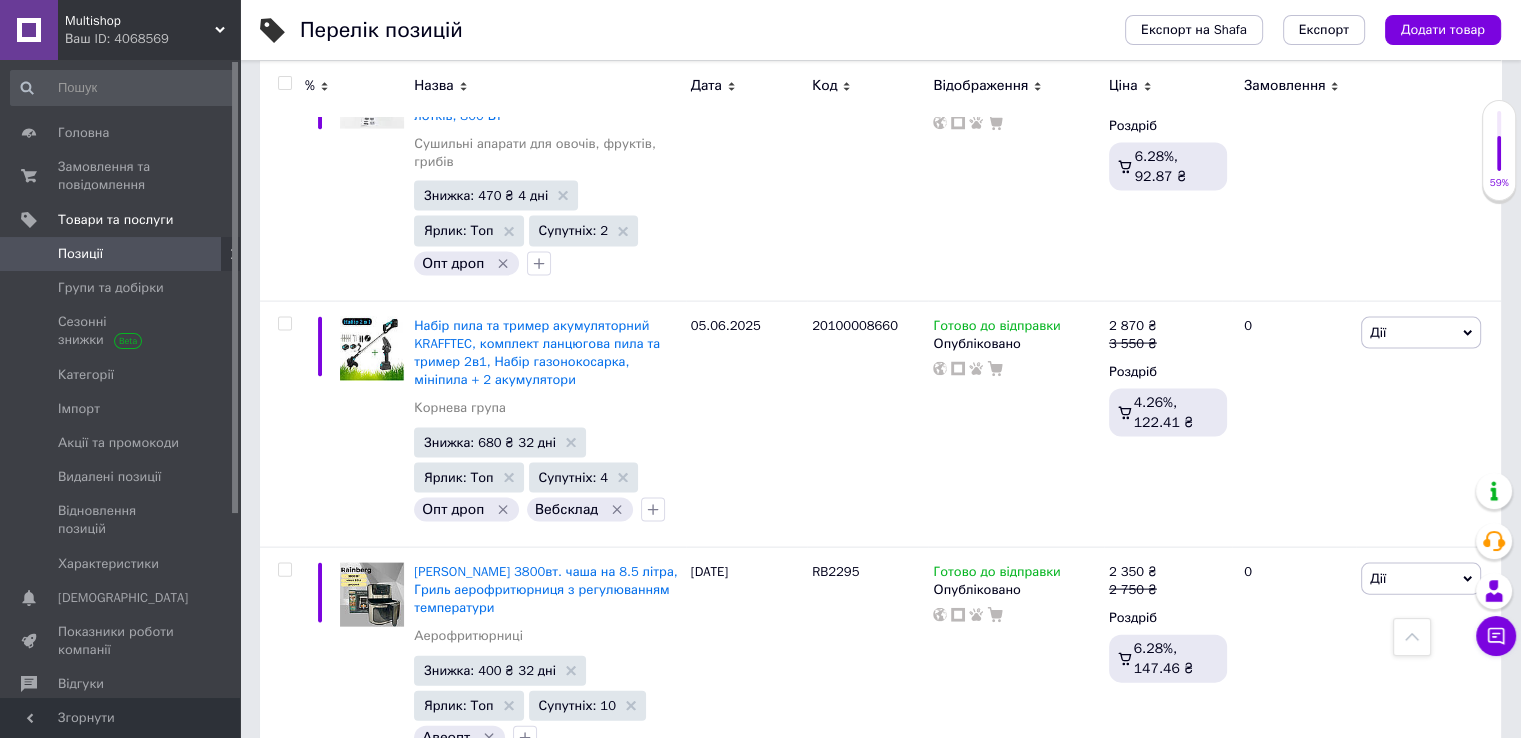 scroll, scrollTop: 11555, scrollLeft: 0, axis: vertical 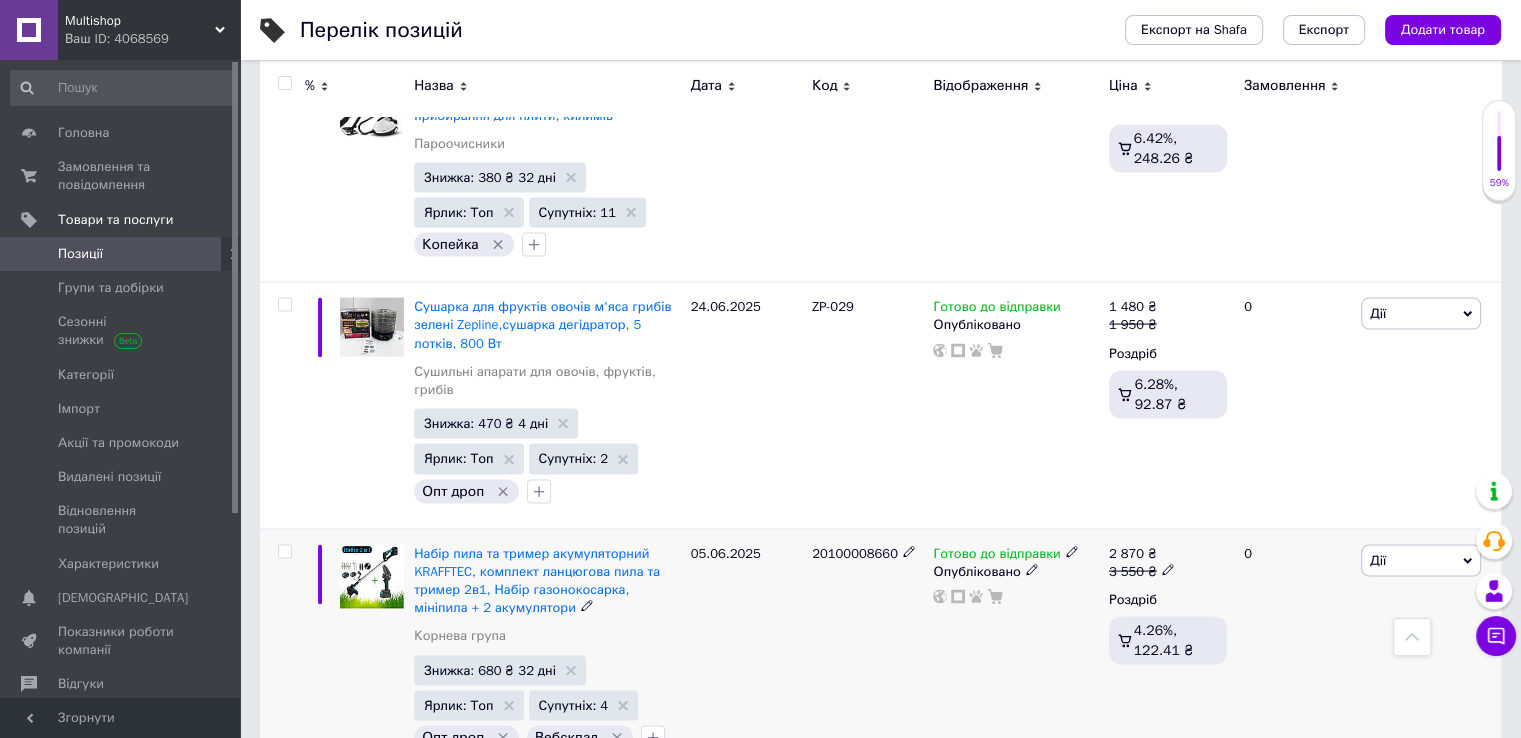 click on "20100008660" at bounding box center (855, 553) 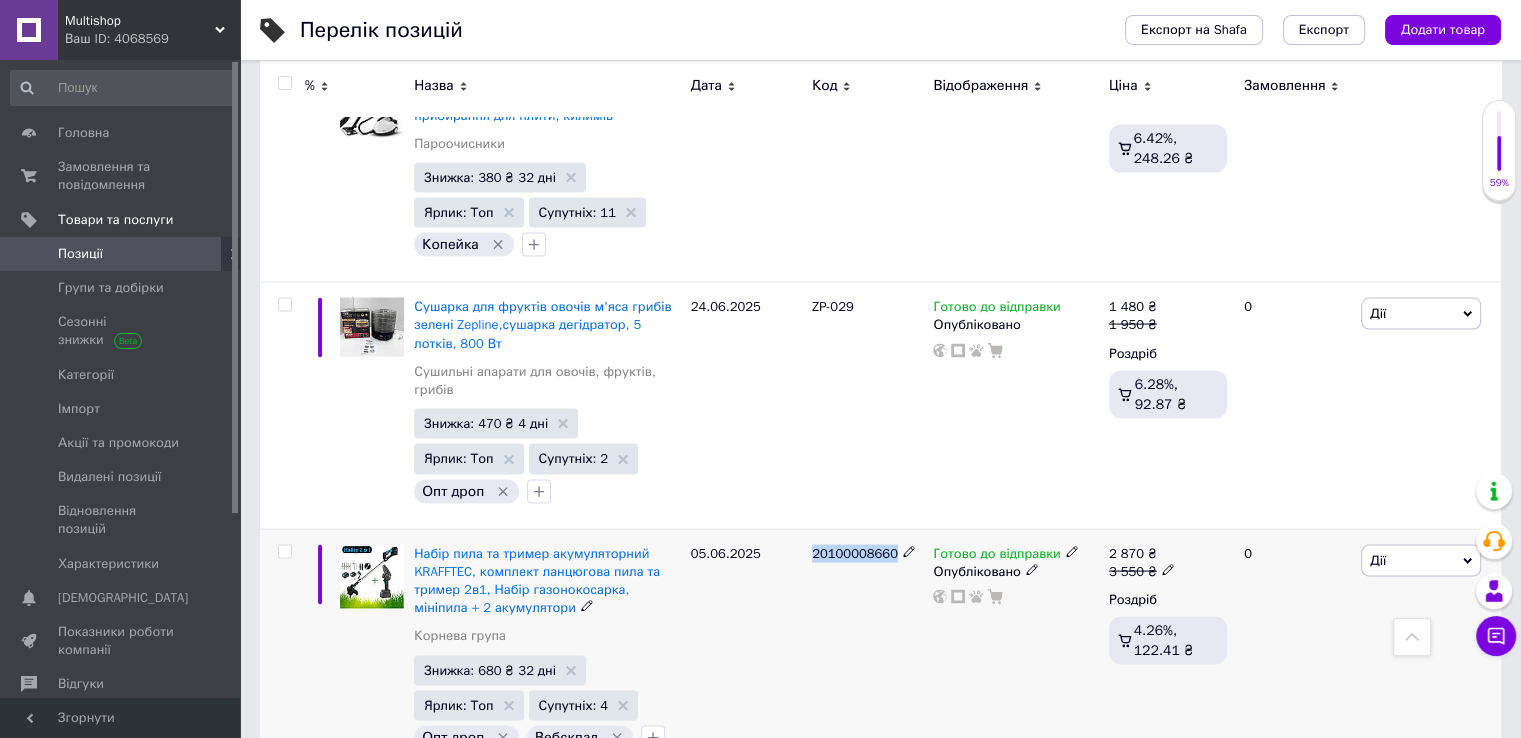 click on "20100008660" at bounding box center [855, 553] 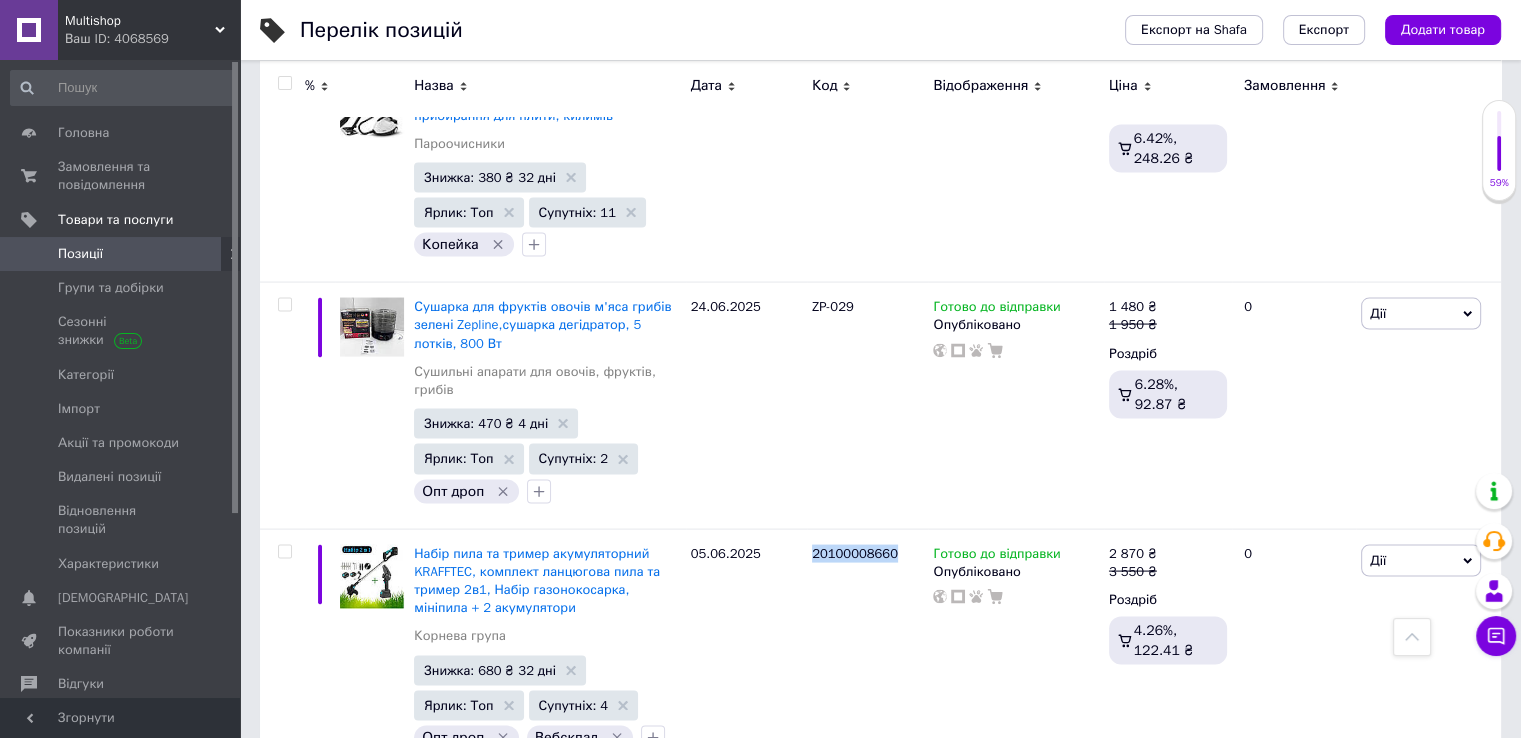copy on "20100008660" 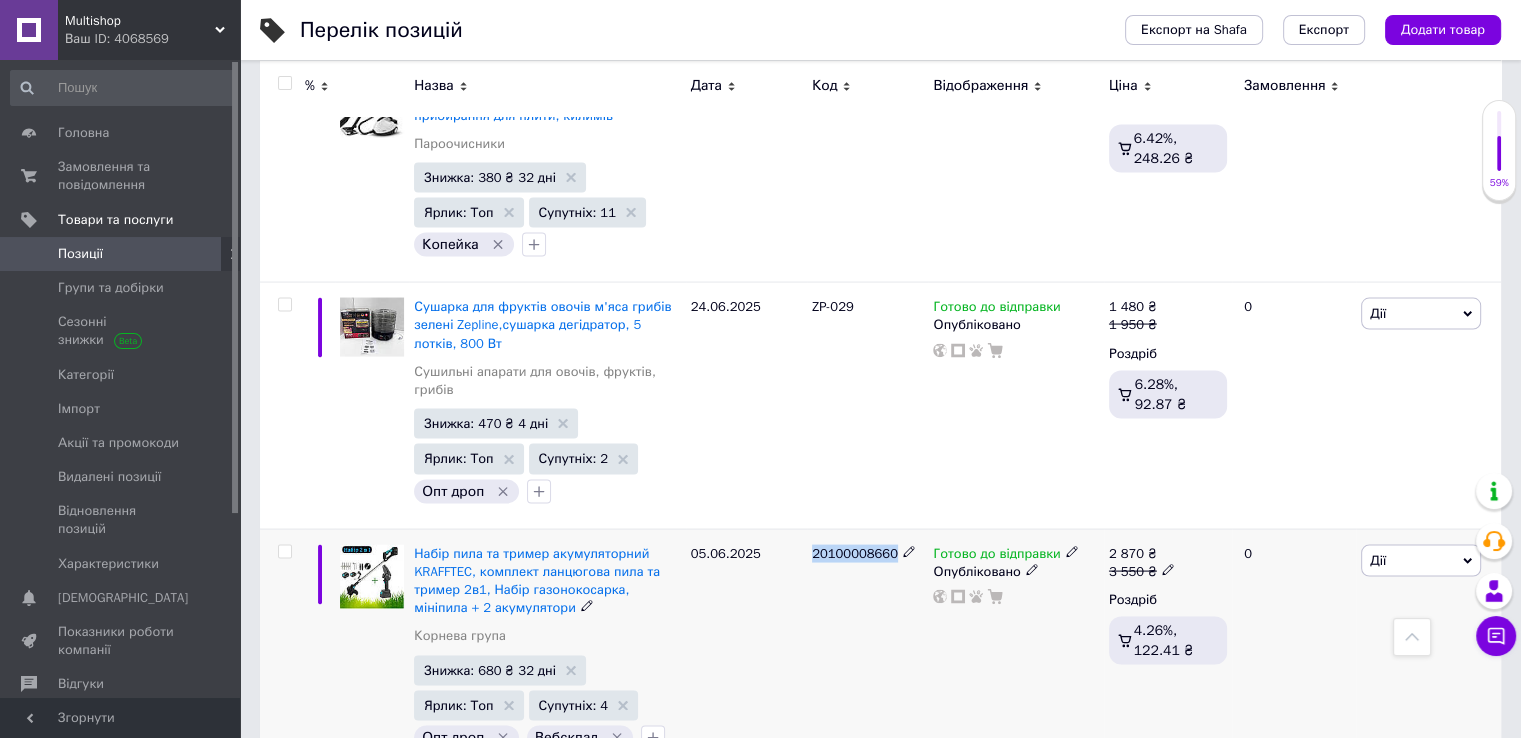 click on "20100008660" at bounding box center (855, 553) 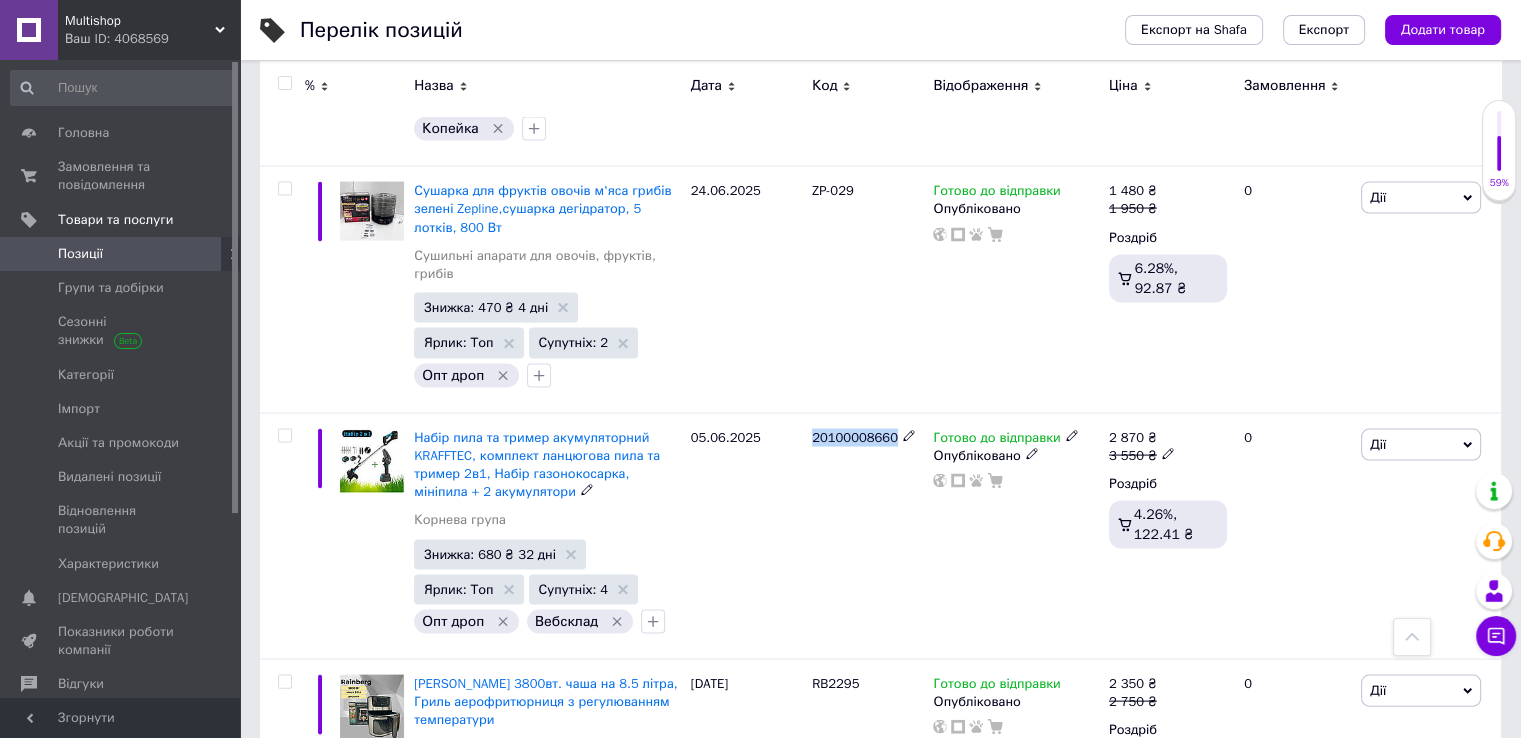scroll, scrollTop: 11955, scrollLeft: 0, axis: vertical 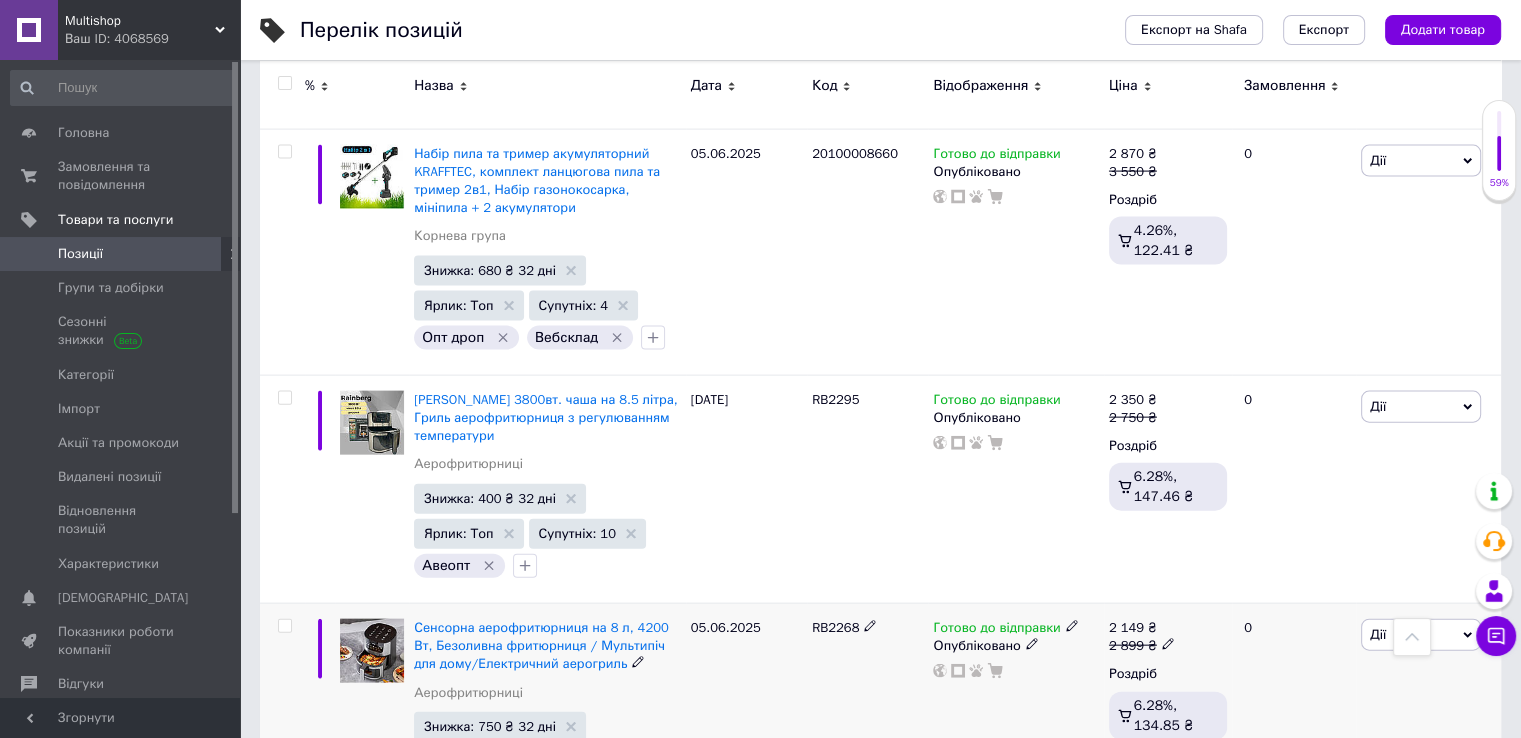 click on "RB2268" at bounding box center [867, 718] 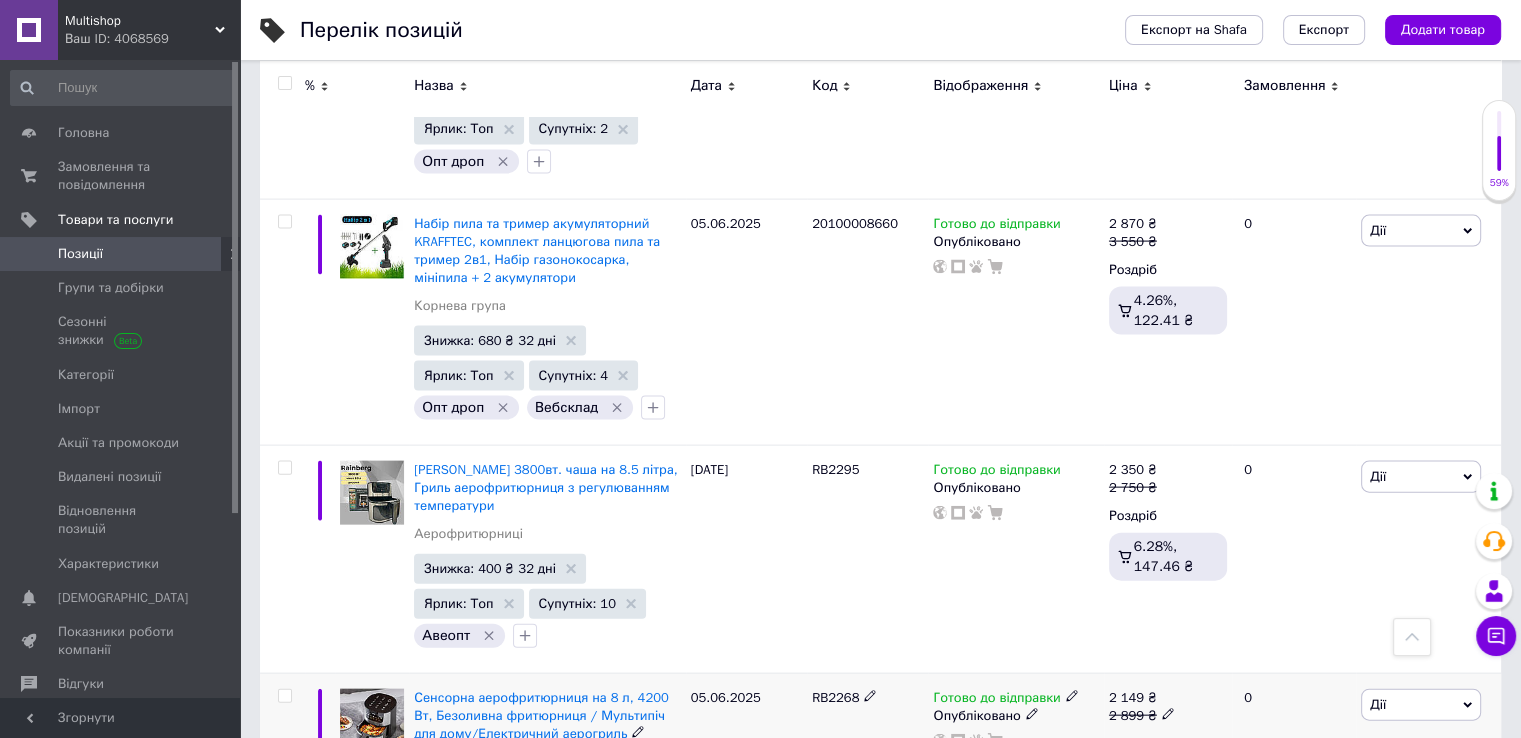 scroll, scrollTop: 11883, scrollLeft: 0, axis: vertical 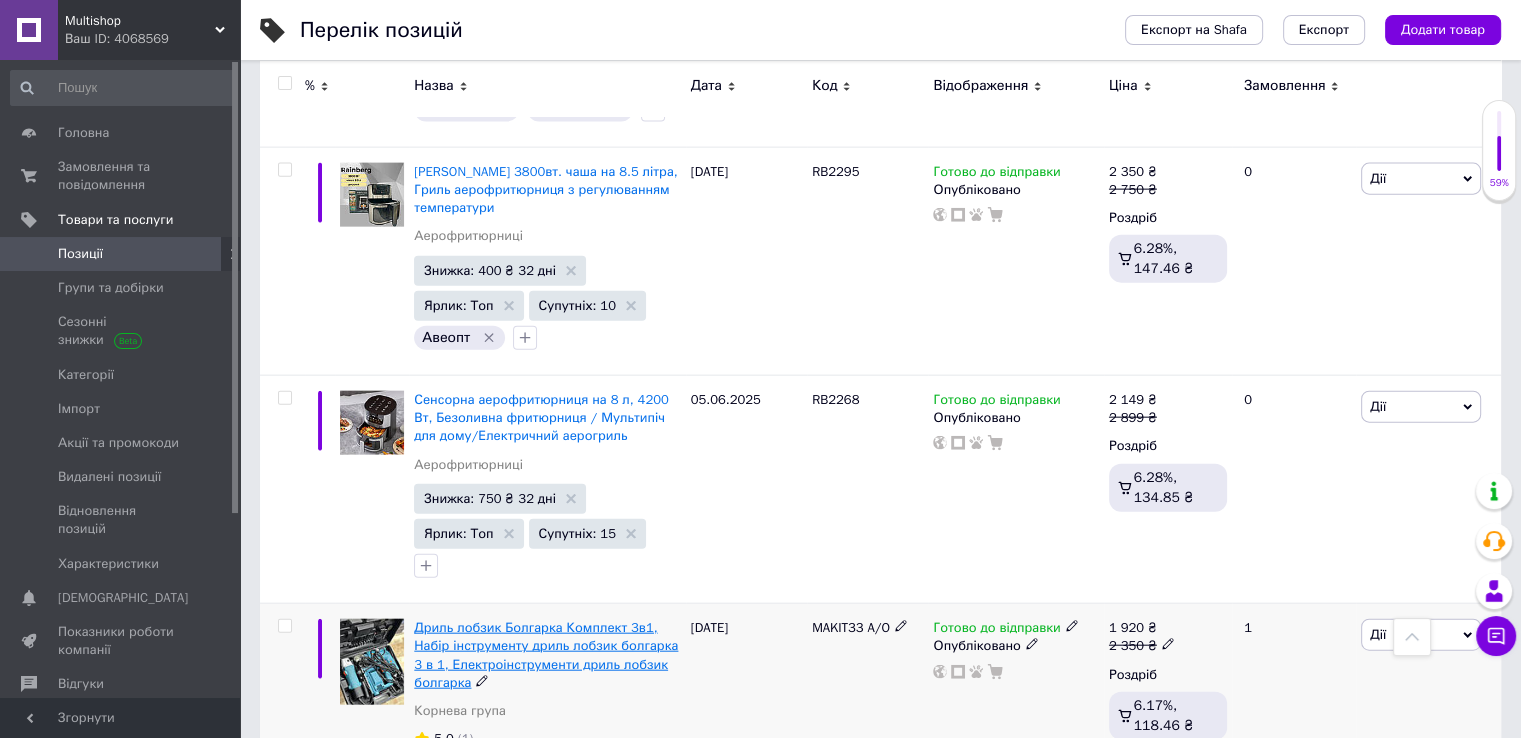 click on "Дриль лобзик Болгарка Комплект 3в1, Набір інструменту дриль лобзик болгарка 3 в 1, Електроінструменти дриль лобзик болгарка" at bounding box center [546, 655] 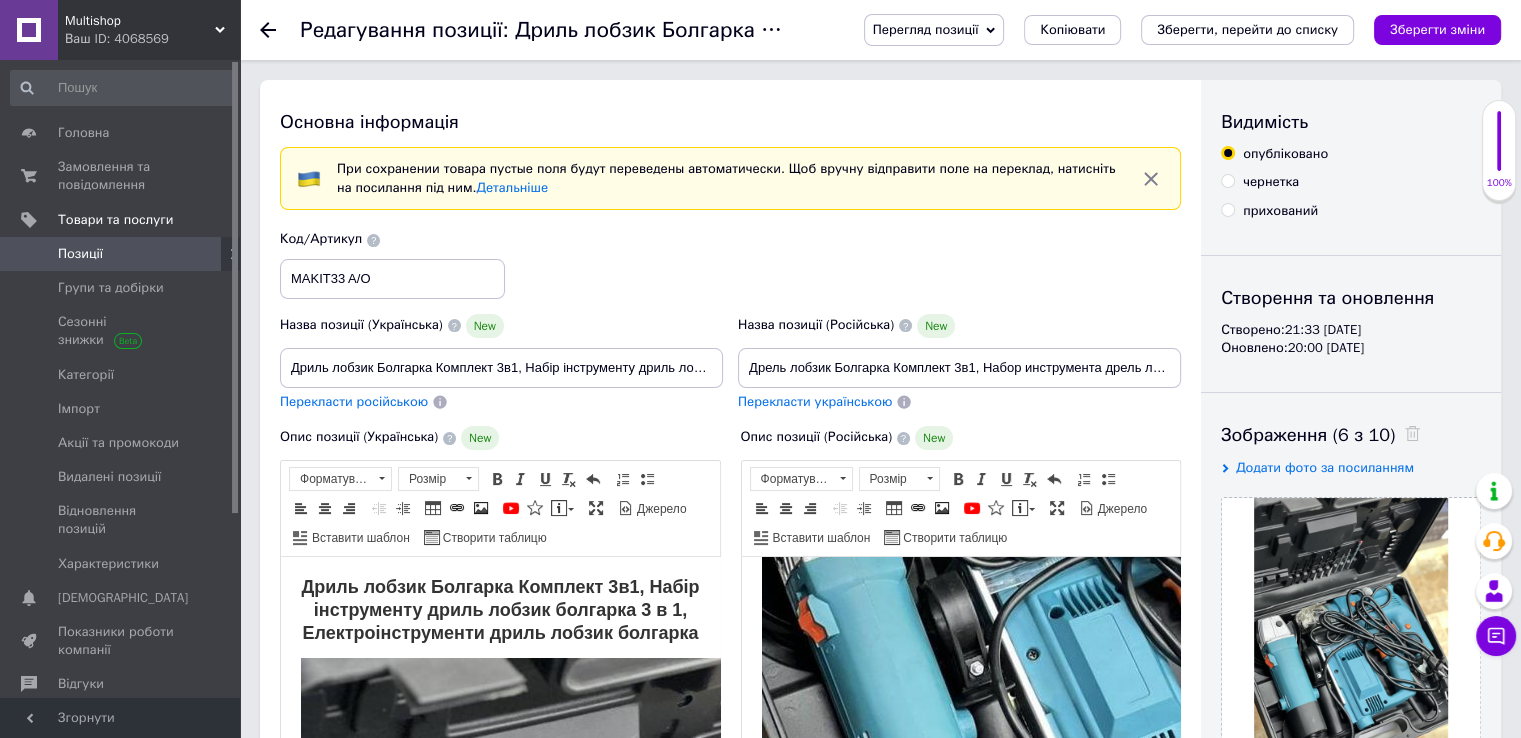 scroll, scrollTop: 400, scrollLeft: 0, axis: vertical 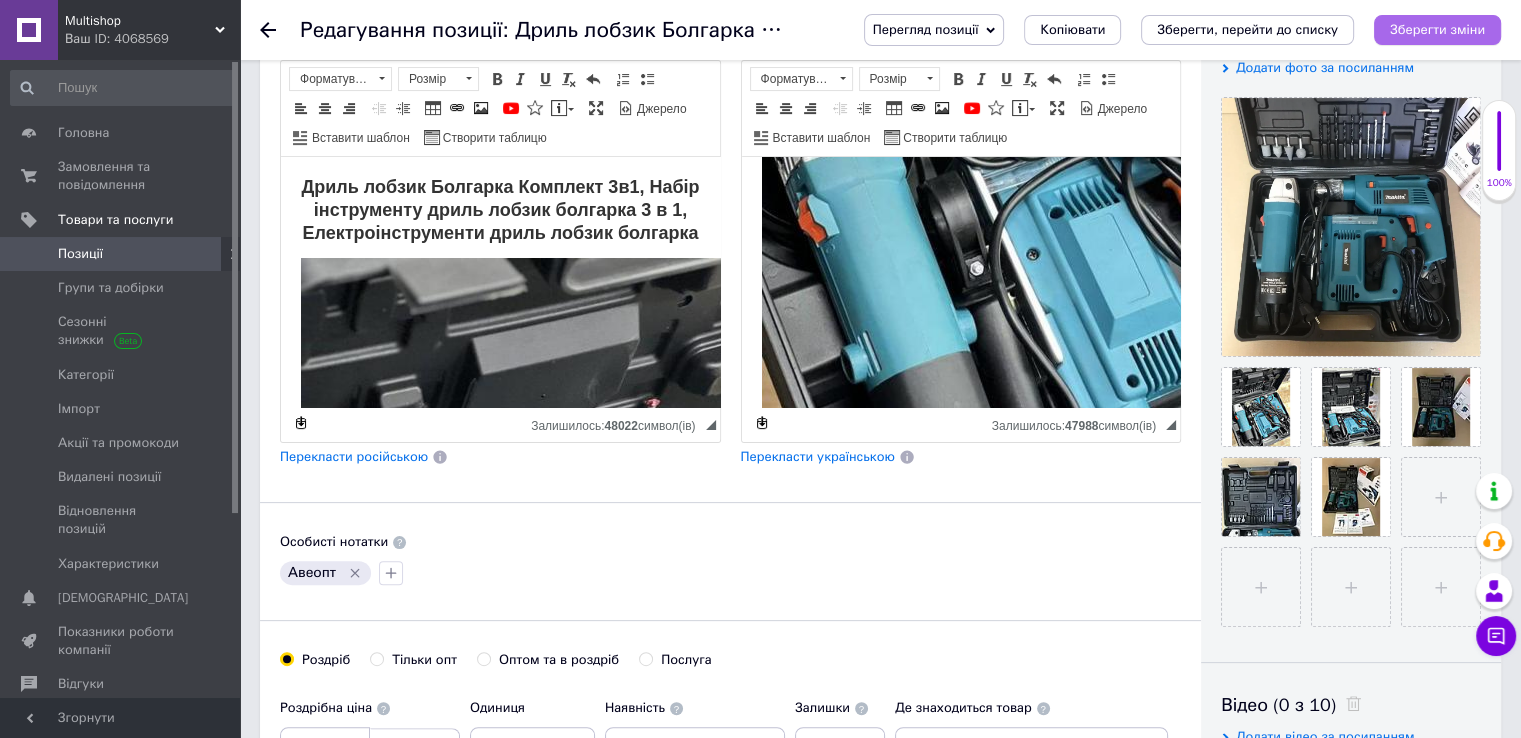 click on "Зберегти зміни" at bounding box center (1437, 29) 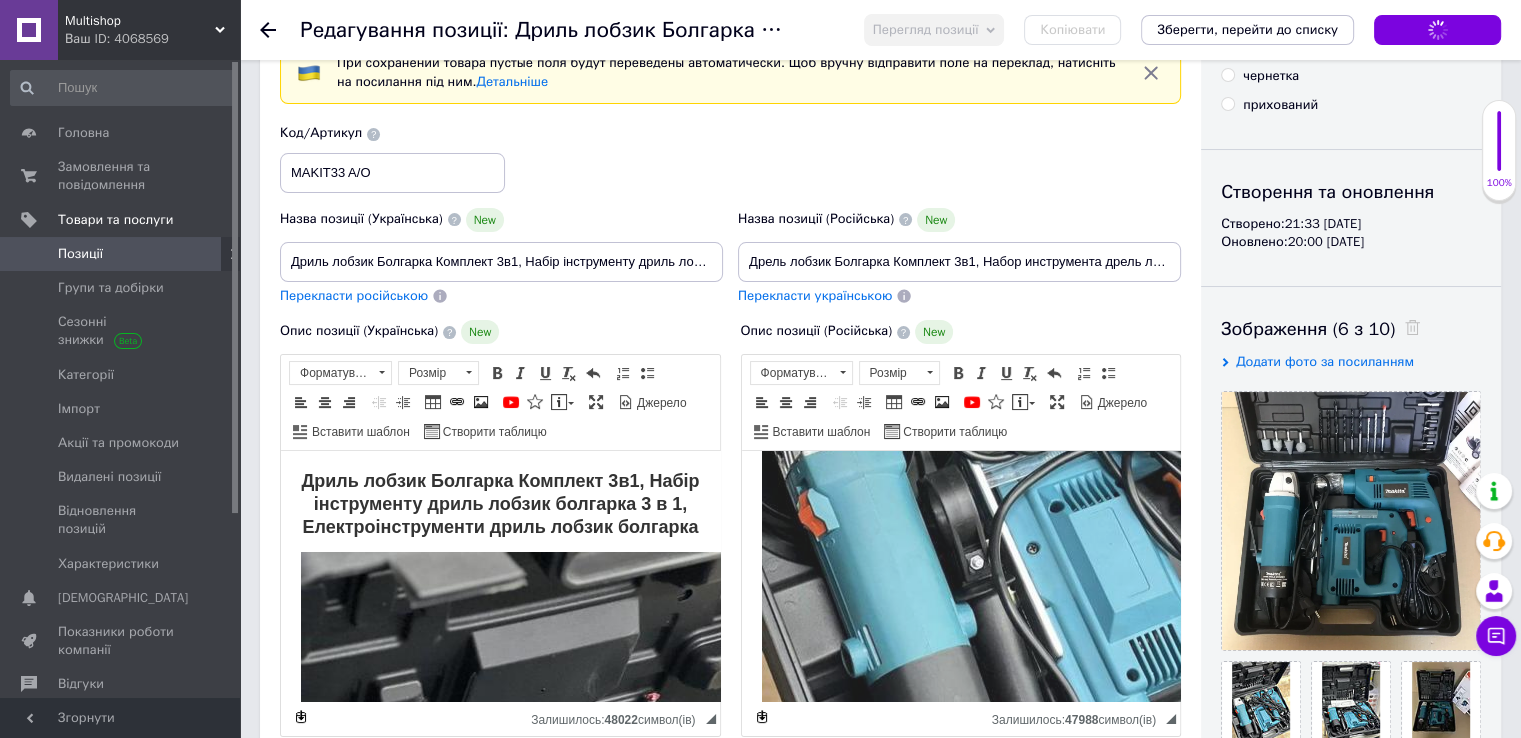 scroll, scrollTop: 0, scrollLeft: 0, axis: both 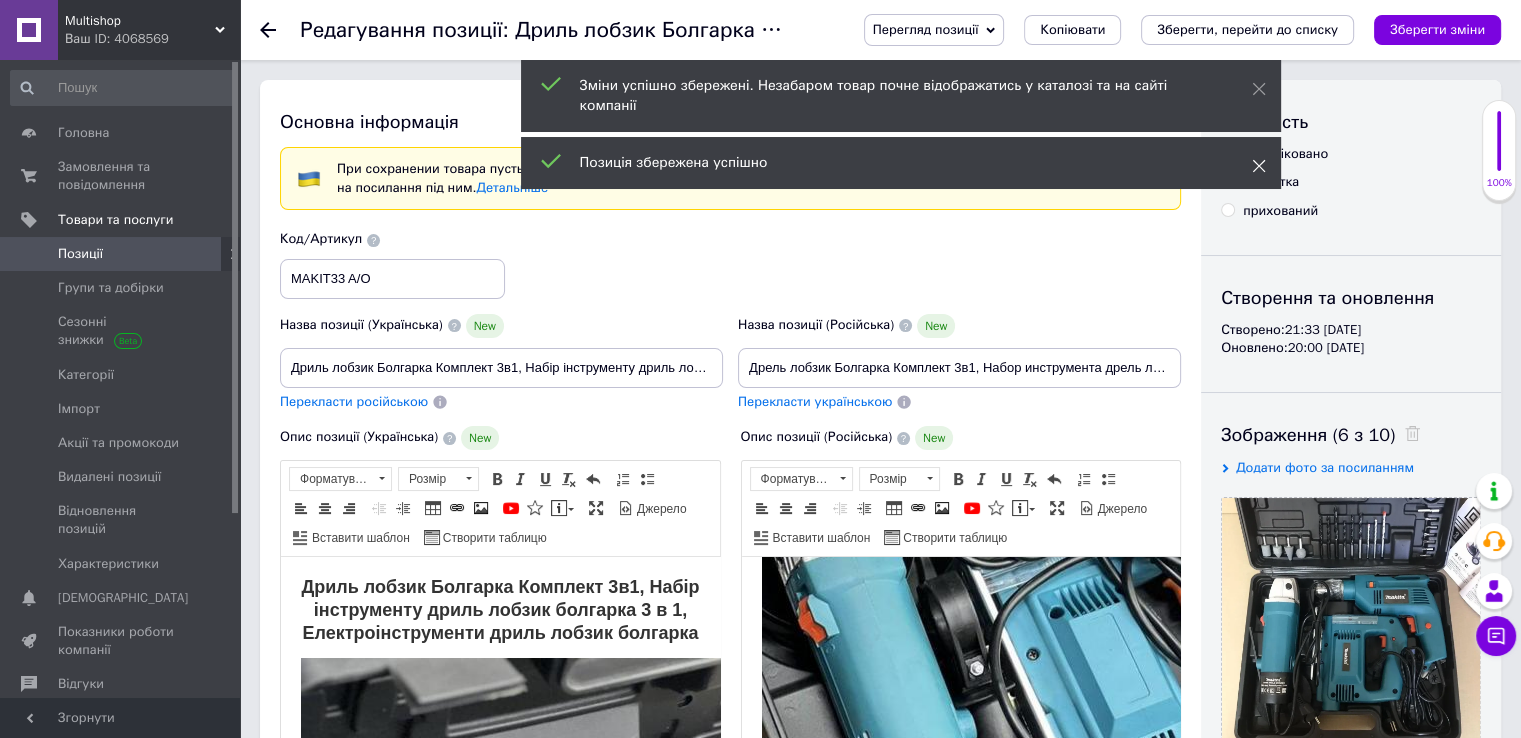 click 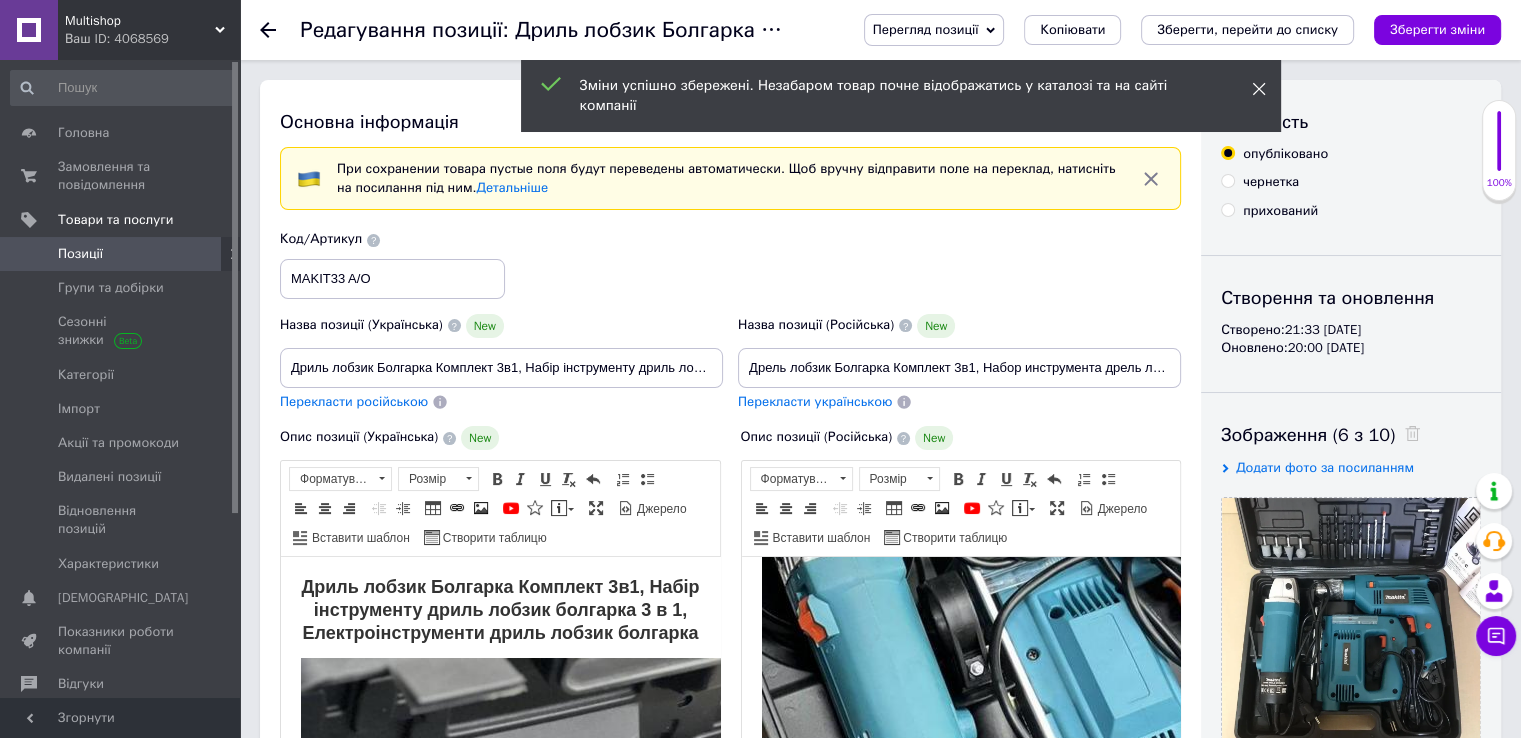 click 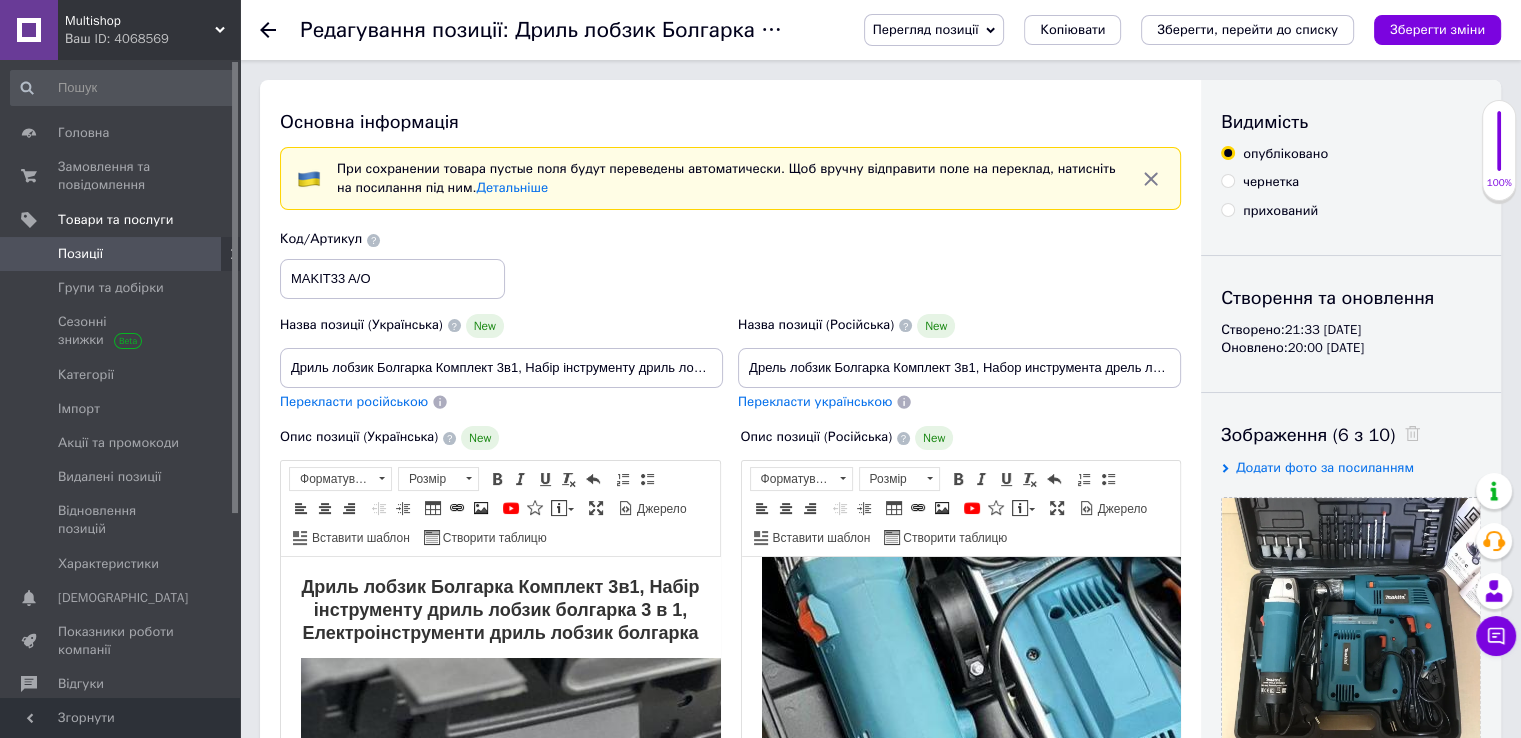 click on "Перегляд позиції" at bounding box center [926, 29] 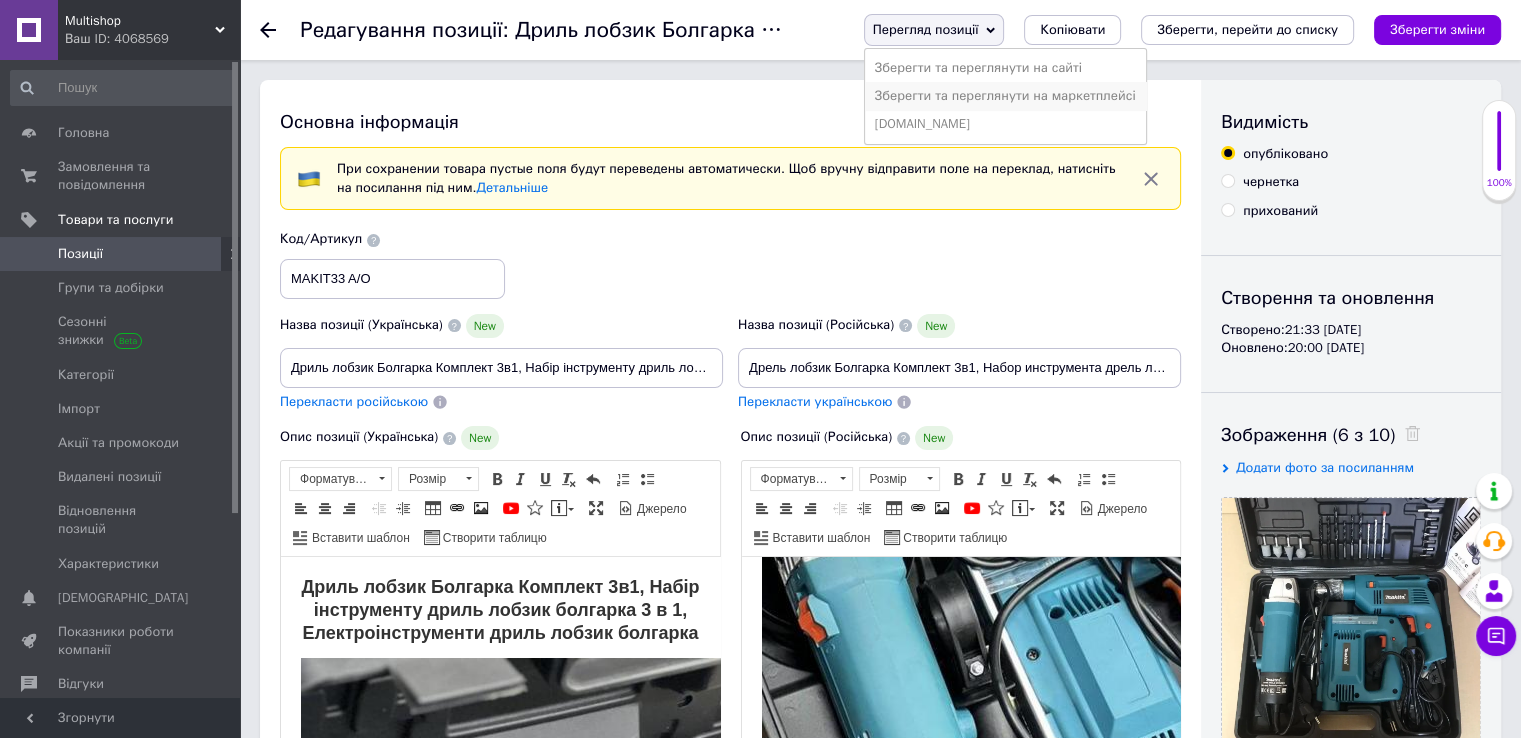 click on "Зберегти та переглянути на маркетплейсі" at bounding box center [1005, 96] 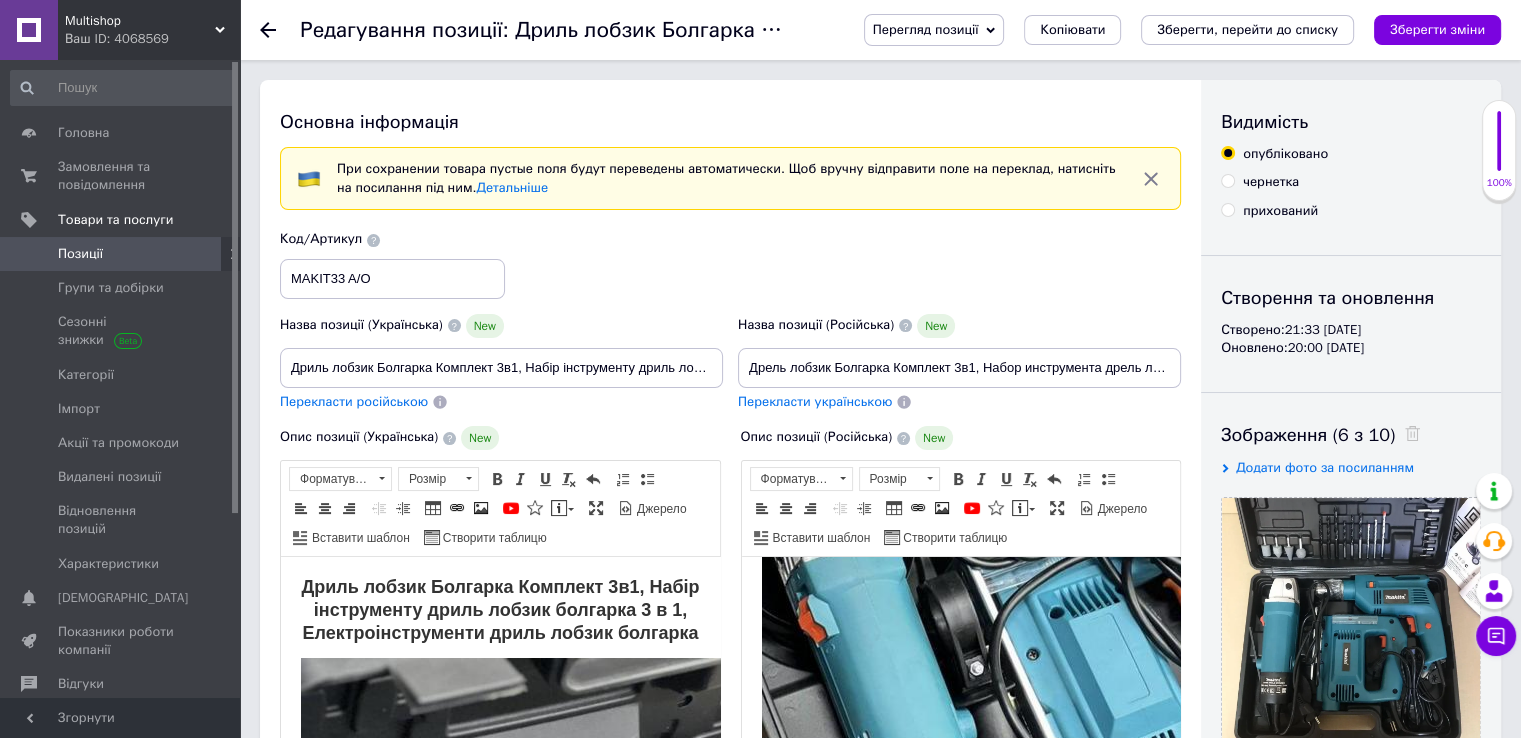 click on "Позиції" at bounding box center [121, 254] 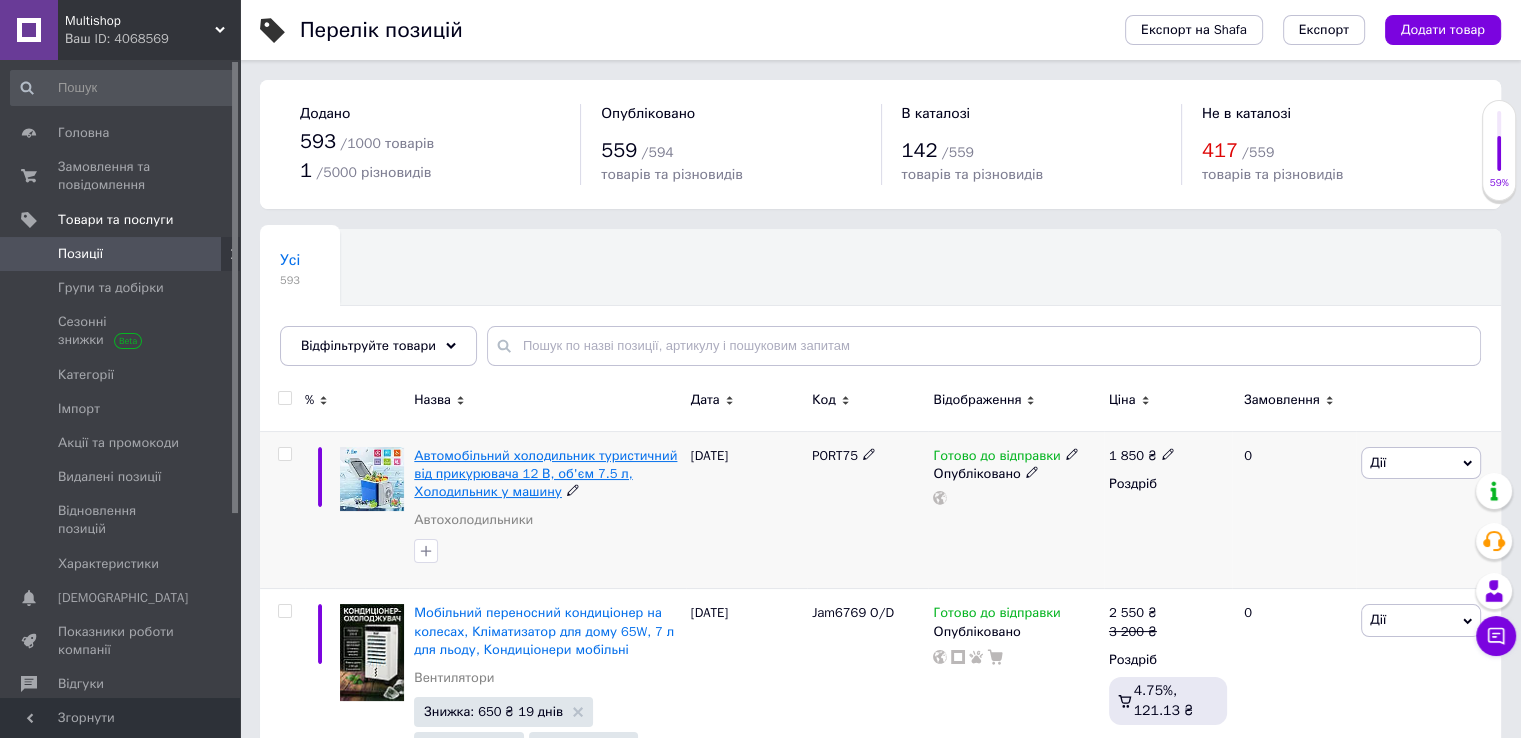 click on "Автомобільний холодильник туристичний від прикурювача 12 В, об'єм 7.5 л, Холодильник у машину" at bounding box center [545, 473] 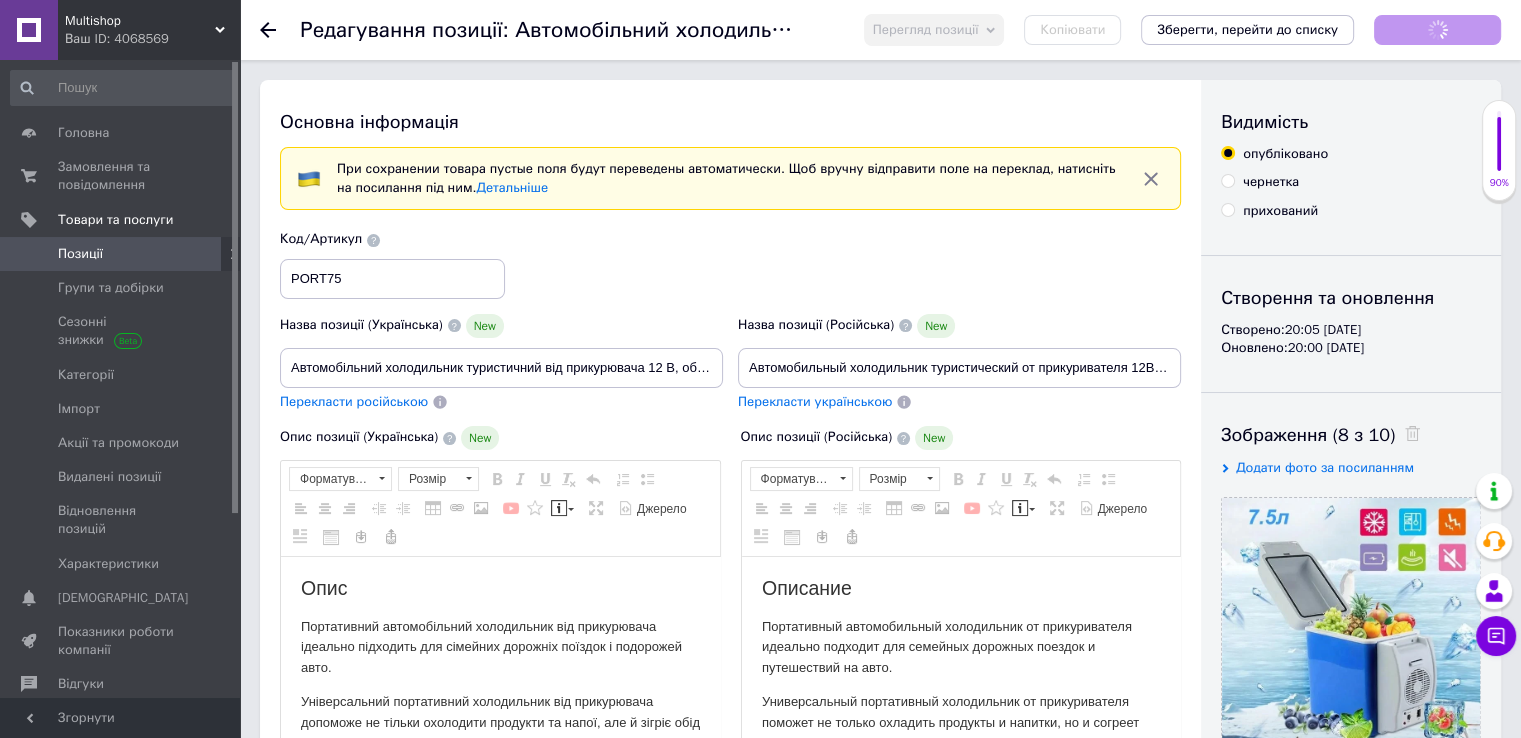 scroll, scrollTop: 0, scrollLeft: 0, axis: both 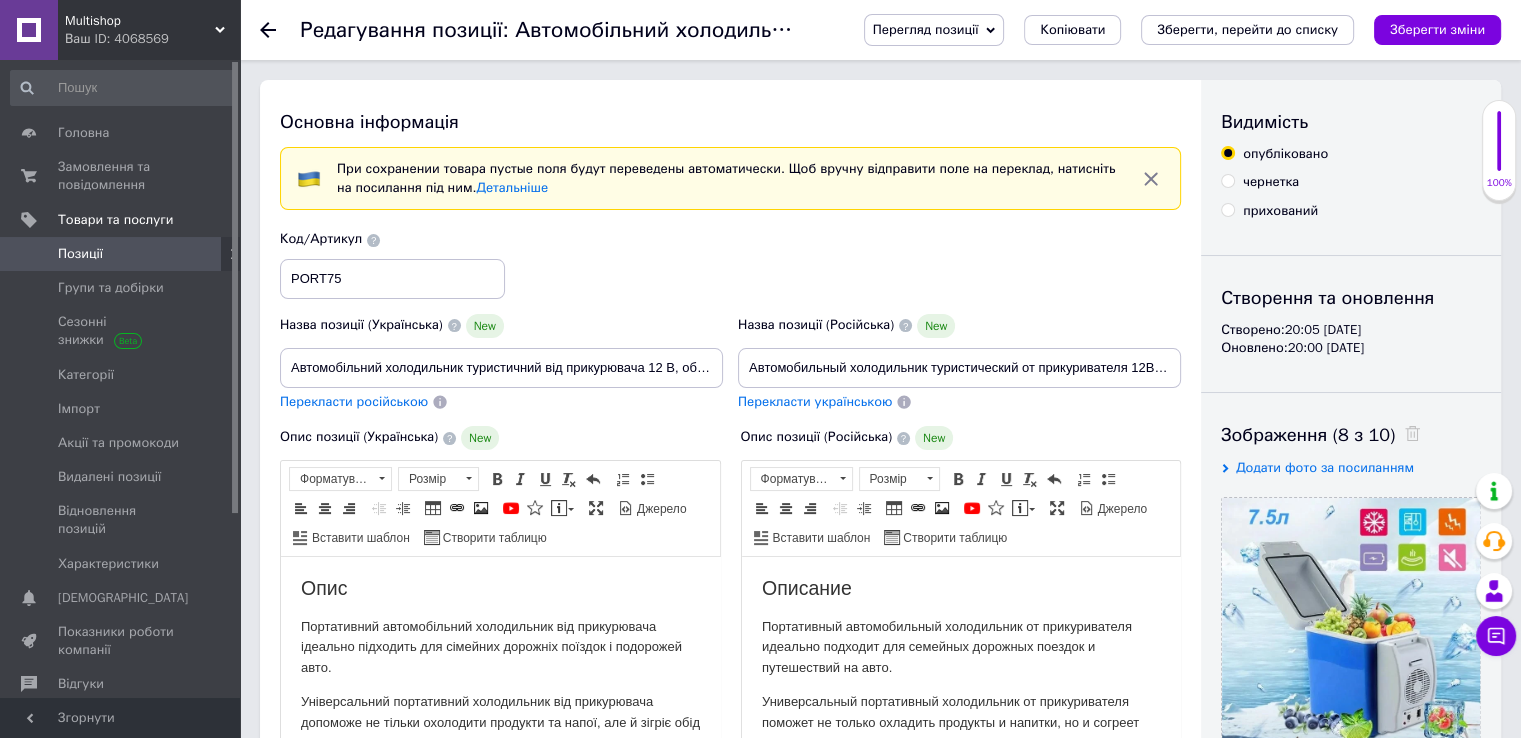 drag, startPoint x: 403, startPoint y: 253, endPoint x: 406, endPoint y: 278, distance: 25.179358 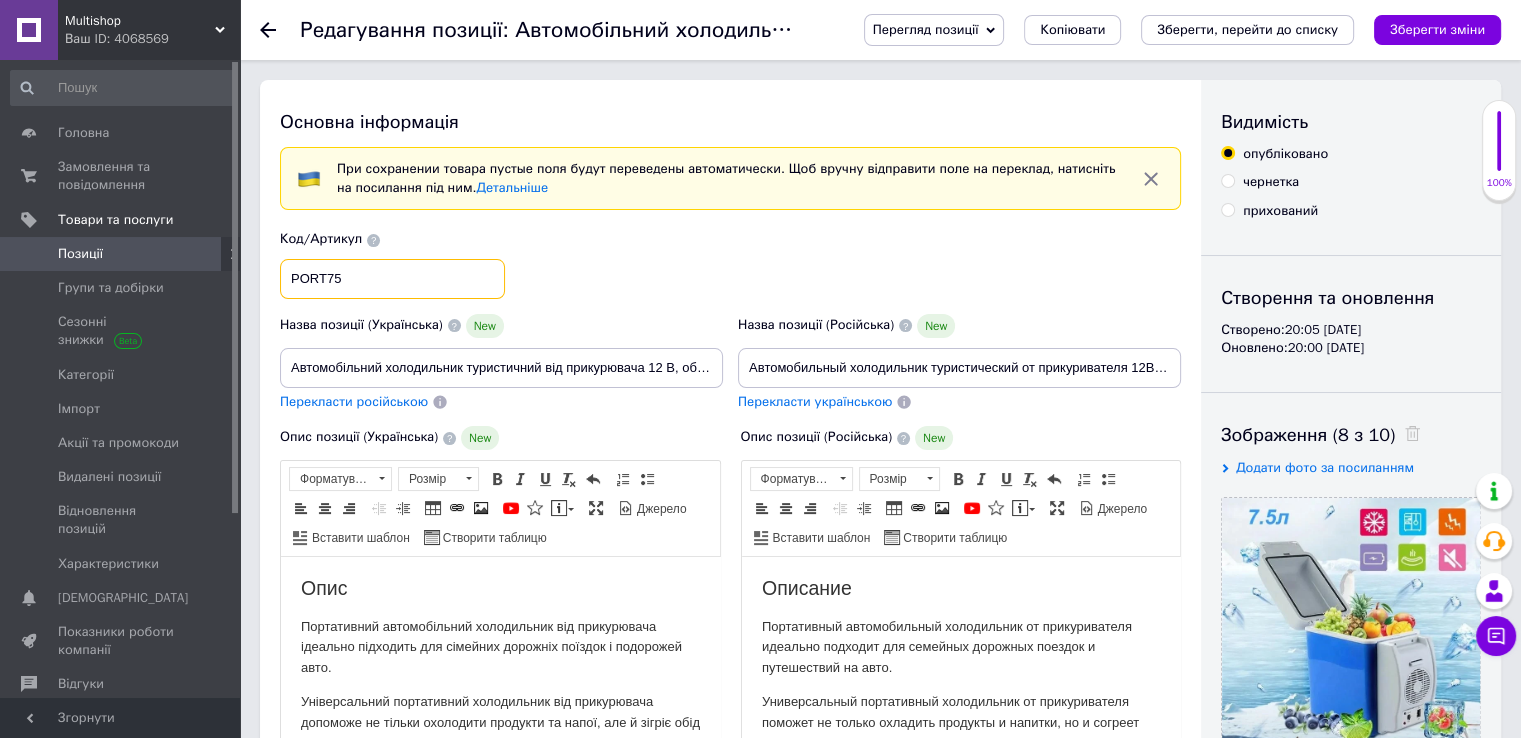 click on "PORT75" at bounding box center (392, 279) 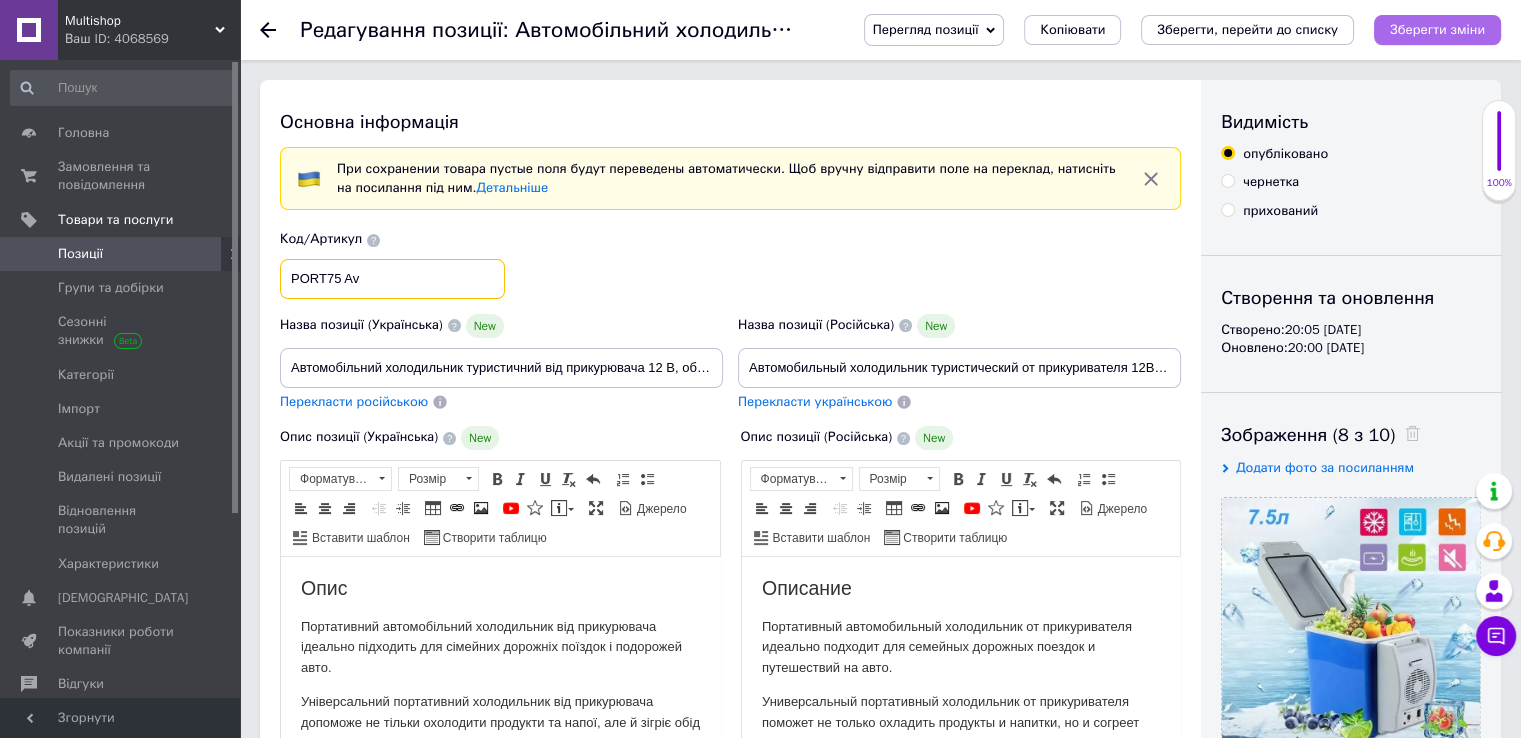 type on "PORT75 Av" 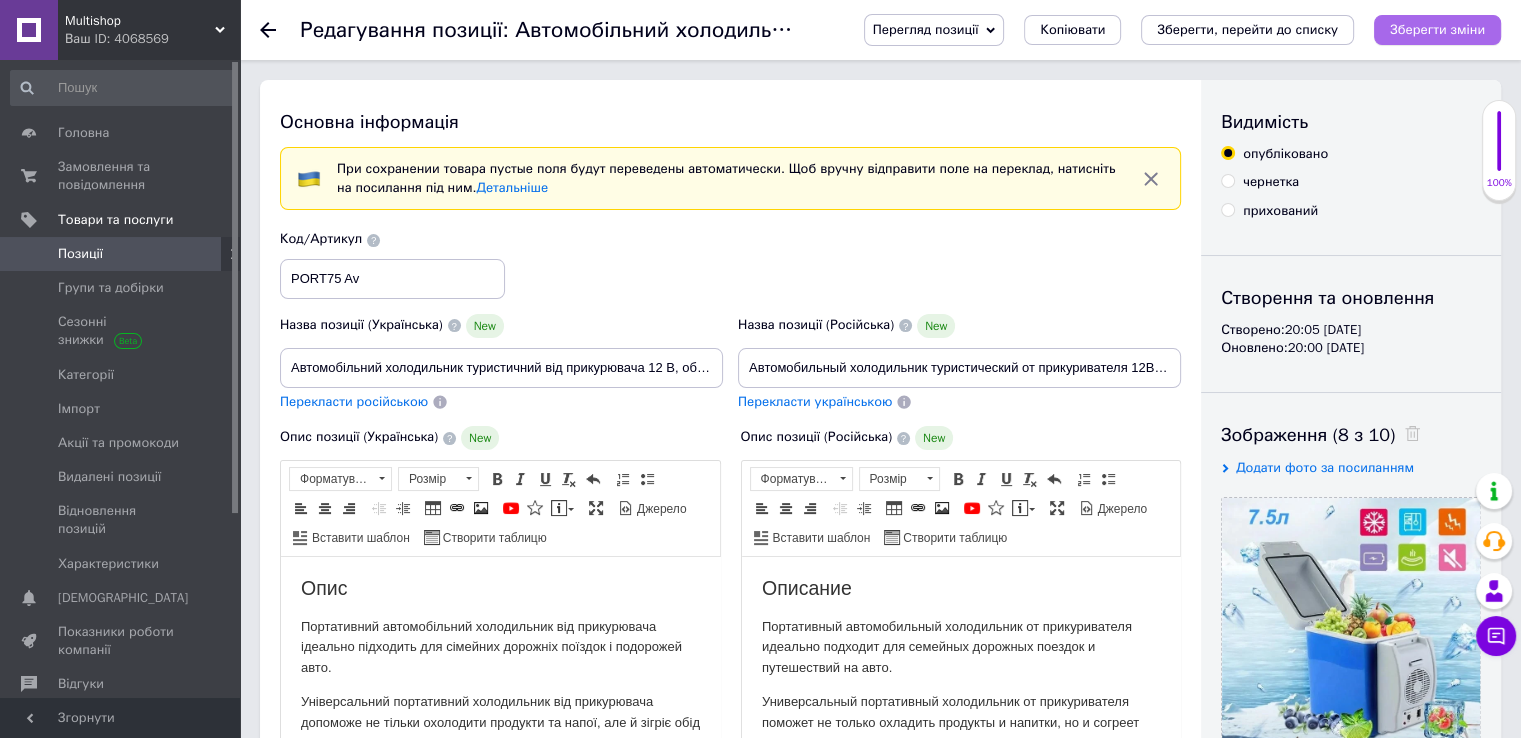 click on "Зберегти зміни" at bounding box center [1437, 29] 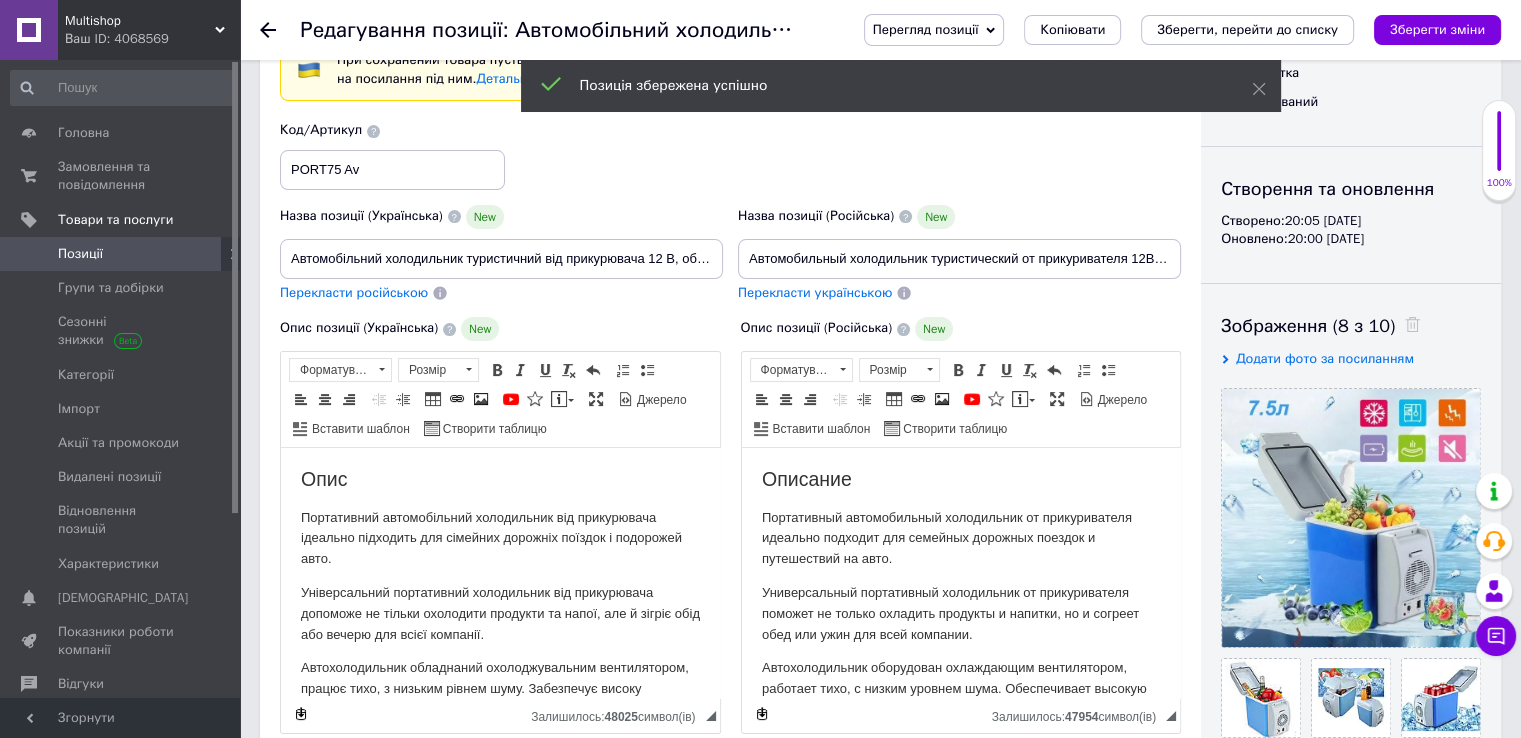 scroll, scrollTop: 100, scrollLeft: 0, axis: vertical 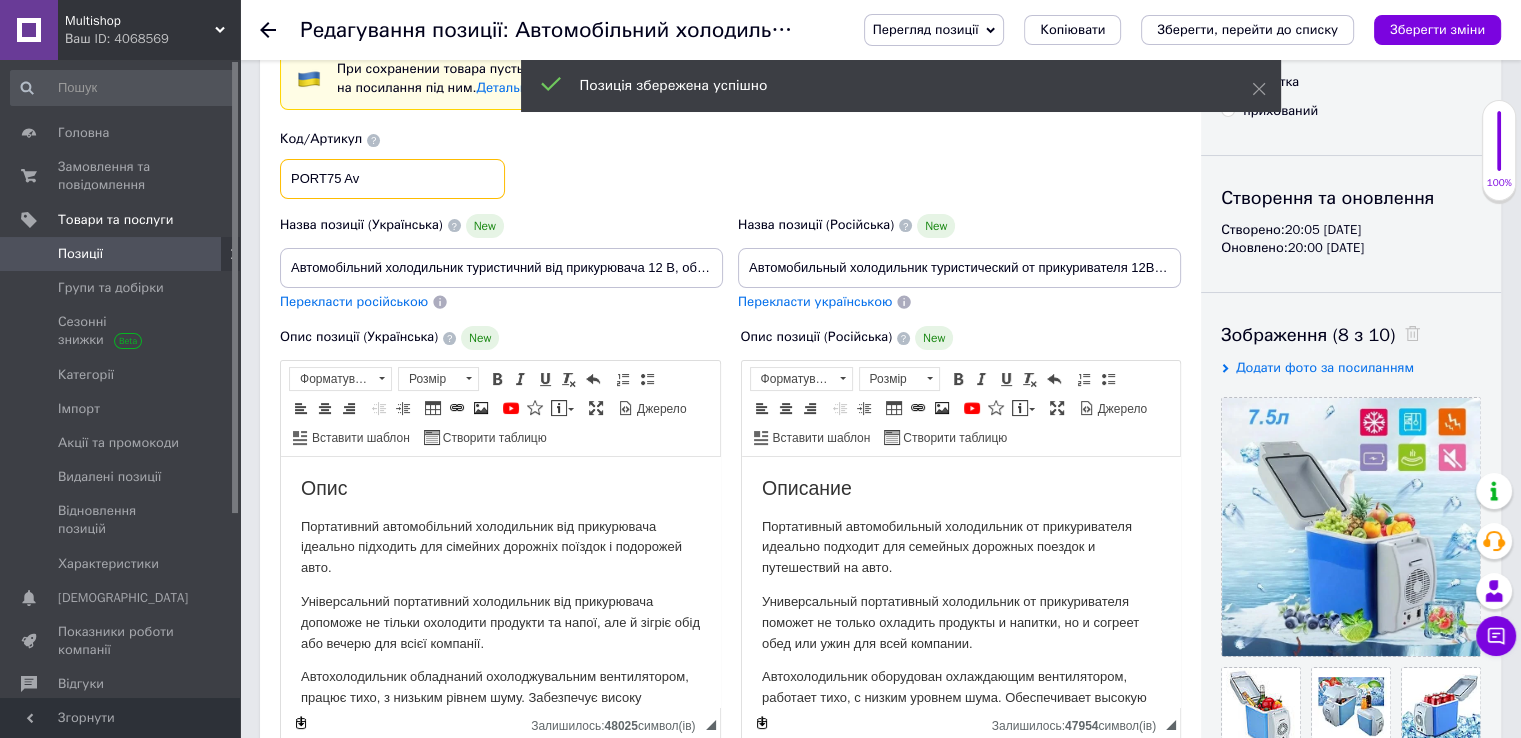 click on "PORT75 Av" at bounding box center (392, 179) 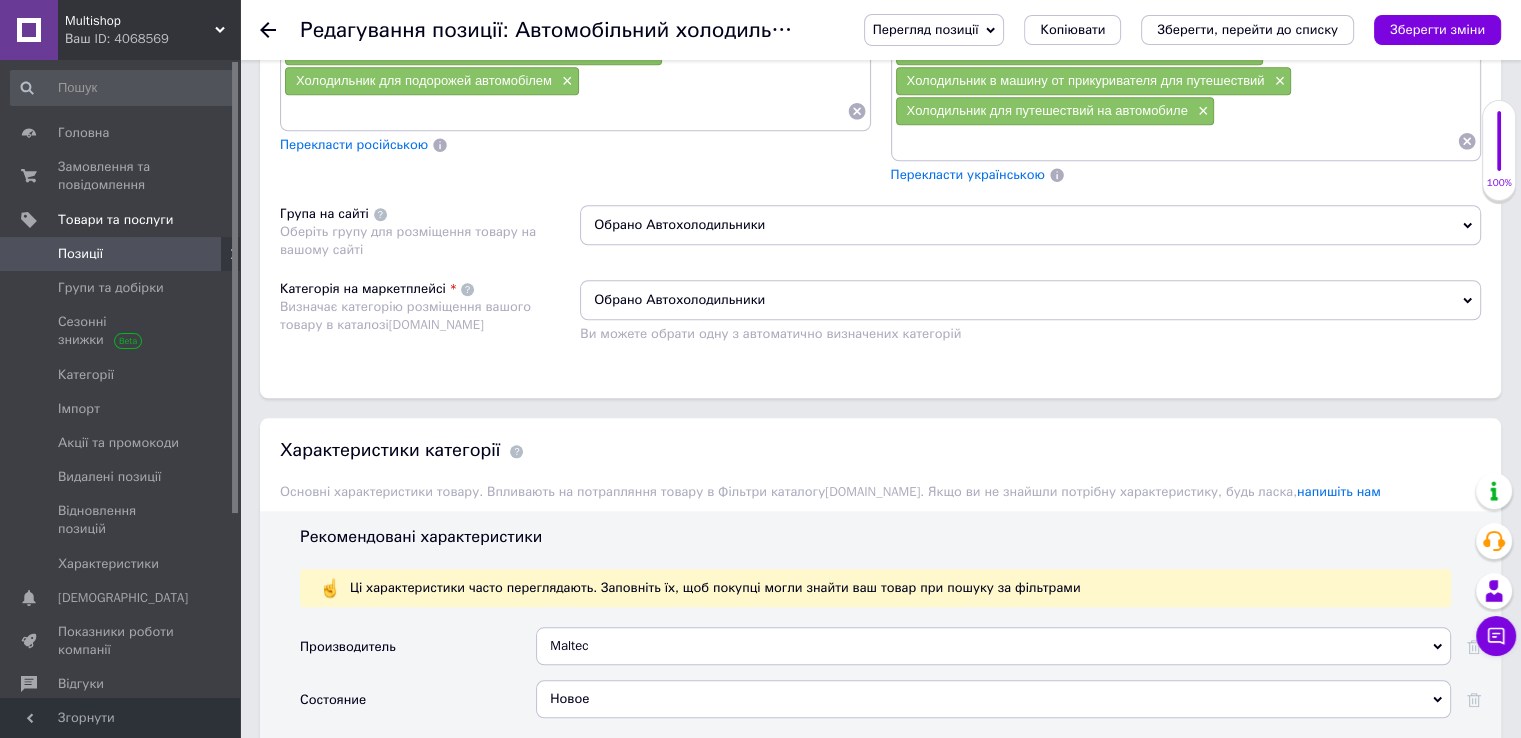 scroll, scrollTop: 1900, scrollLeft: 0, axis: vertical 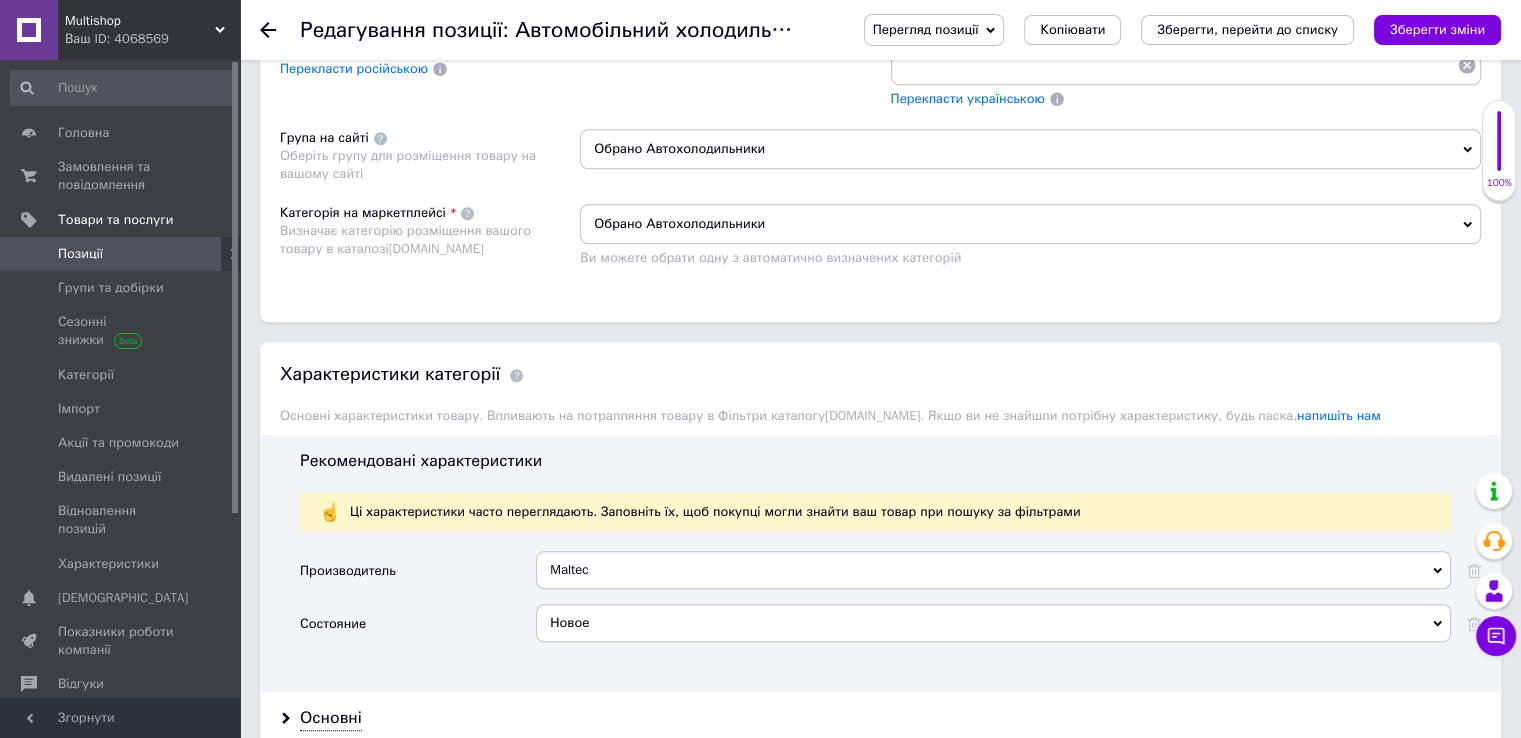 click on "Maltec" at bounding box center (993, 570) 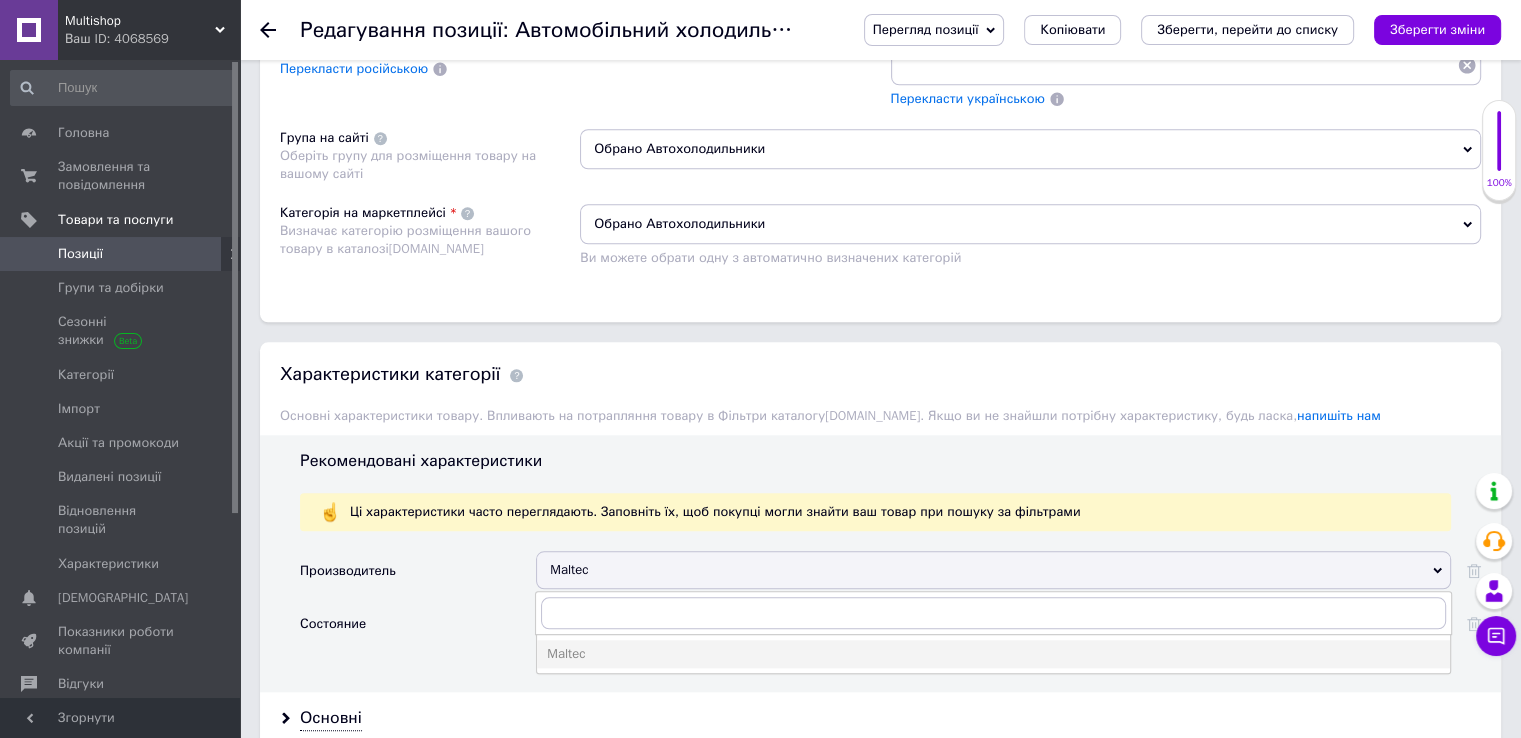 click on "Maltec" at bounding box center [993, 570] 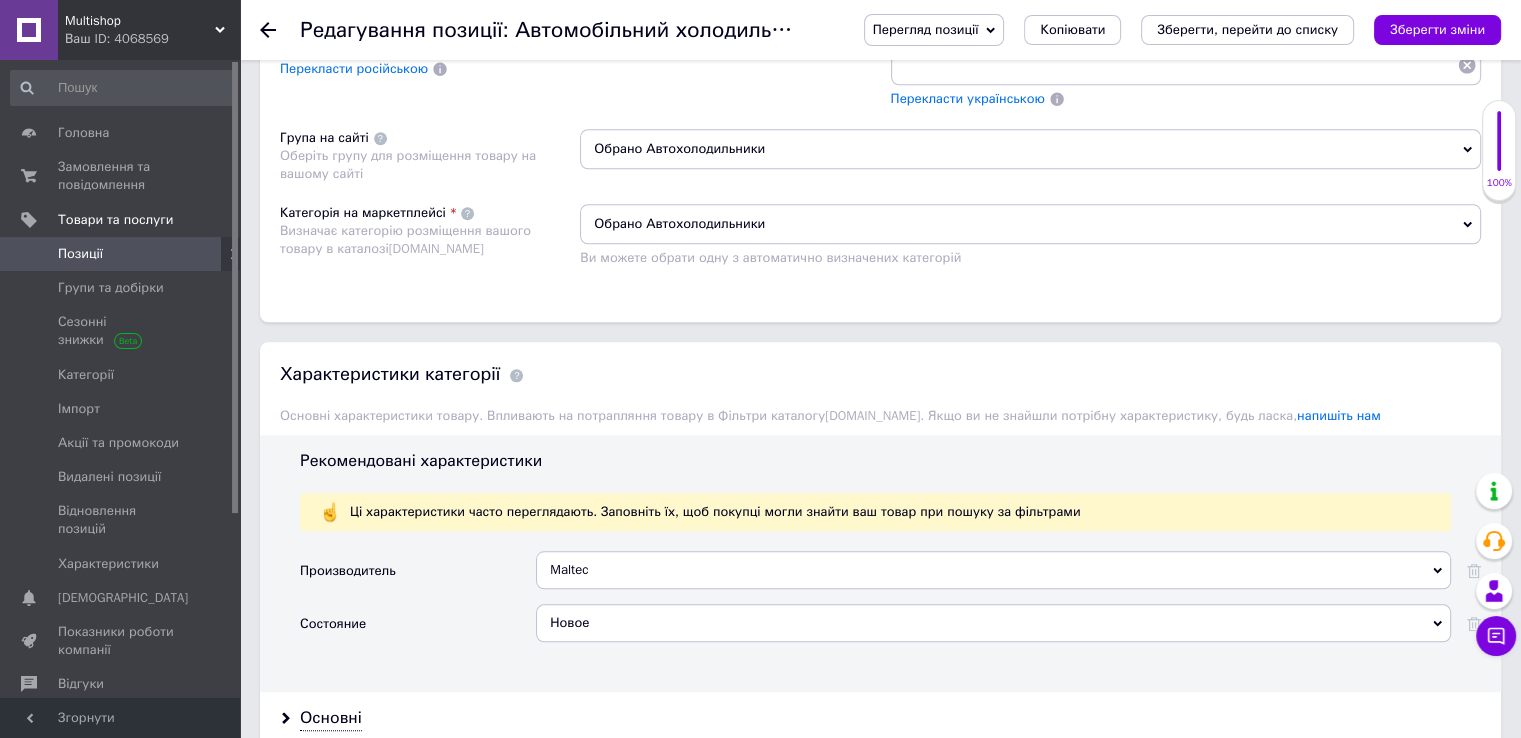 click on "Maltec" at bounding box center [993, 570] 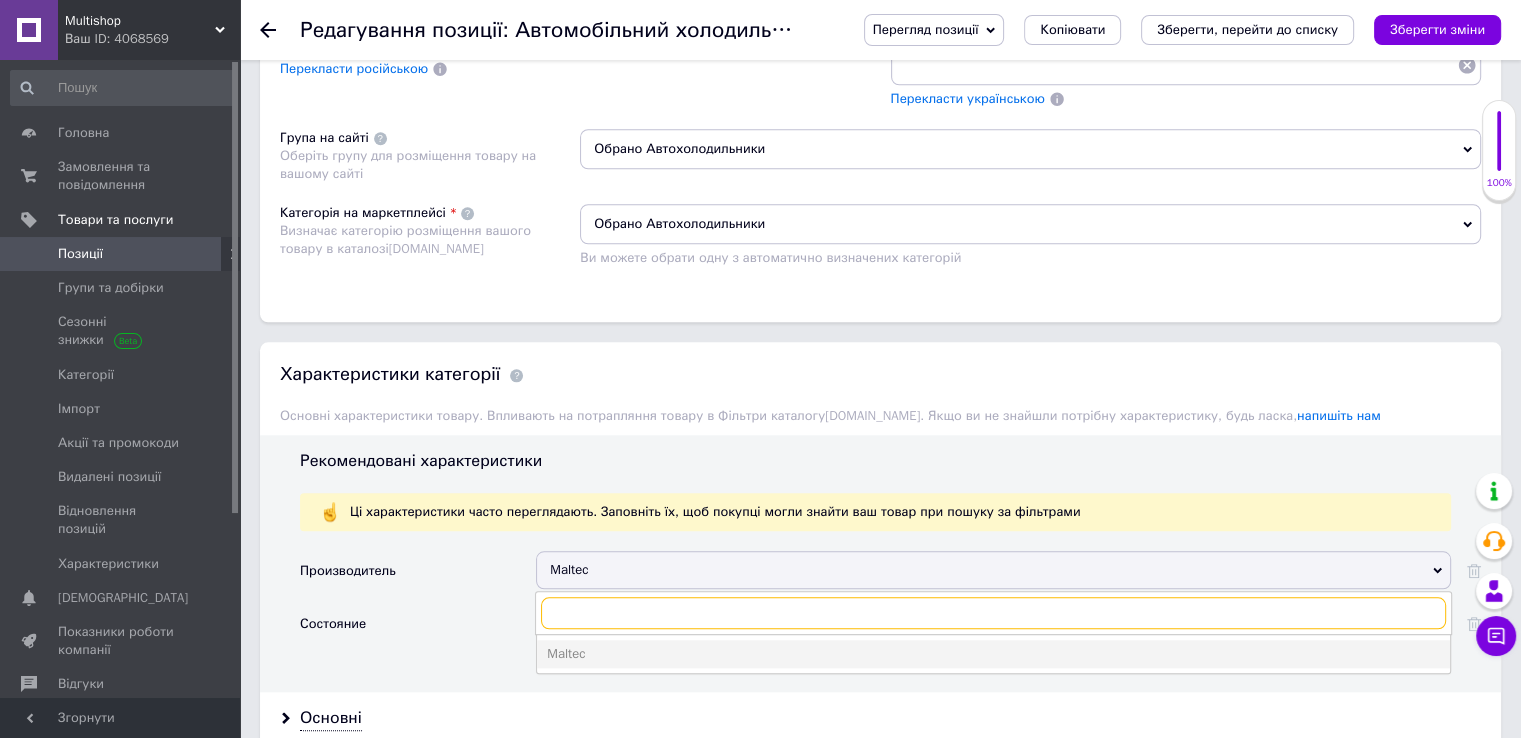 click at bounding box center [993, 613] 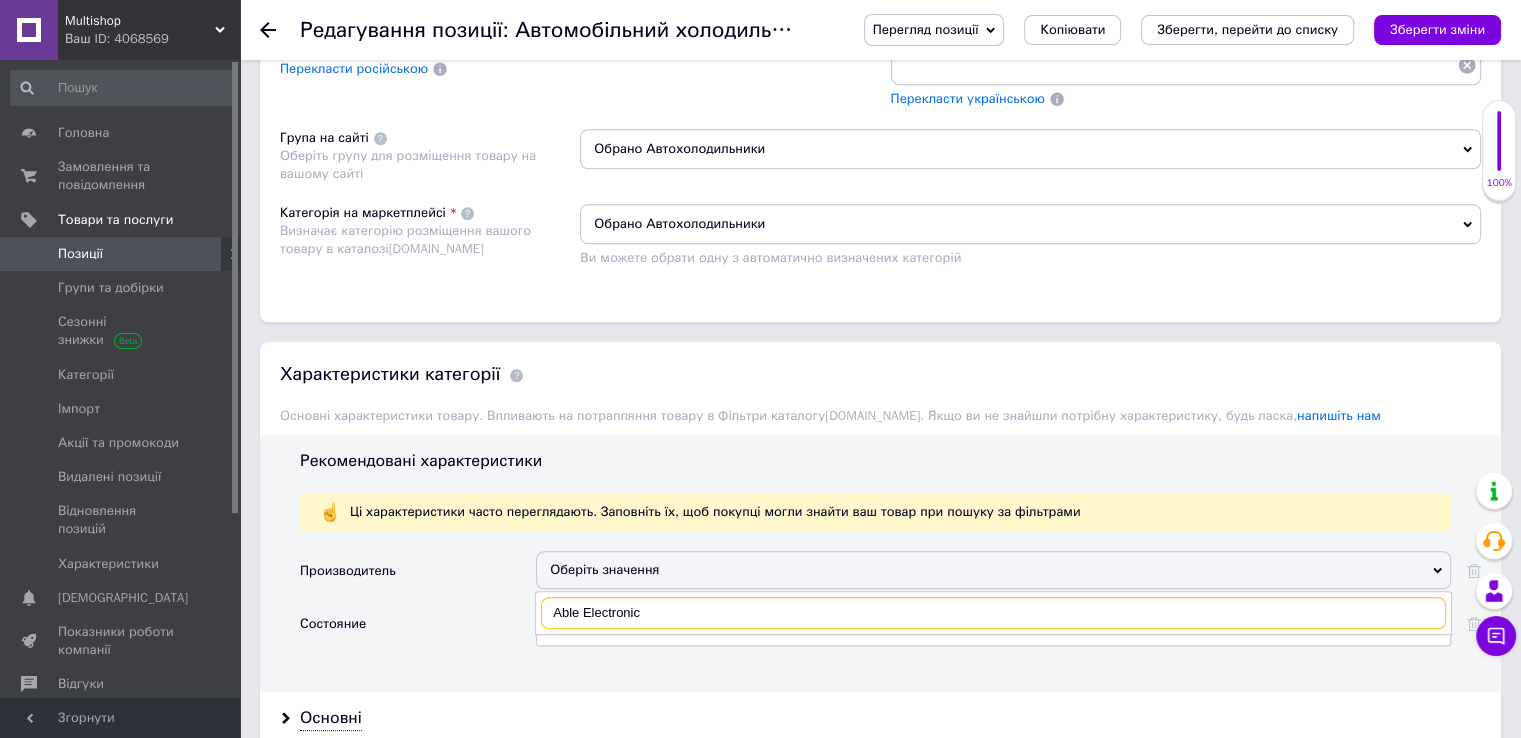 drag, startPoint x: 676, startPoint y: 594, endPoint x: 580, endPoint y: 598, distance: 96.0833 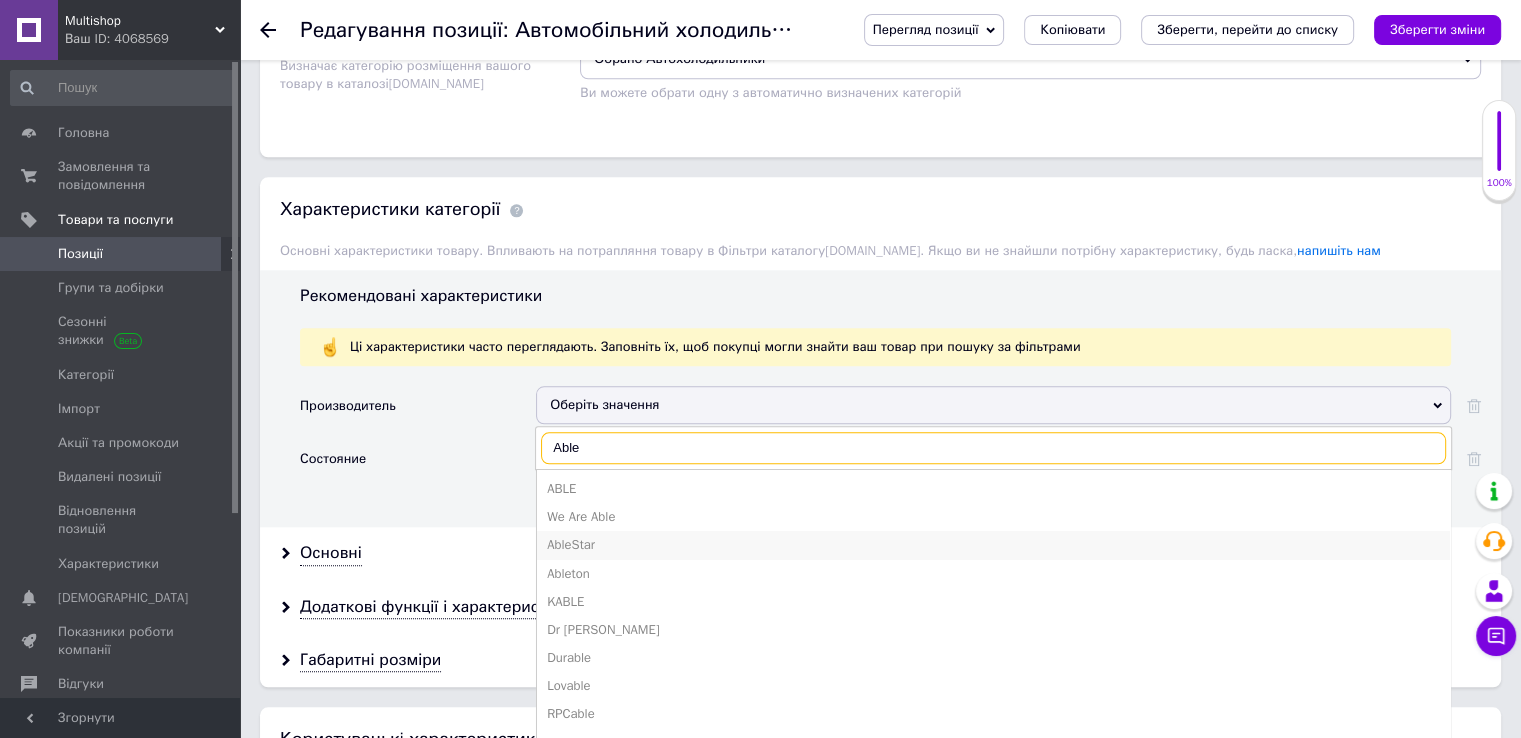 scroll, scrollTop: 2100, scrollLeft: 0, axis: vertical 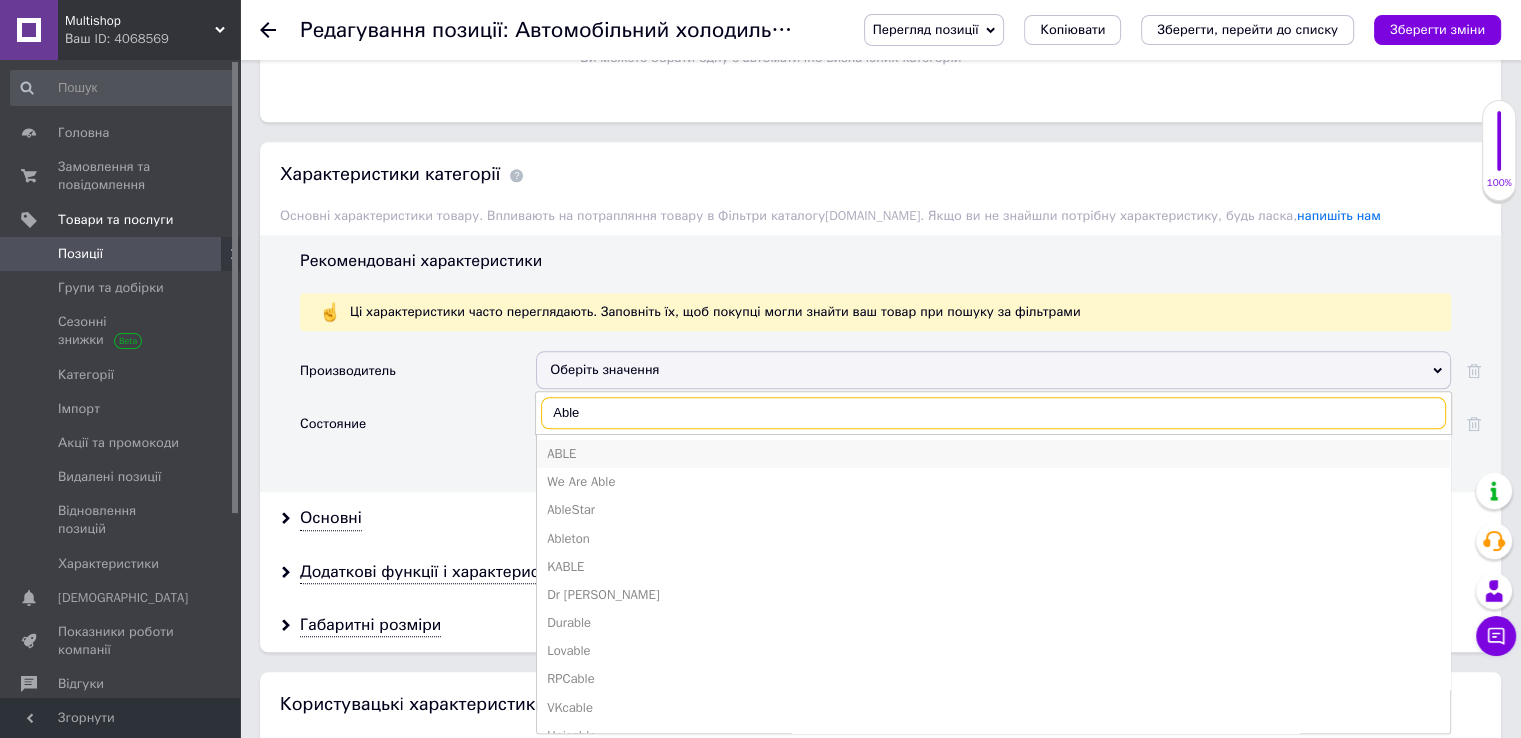 type on "Able" 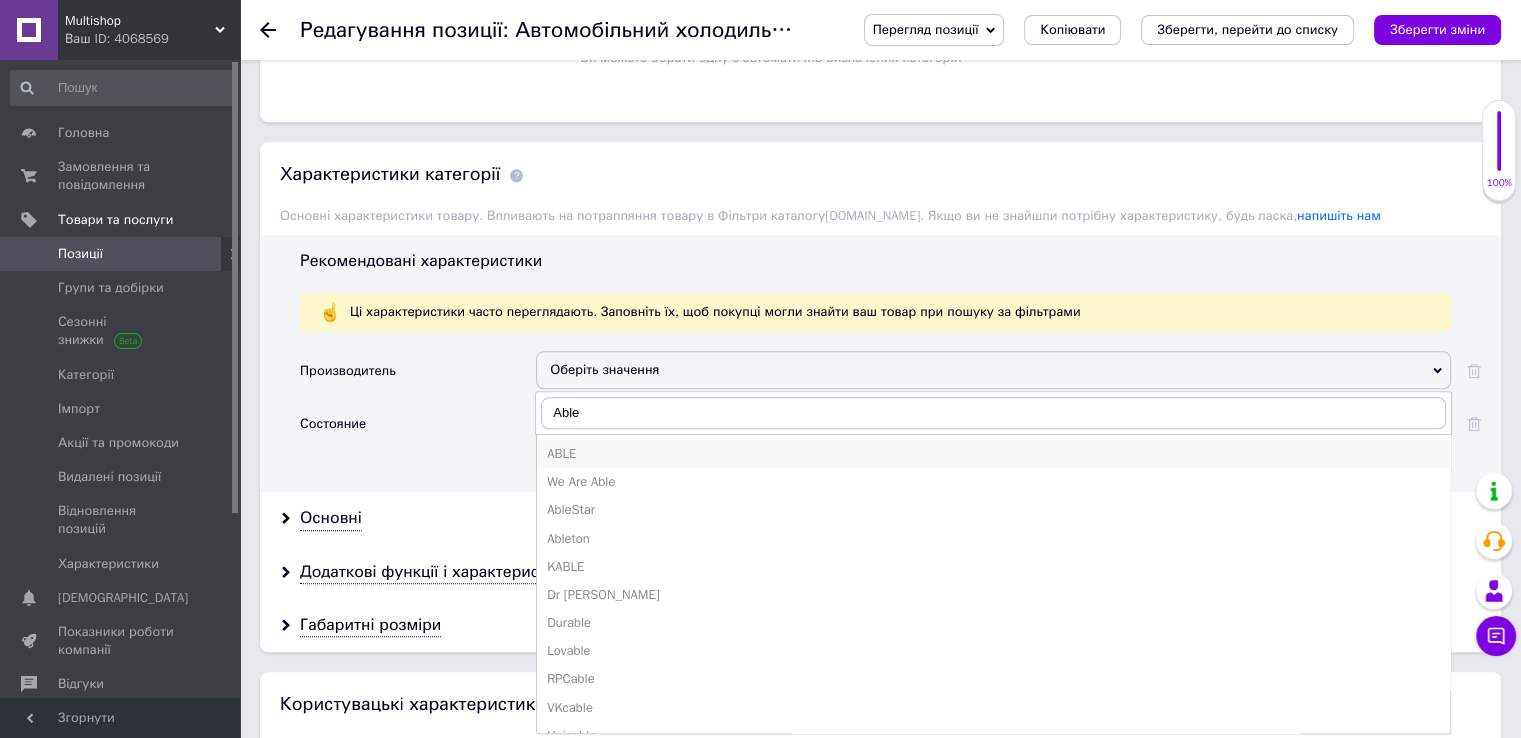 click on "ABLE" at bounding box center (993, 454) 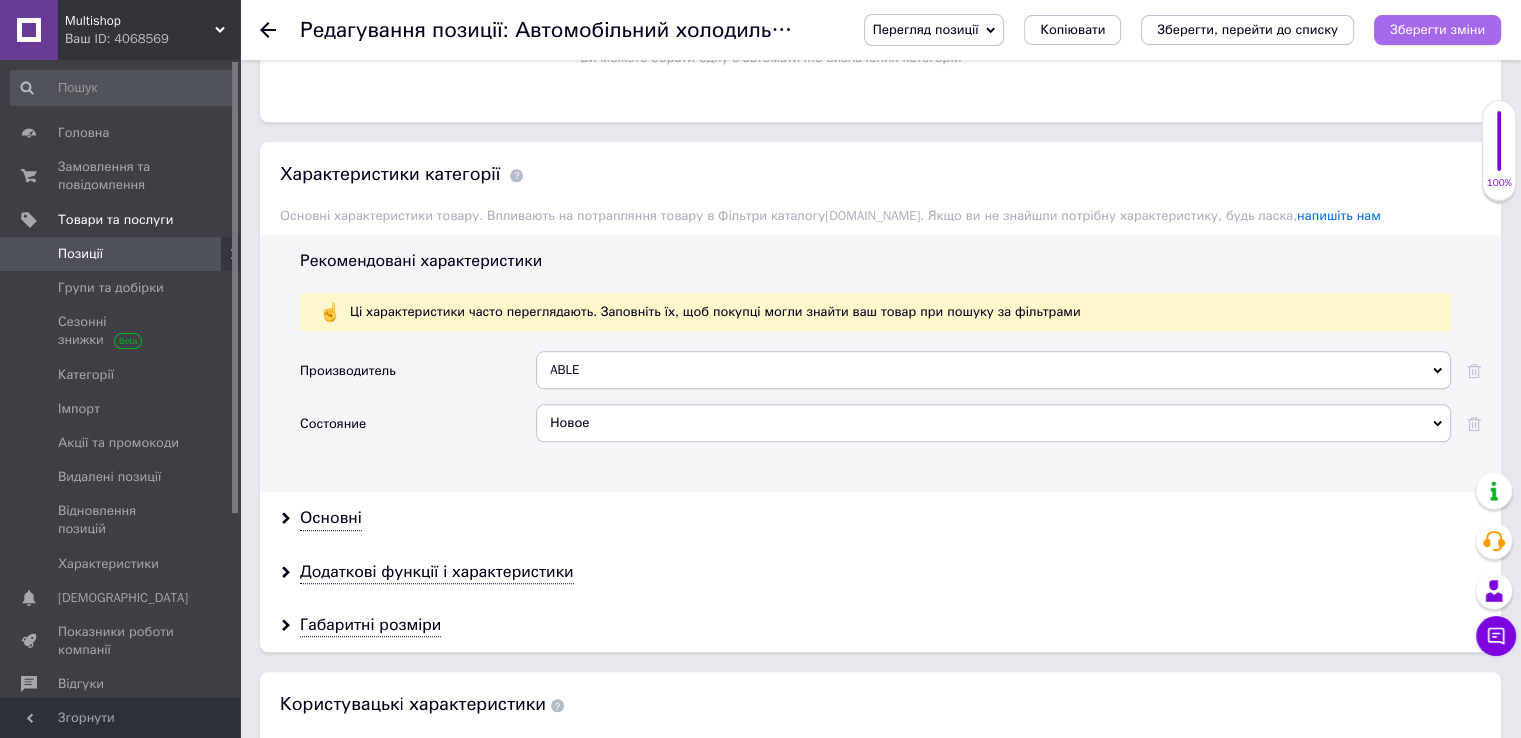 click on "Зберегти зміни" at bounding box center (1437, 30) 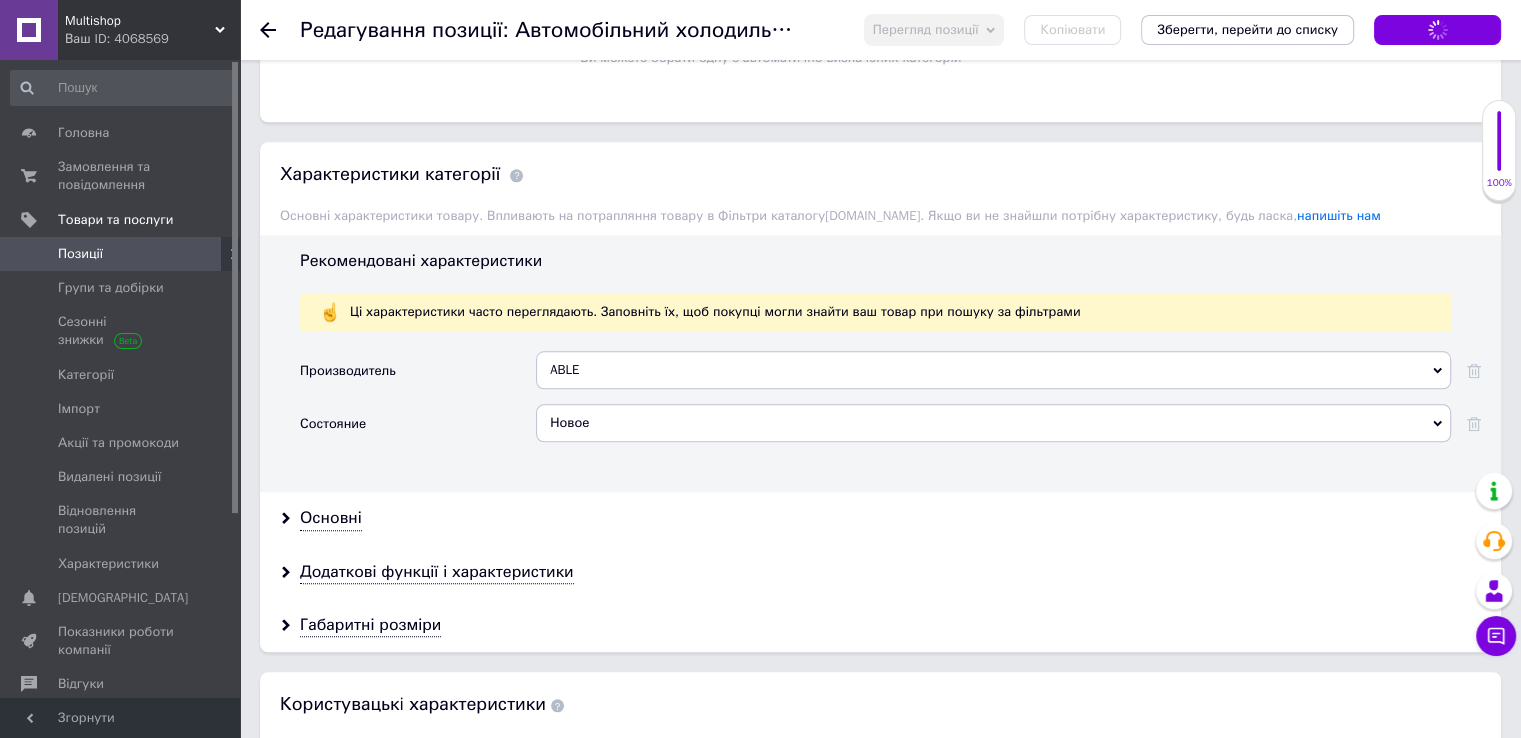 click on "Основні" at bounding box center [880, 518] 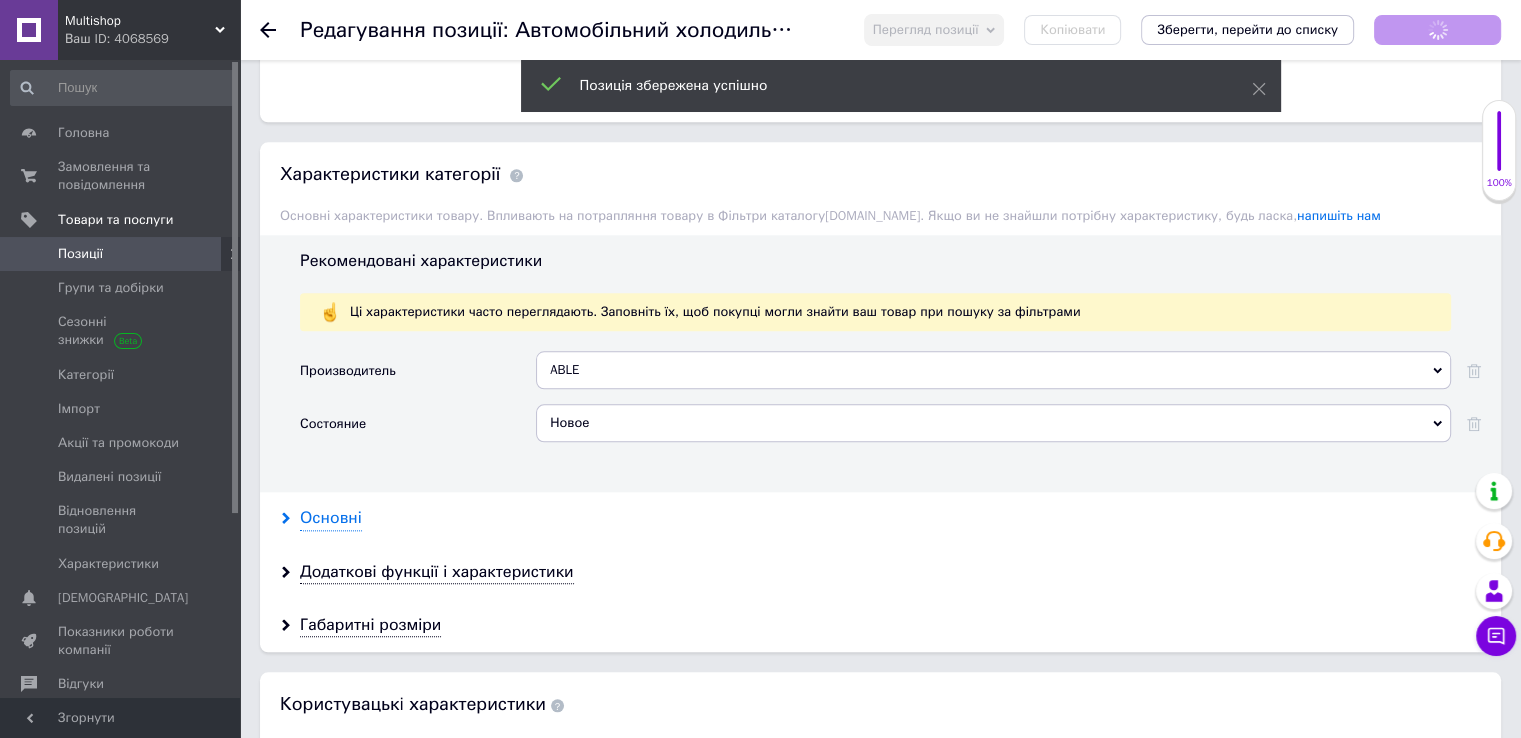 click on "Основні" at bounding box center (331, 518) 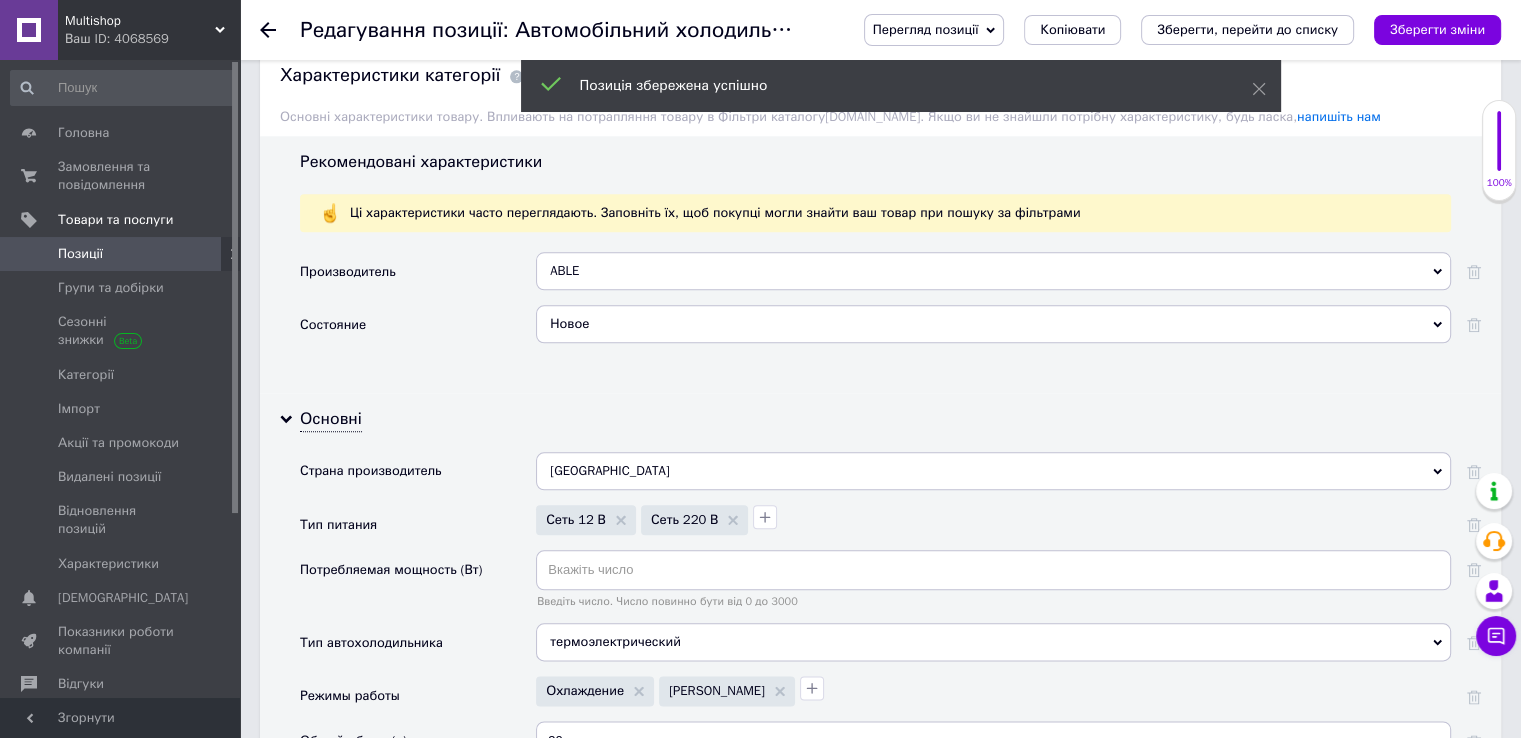 scroll, scrollTop: 2200, scrollLeft: 0, axis: vertical 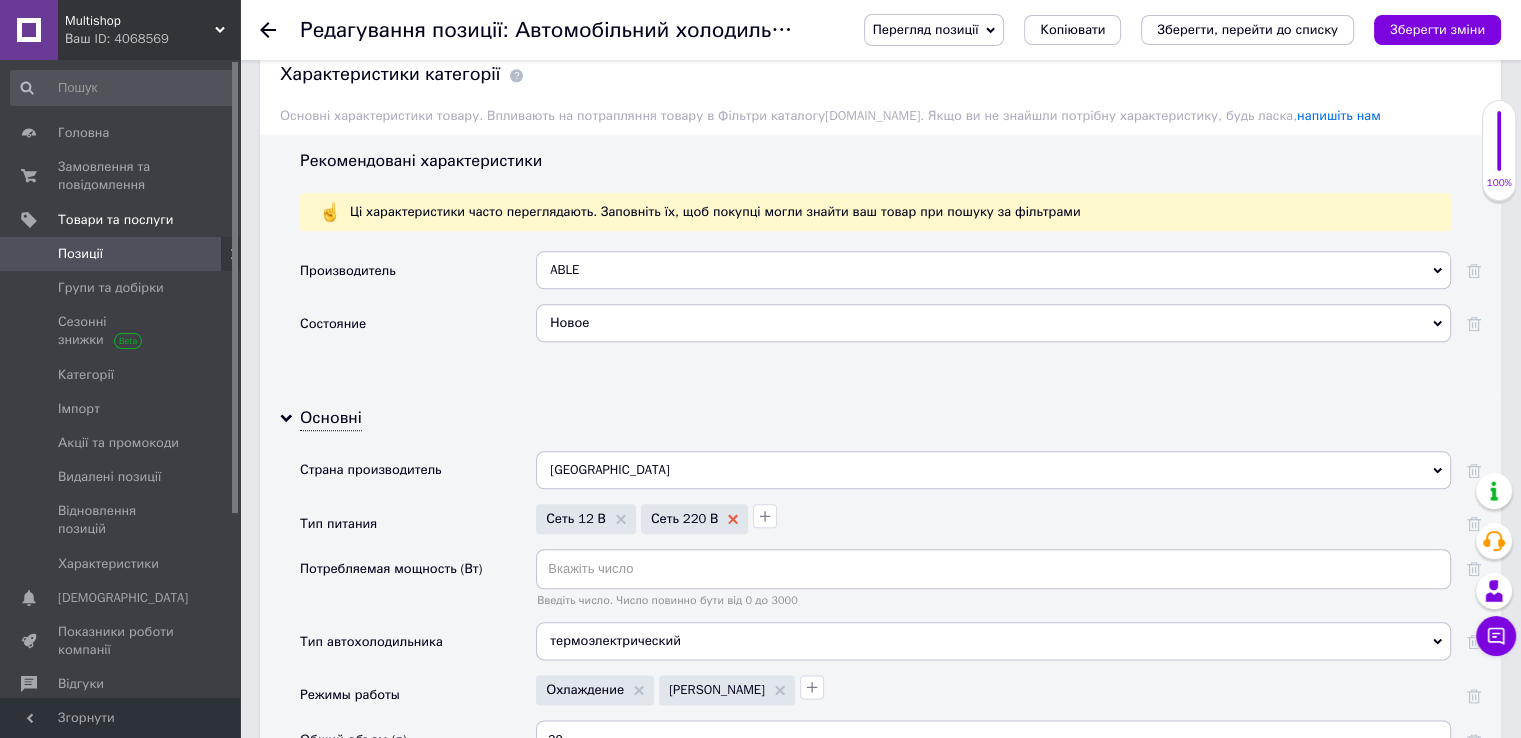 click 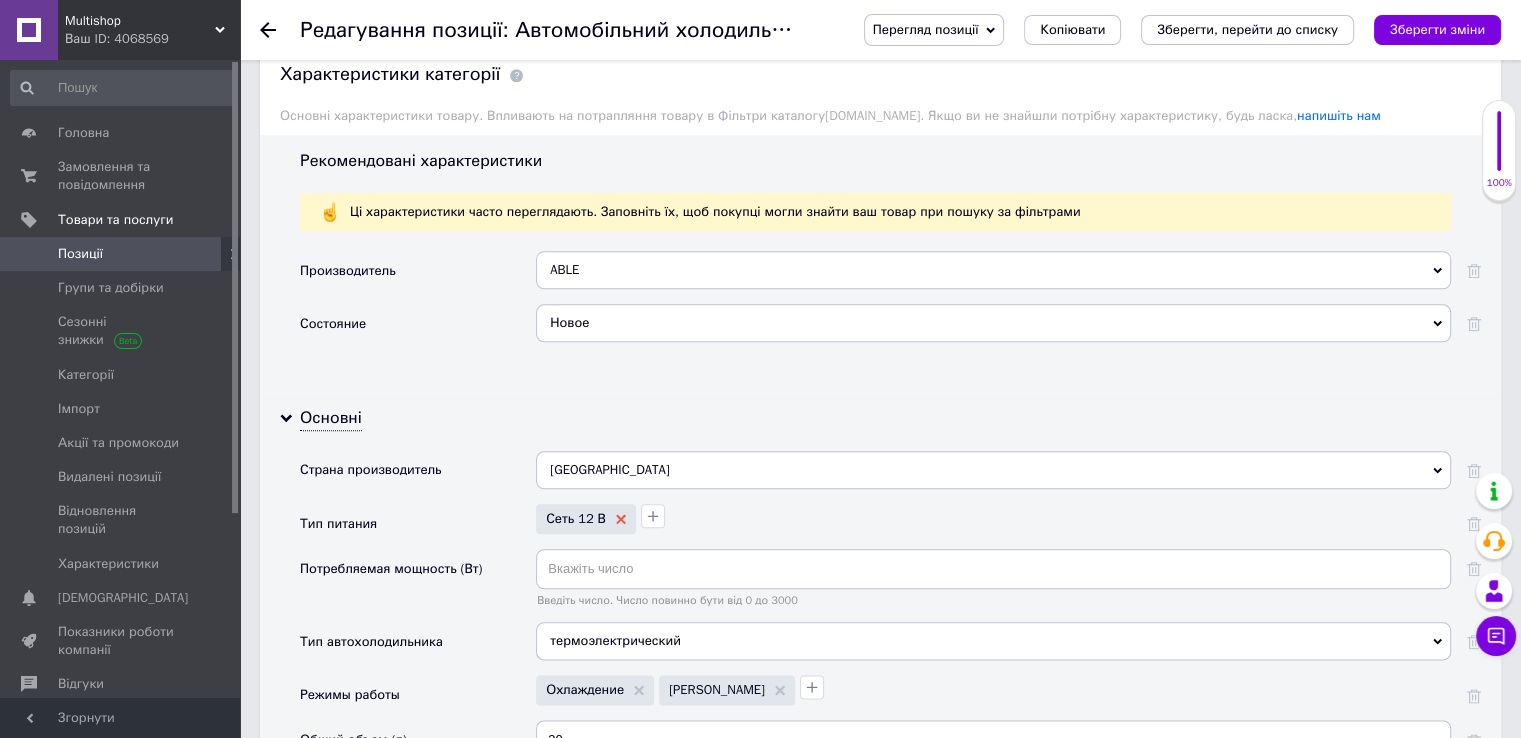 click 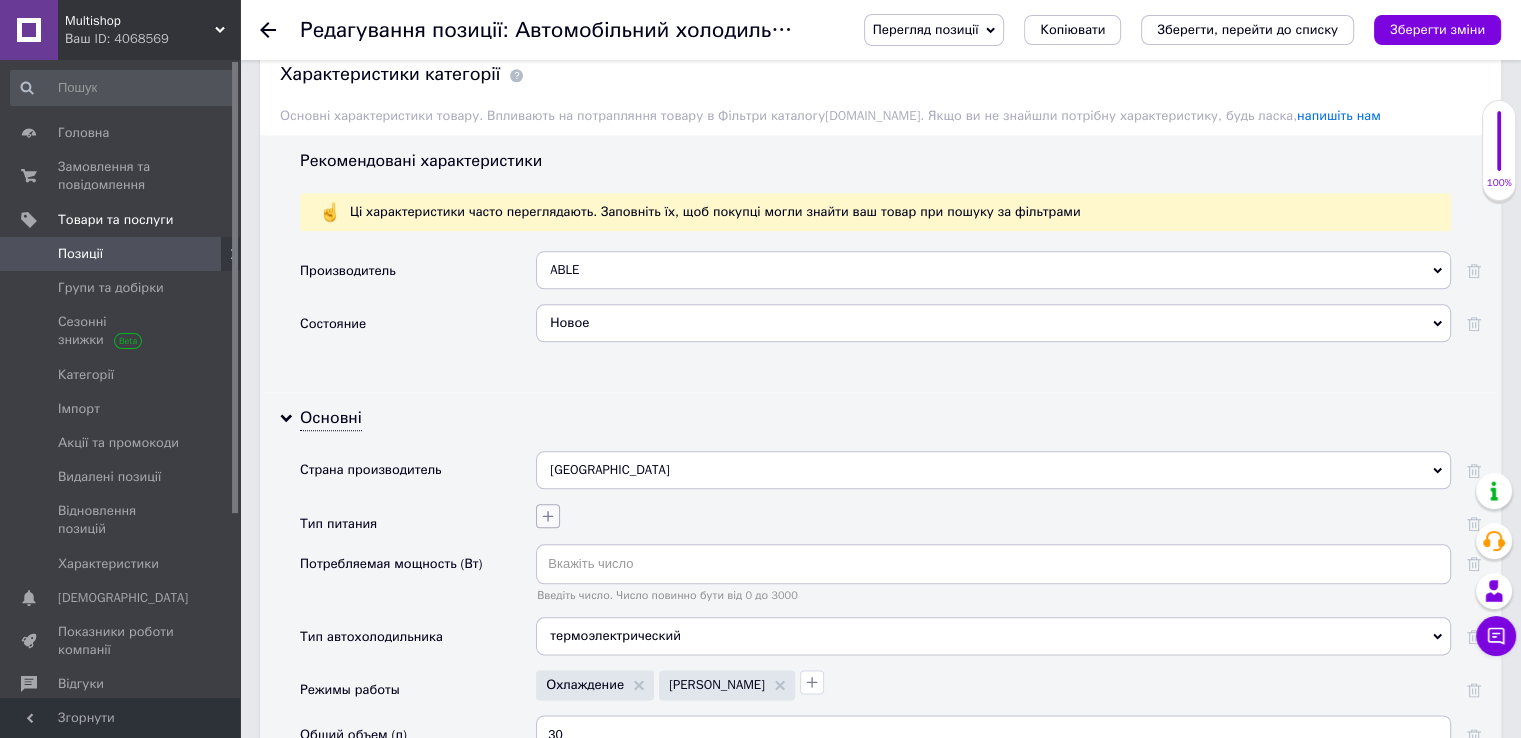 click 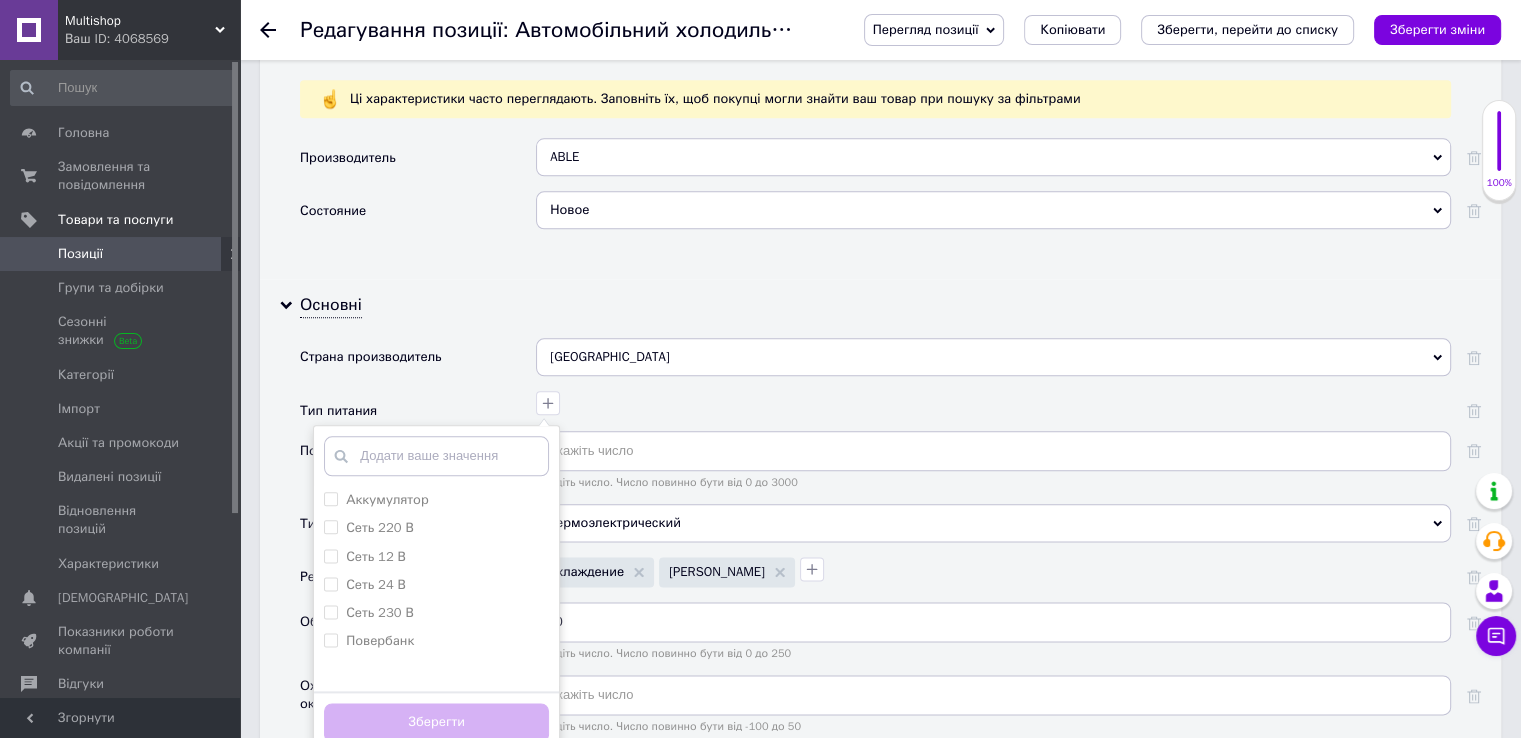 scroll, scrollTop: 2400, scrollLeft: 0, axis: vertical 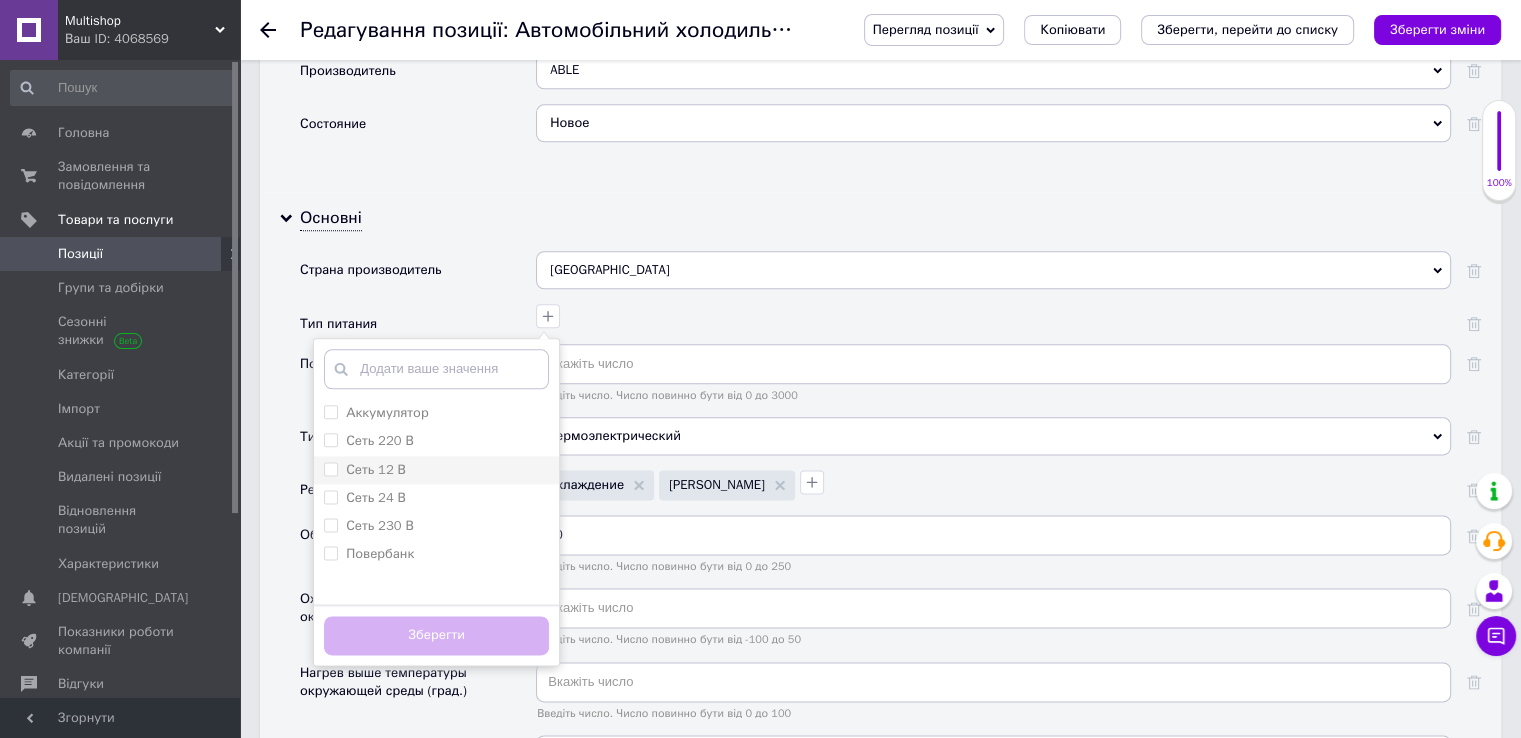 click on "Сеть 12 В" at bounding box center [436, 470] 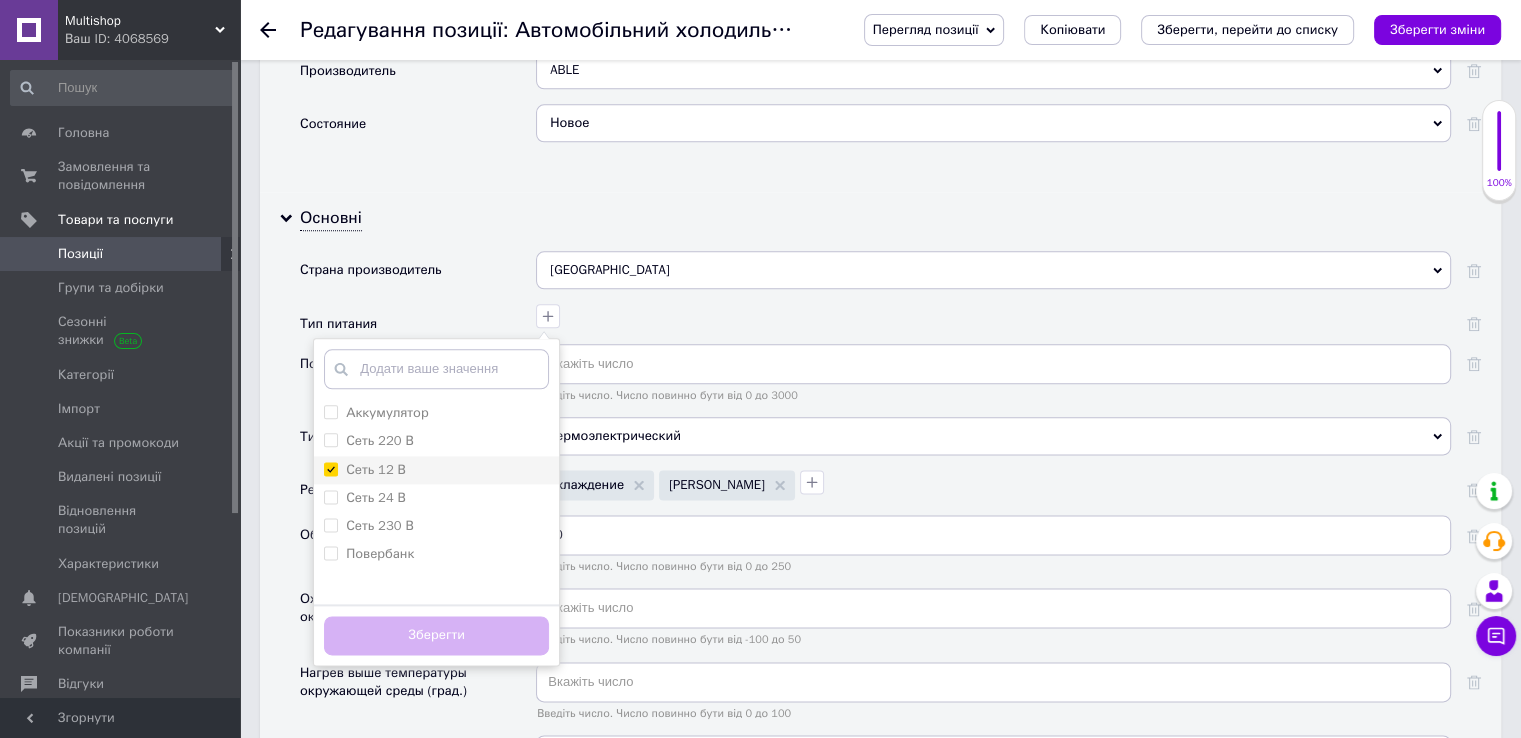 checkbox on "true" 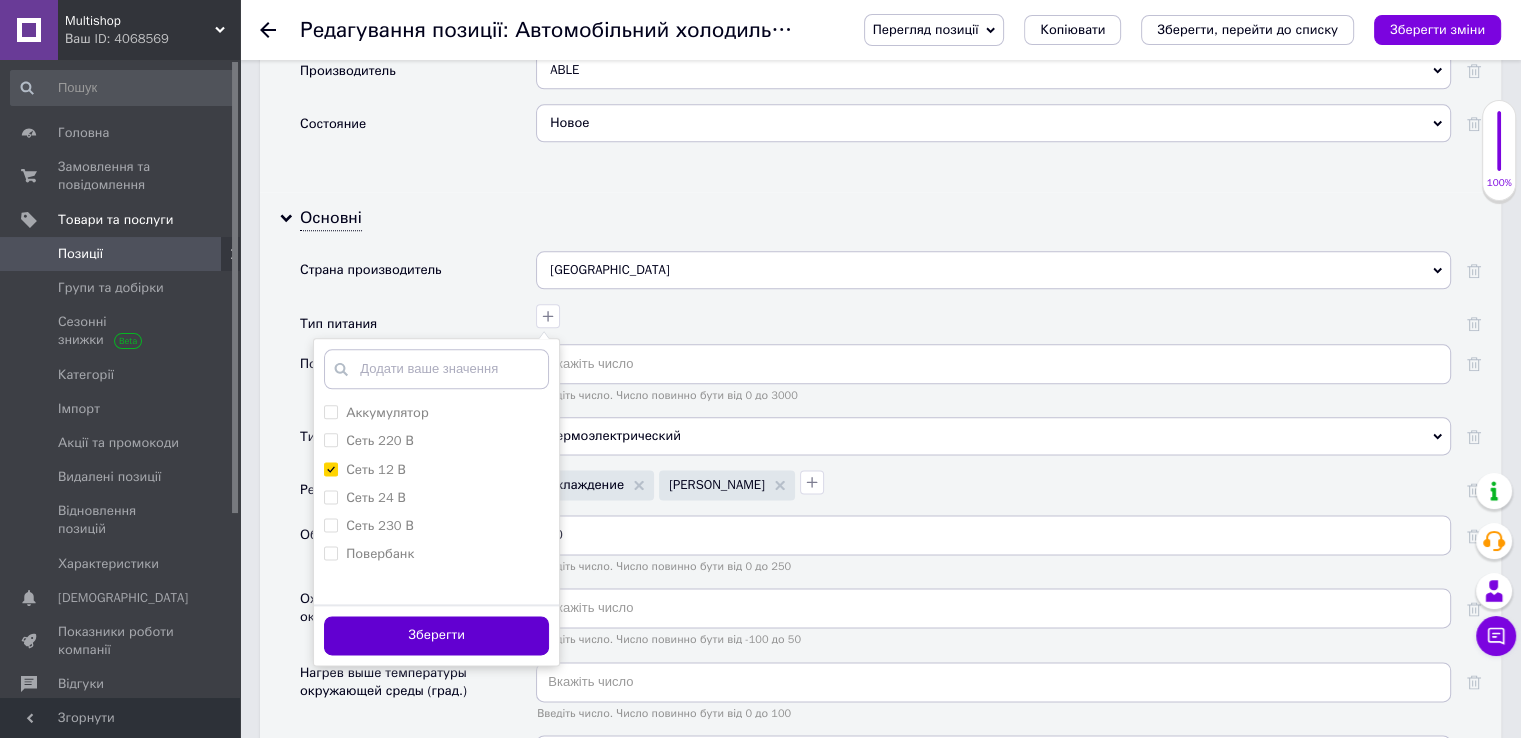 click on "Зберегти" at bounding box center (436, 635) 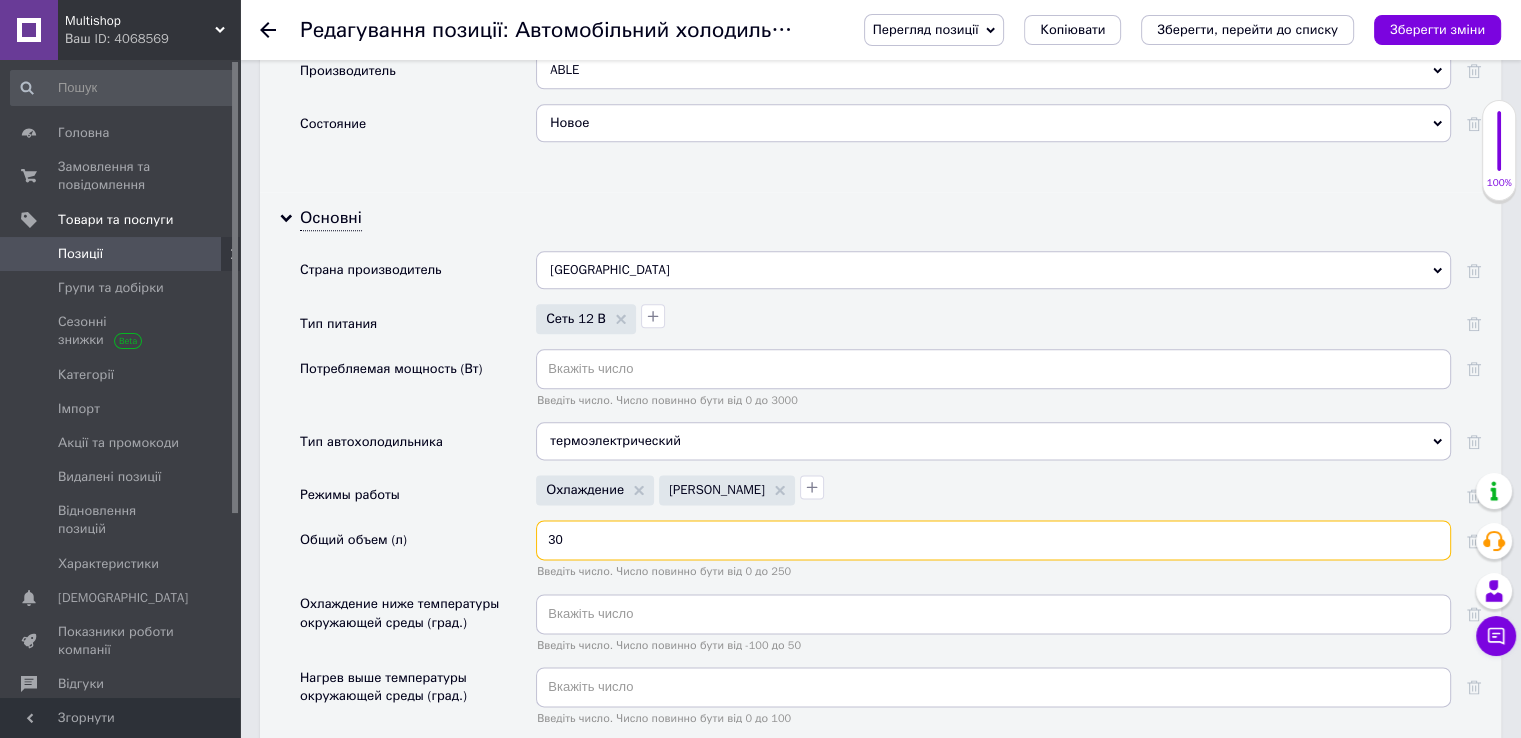 drag, startPoint x: 569, startPoint y: 523, endPoint x: 516, endPoint y: 513, distance: 53.935146 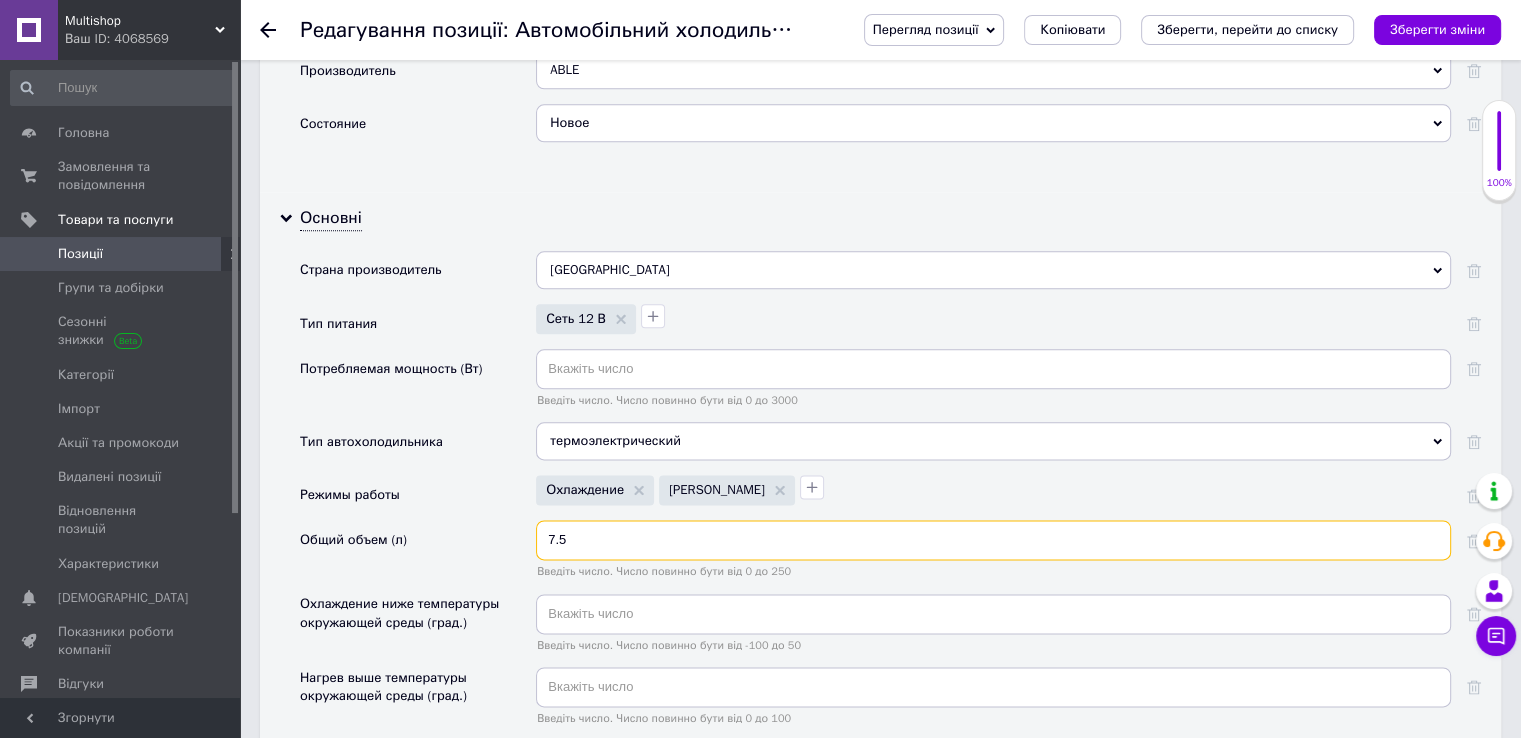 type on "7.5" 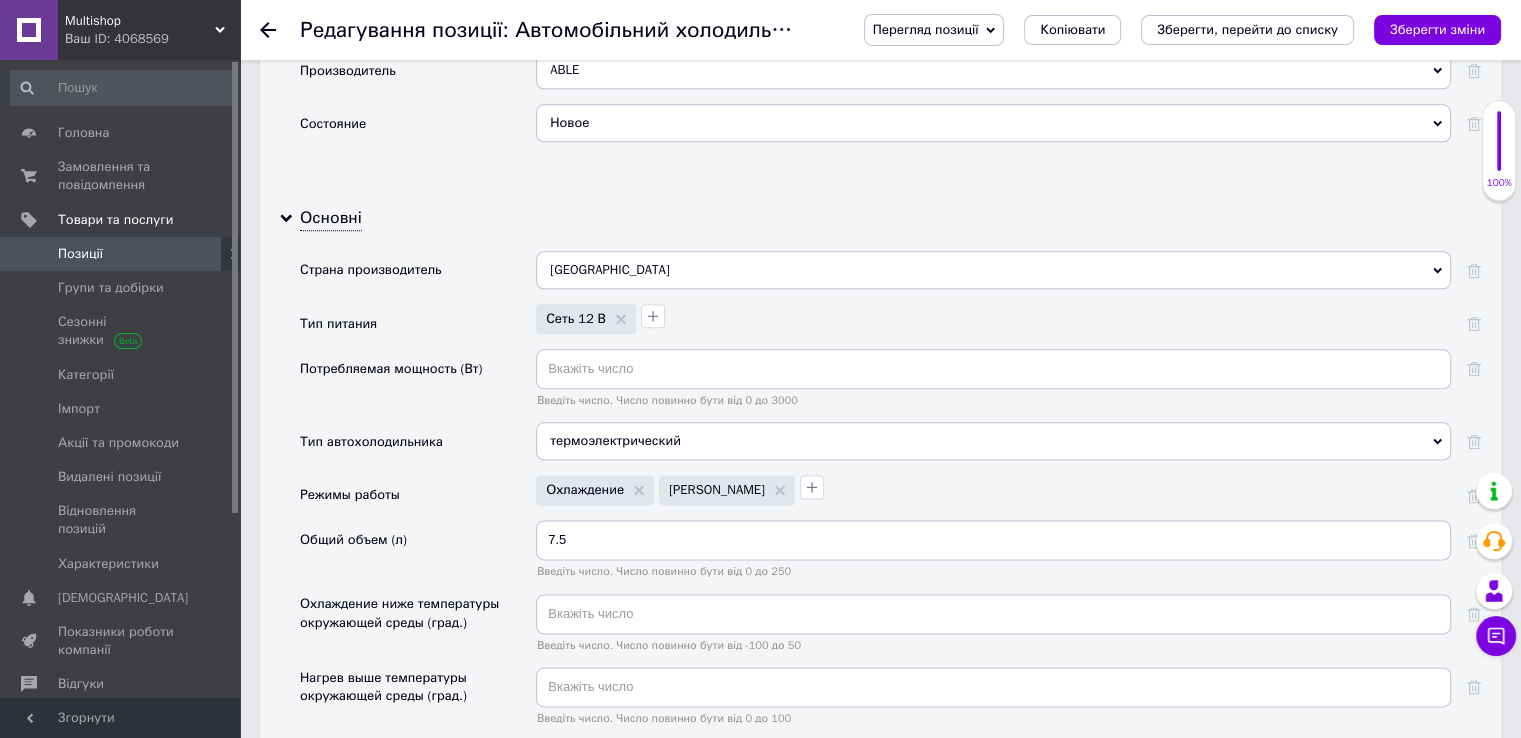 click on "Перегляд позиції Зберегти та переглянути на сайті Зберегти та переглянути на маркетплейсі Копіювати Зберегти, перейти до списку Зберегти зміни" at bounding box center (1172, 30) 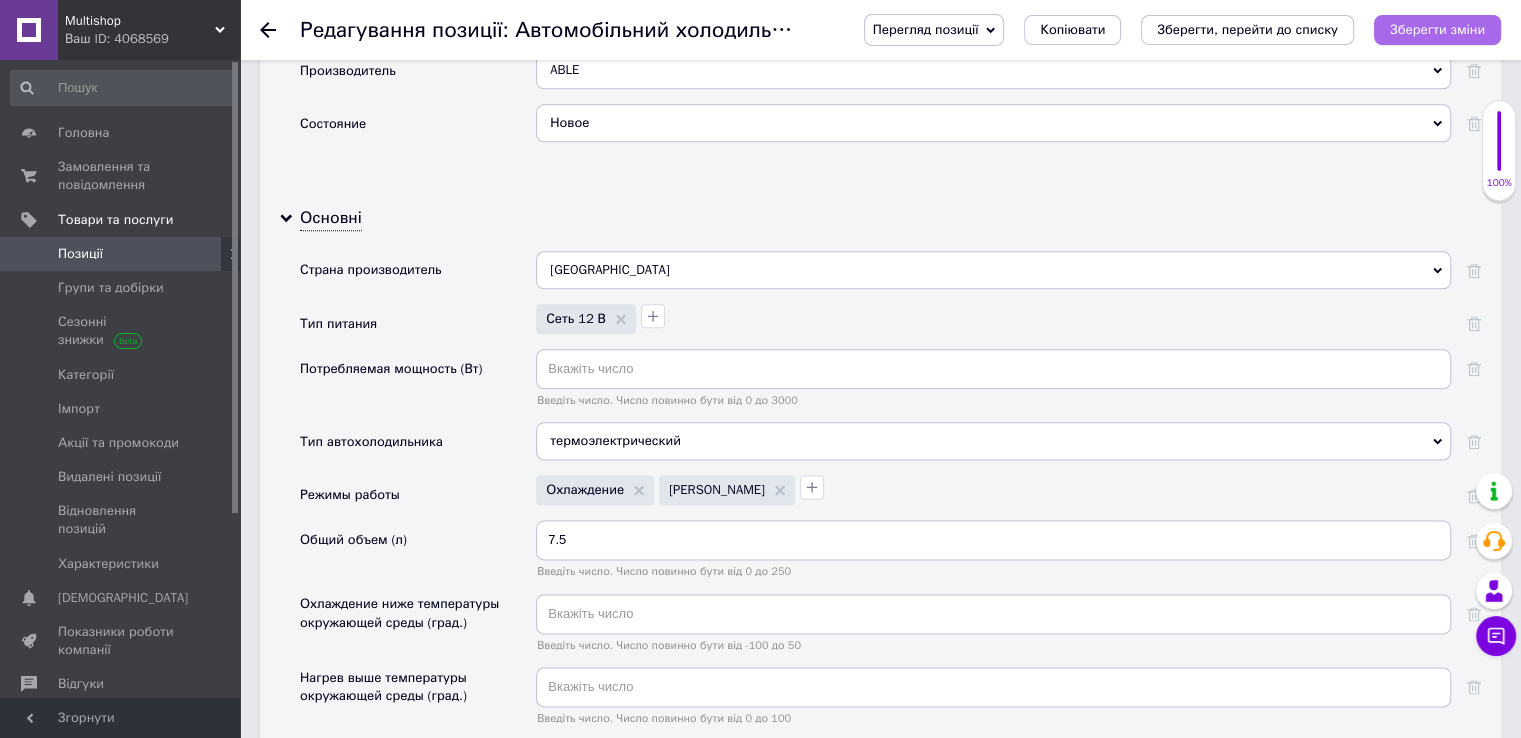 click on "Зберегти зміни" at bounding box center [1437, 29] 